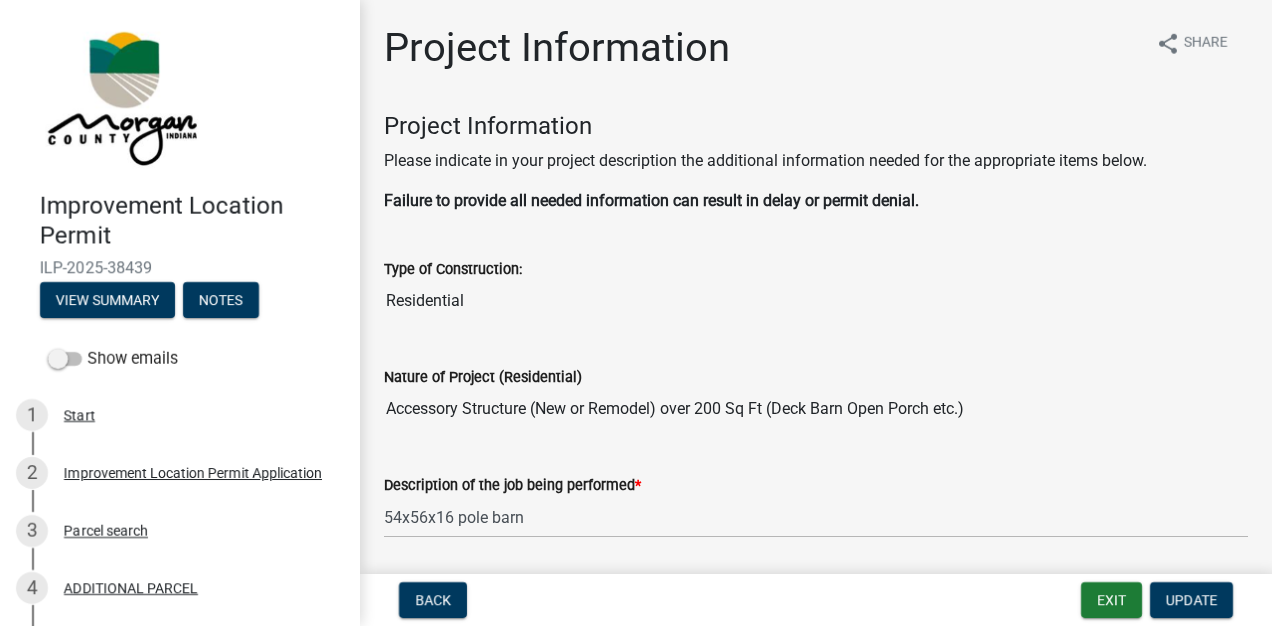 scroll, scrollTop: 0, scrollLeft: 0, axis: both 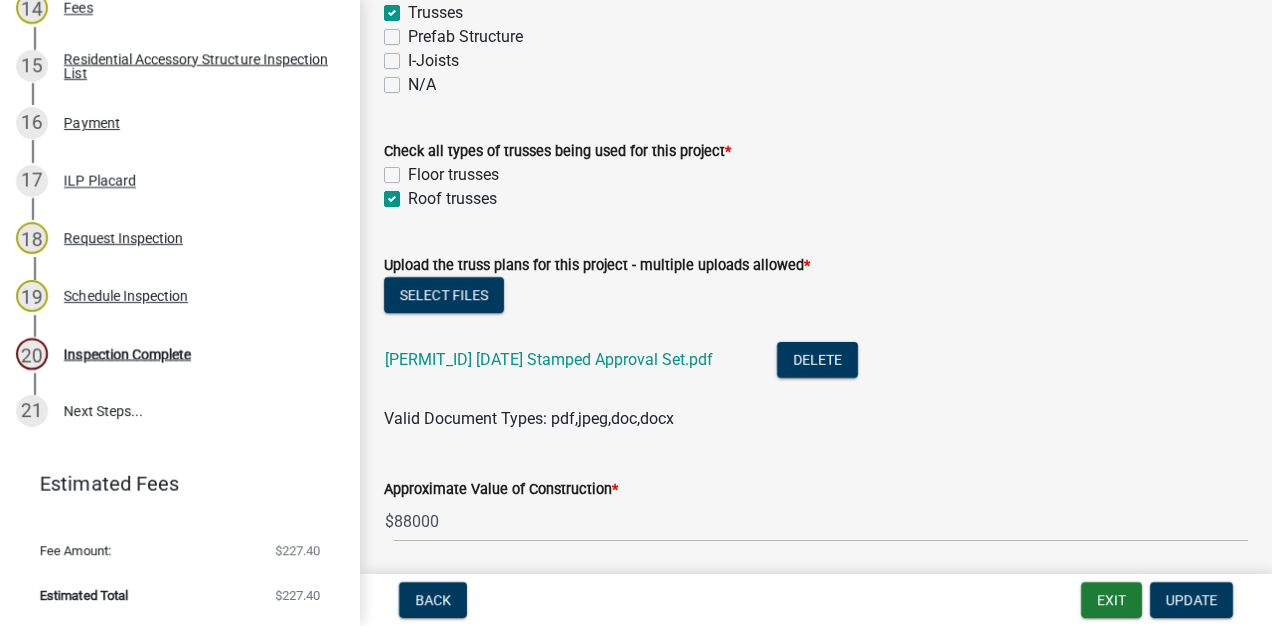 click on "20      Inspection Complete" at bounding box center [172, 354] 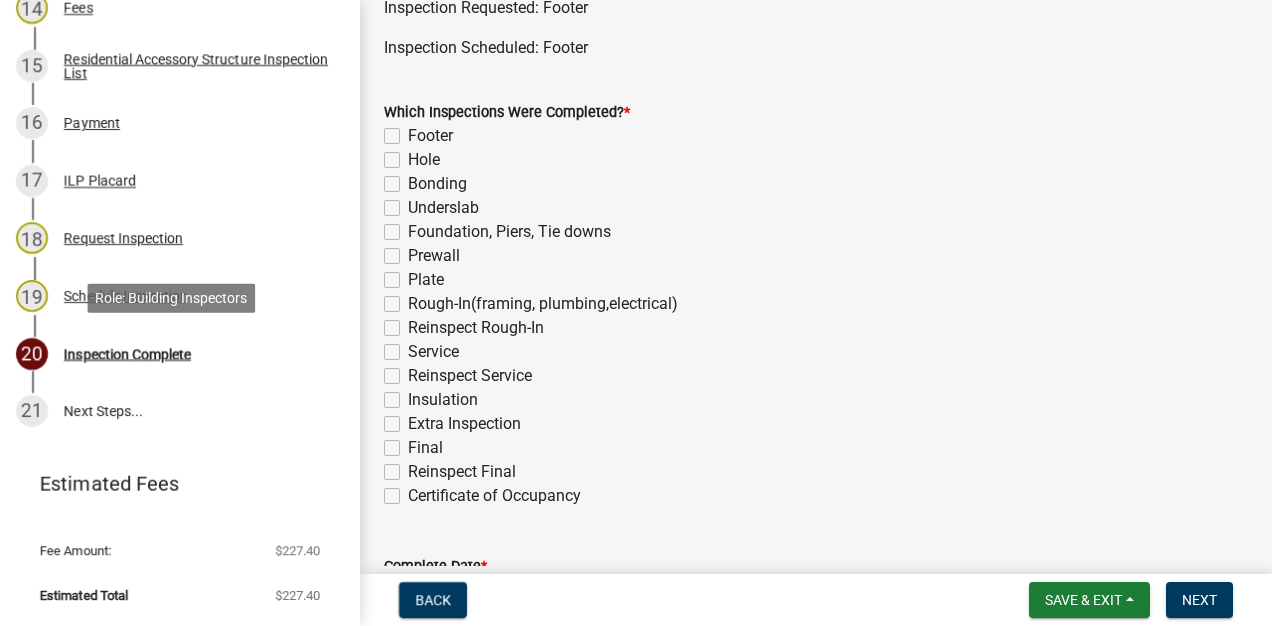 scroll, scrollTop: 119, scrollLeft: 0, axis: vertical 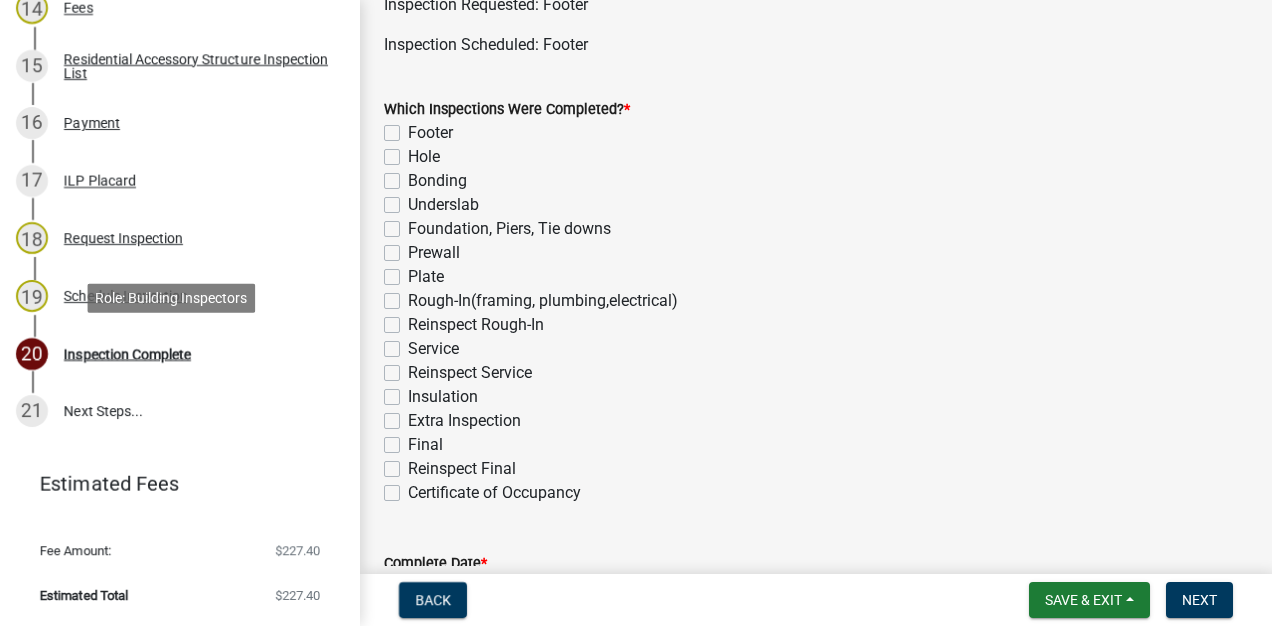 click on "Hole" 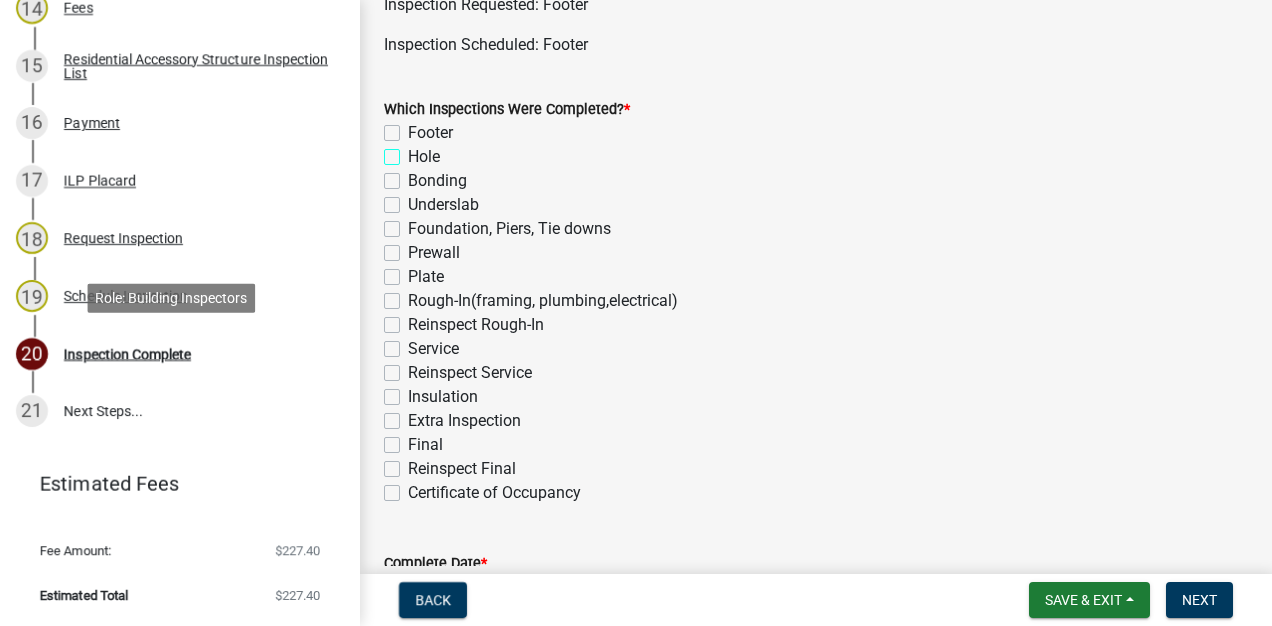 click on "Hole" at bounding box center [414, 151] 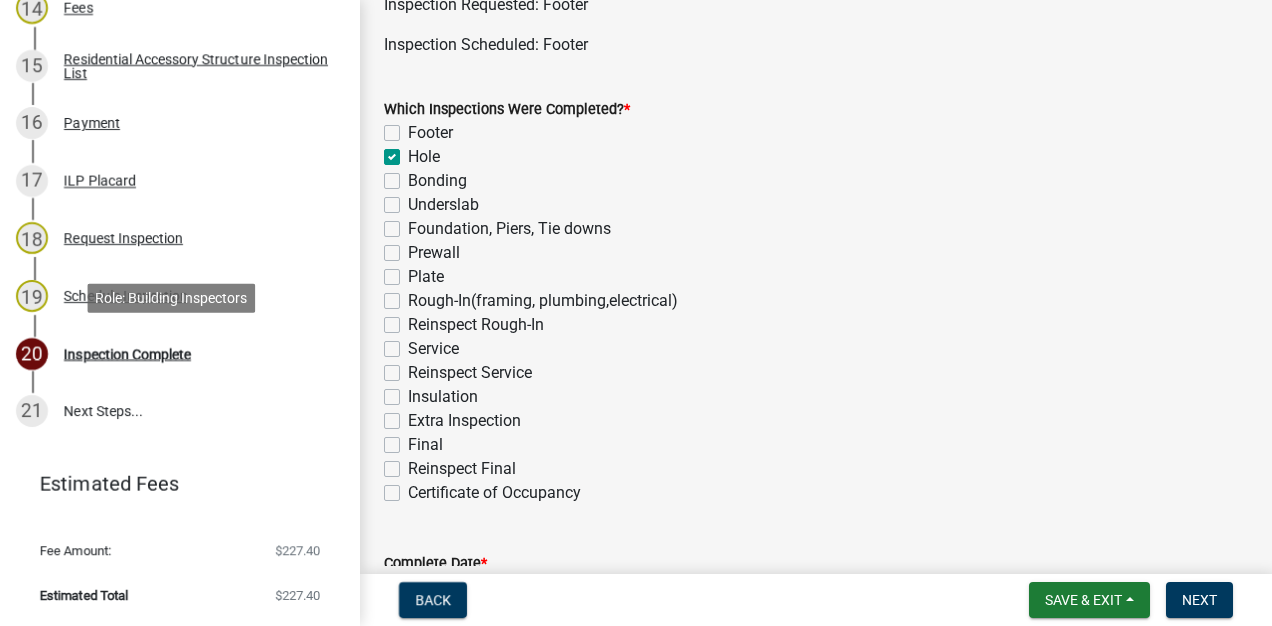 checkbox on "false" 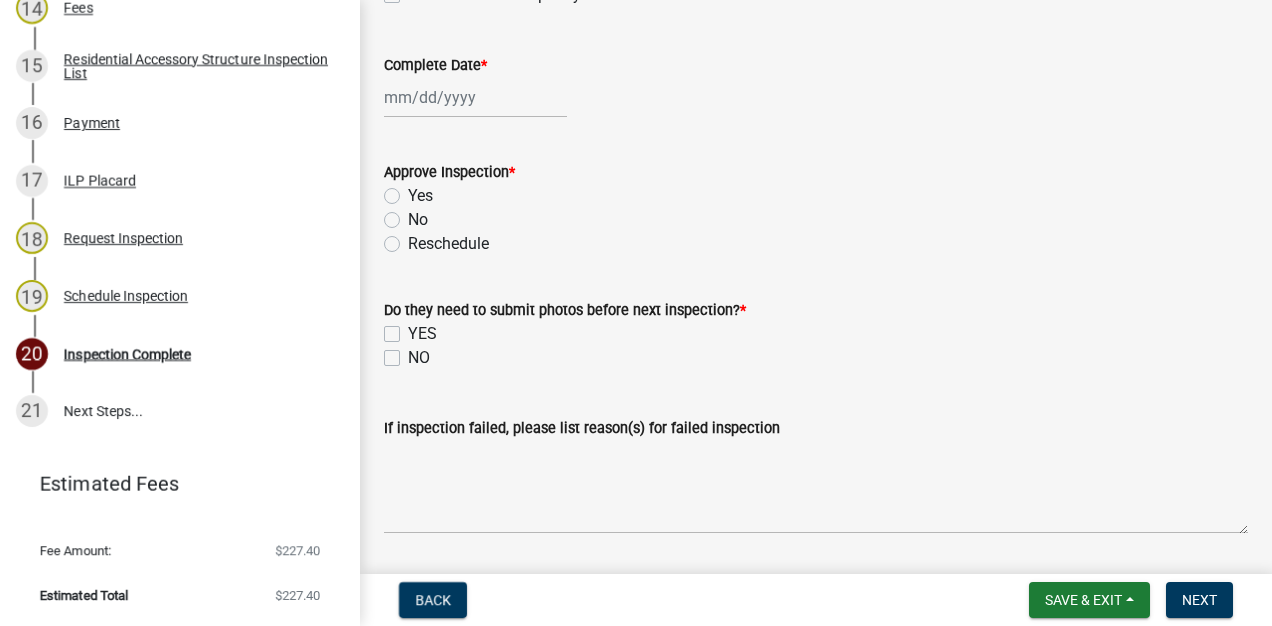 scroll, scrollTop: 620, scrollLeft: 0, axis: vertical 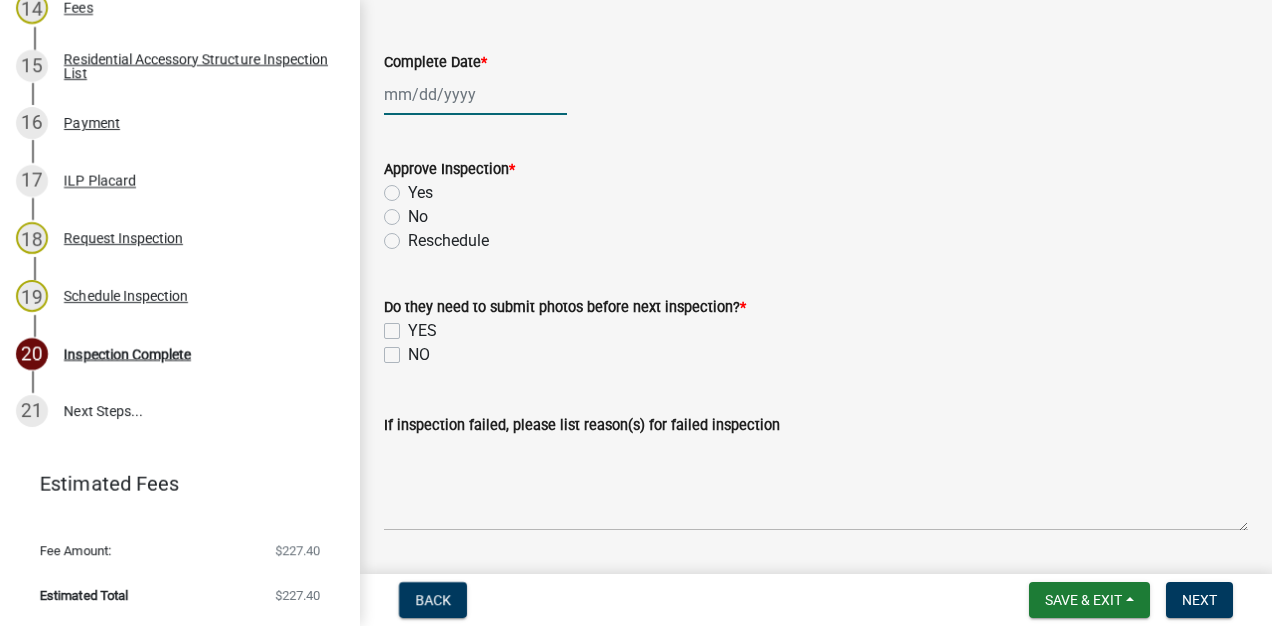click 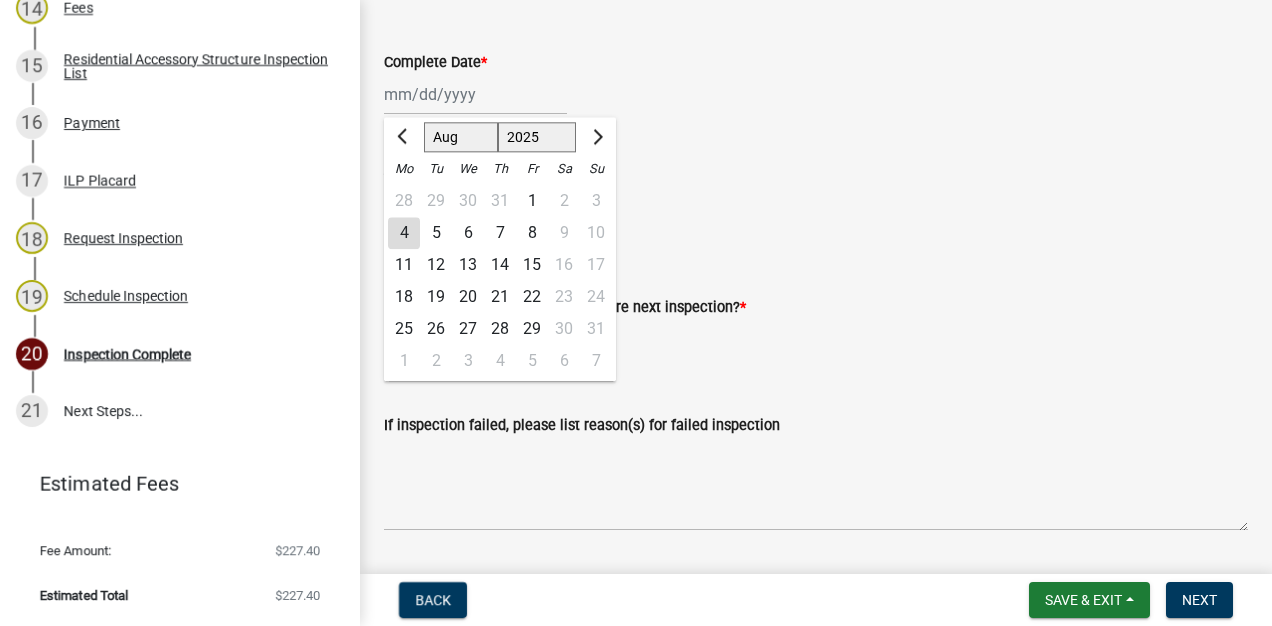 click on "4" 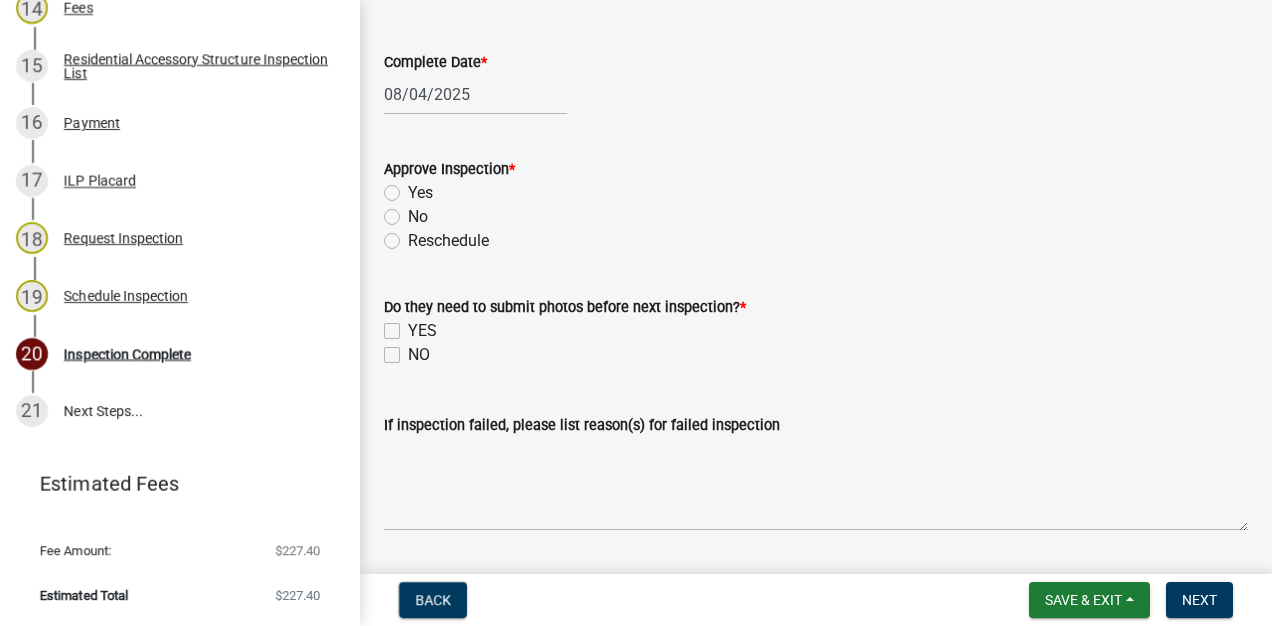 click on "Yes" 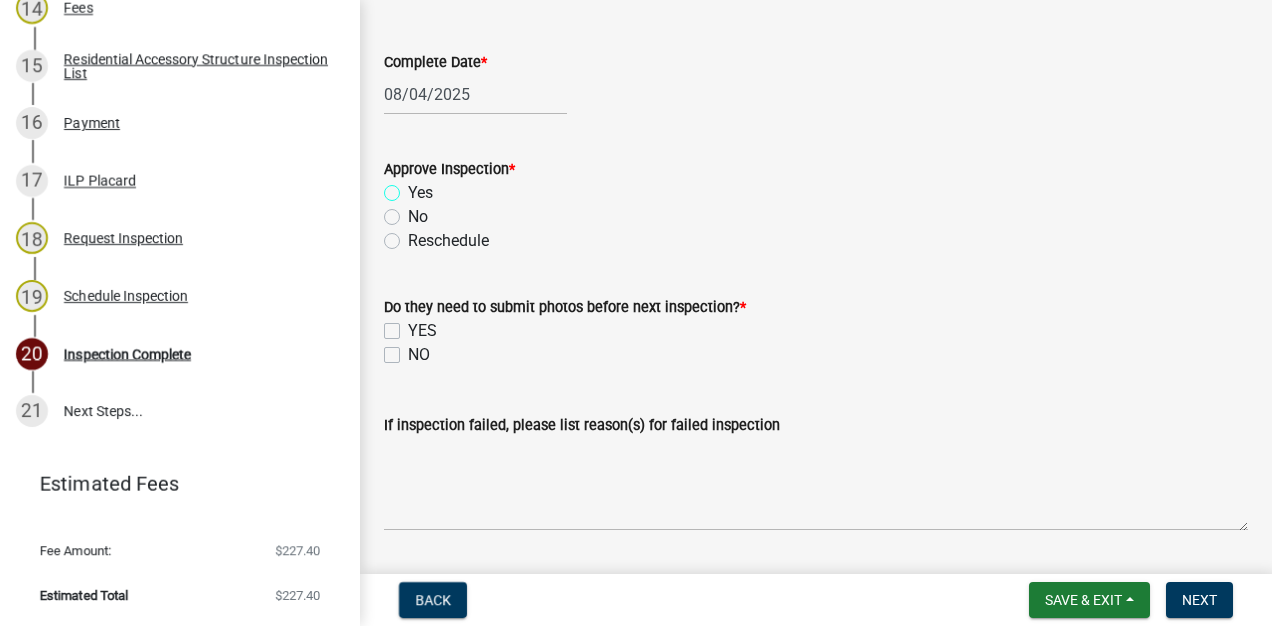 click on "Yes" at bounding box center [414, 187] 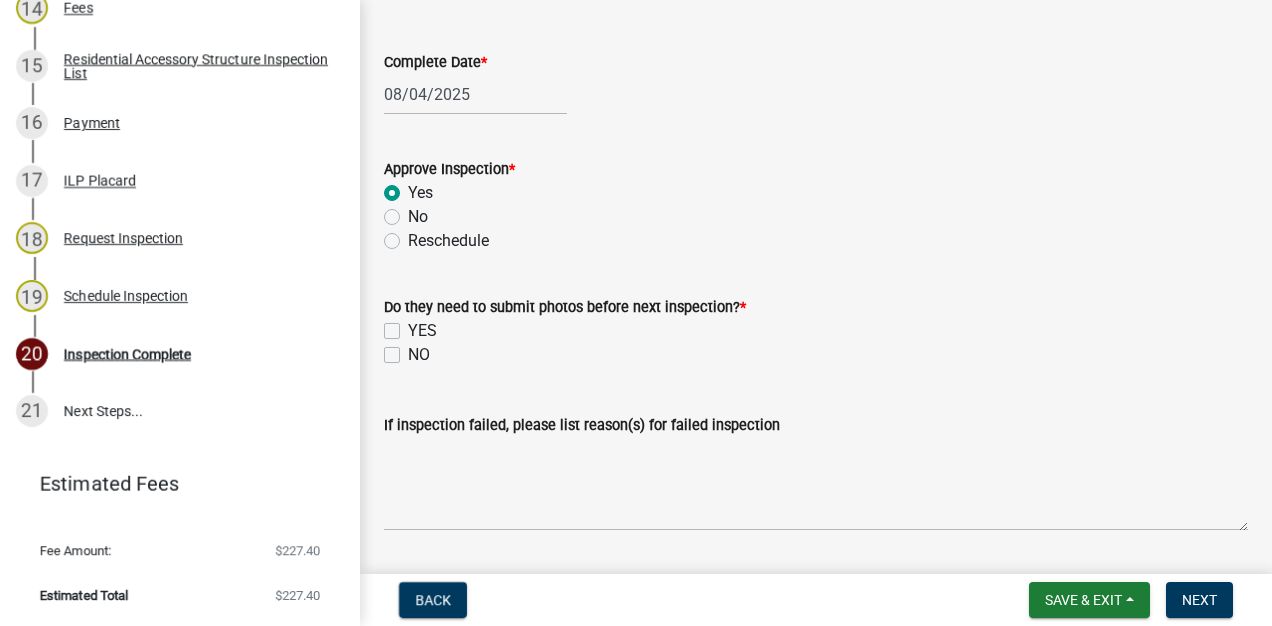 radio on "true" 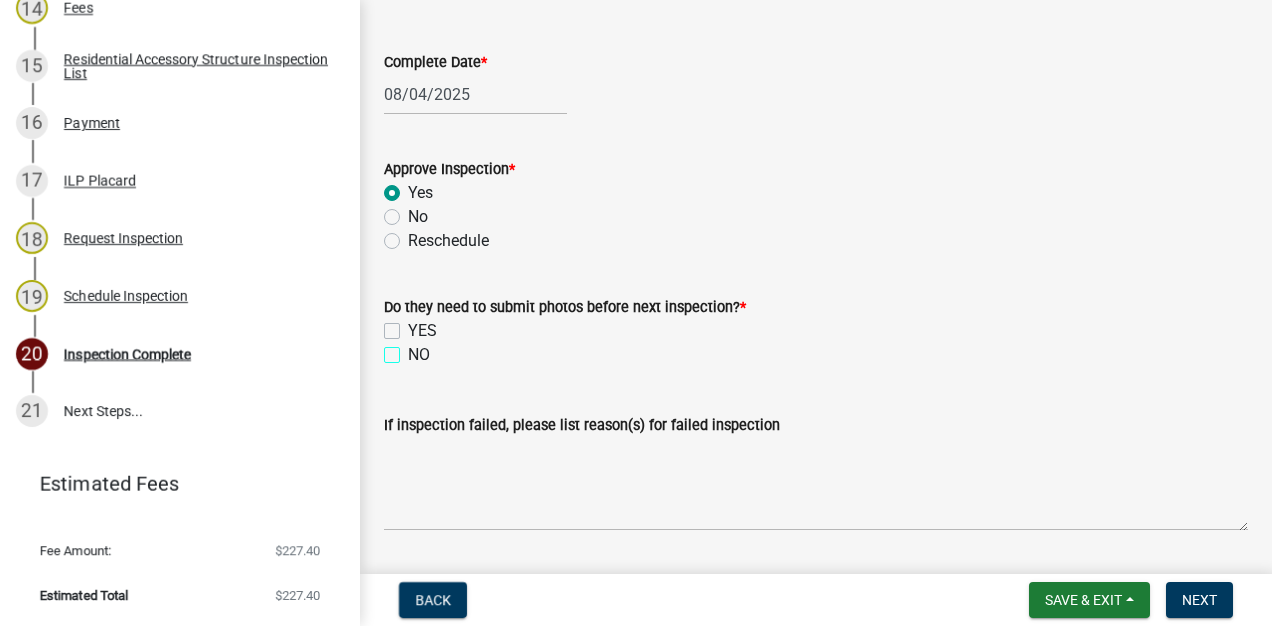 click on "NO" at bounding box center [414, 349] 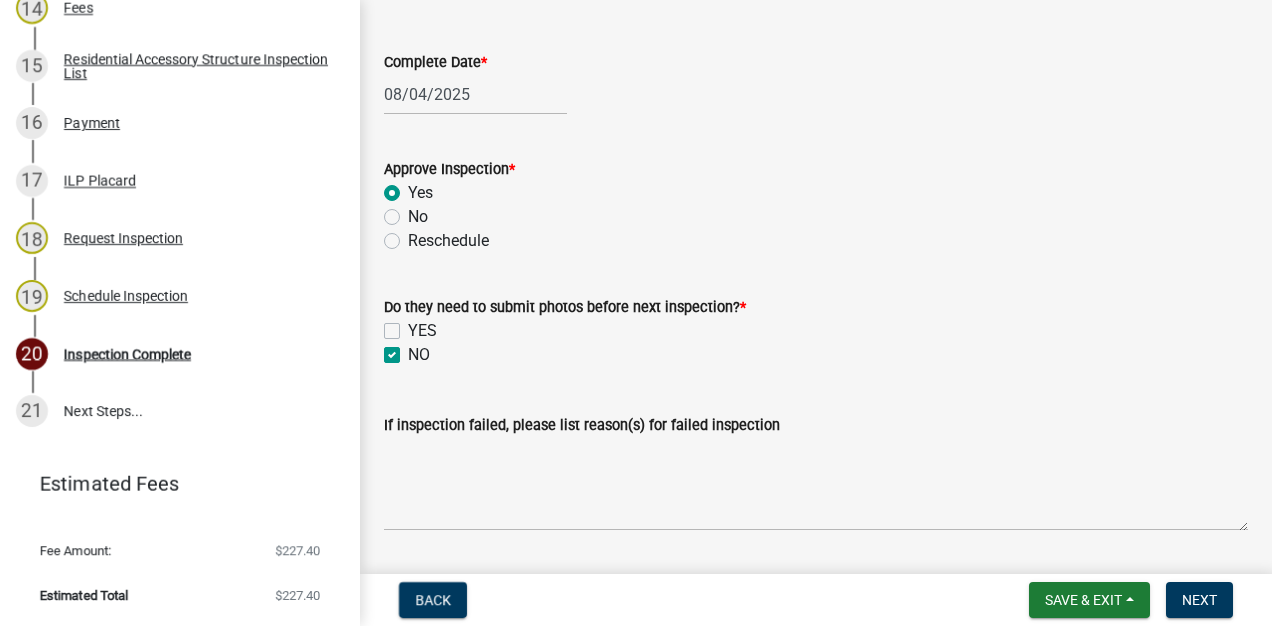 checkbox on "false" 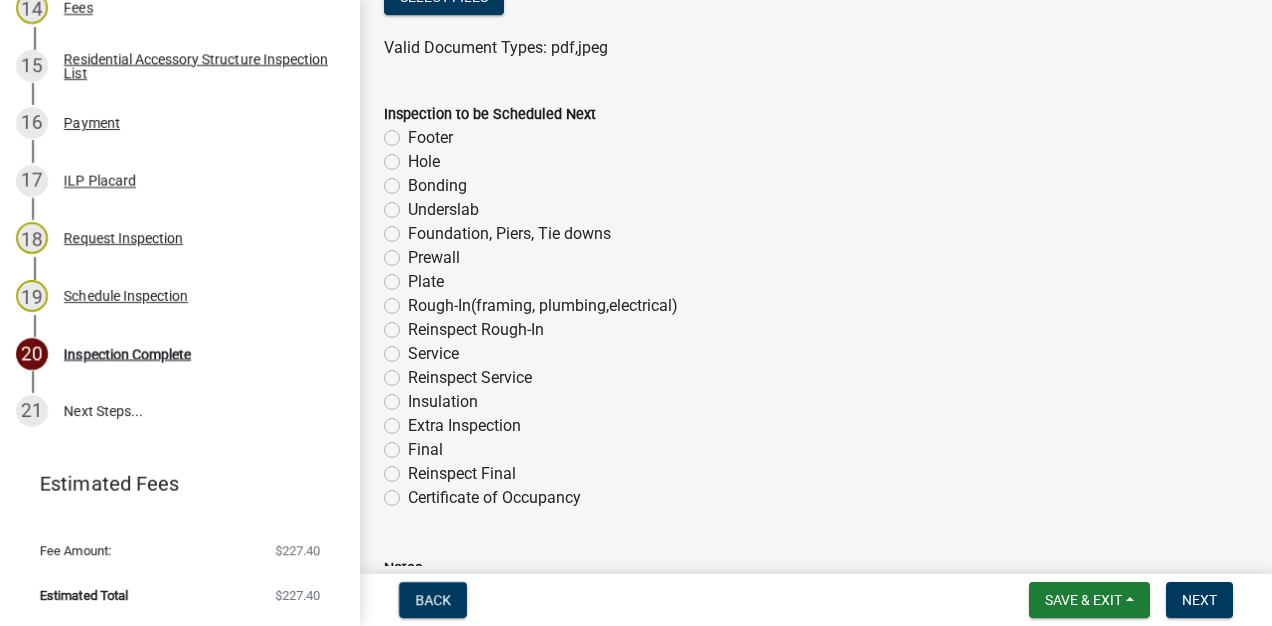 scroll, scrollTop: 1283, scrollLeft: 0, axis: vertical 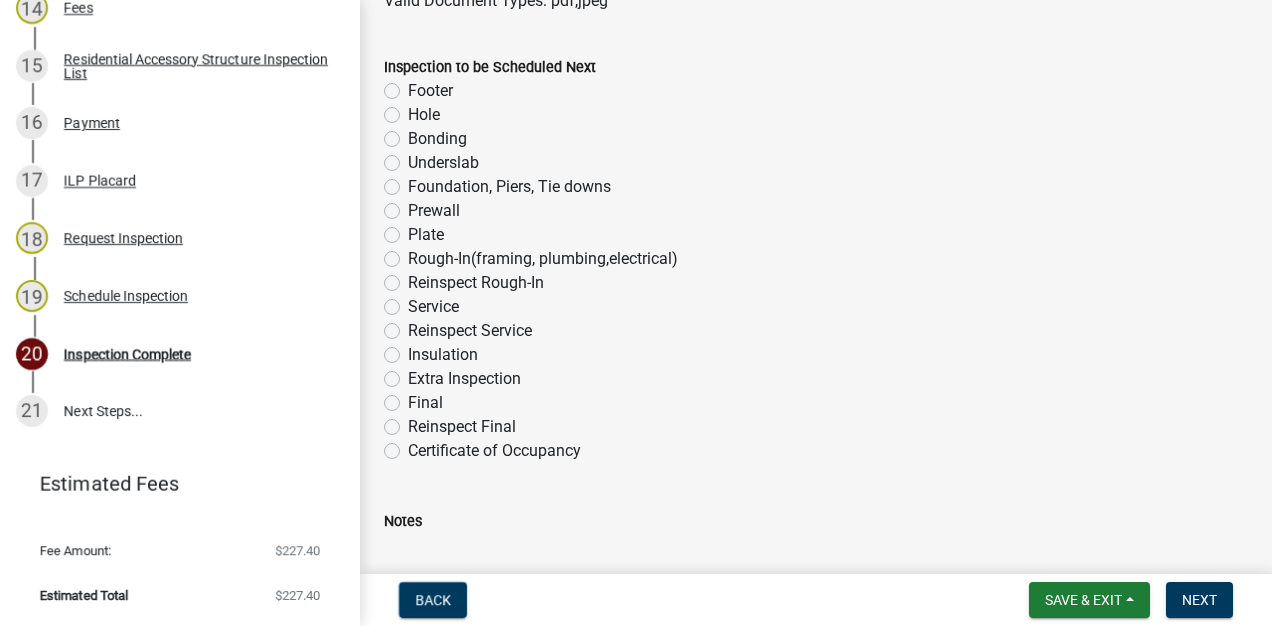click on "Rough-In(framing, plumbing,electrical)" 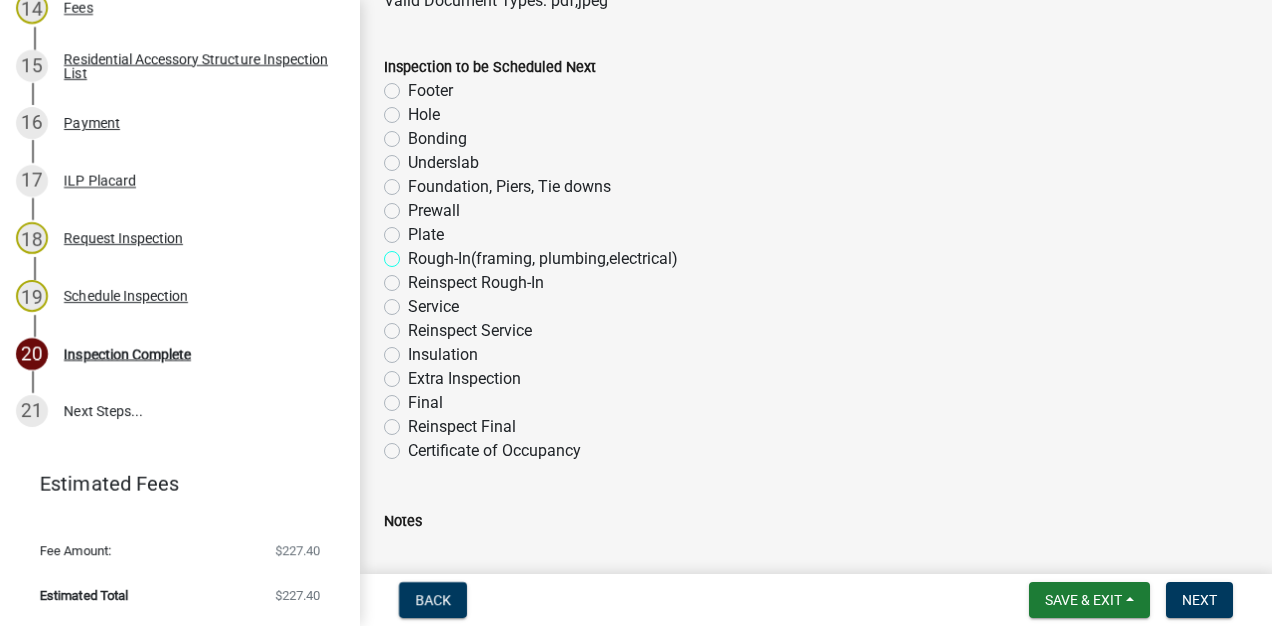 click on "Rough-In(framing, plumbing,electrical)" at bounding box center [414, 253] 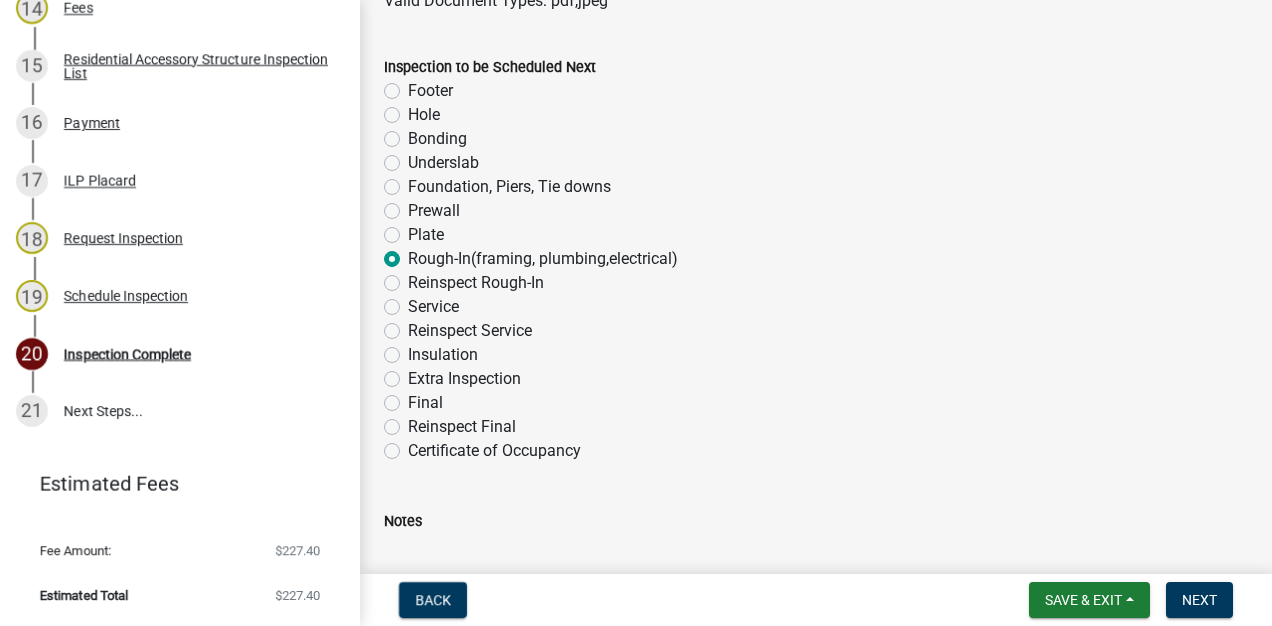 radio on "true" 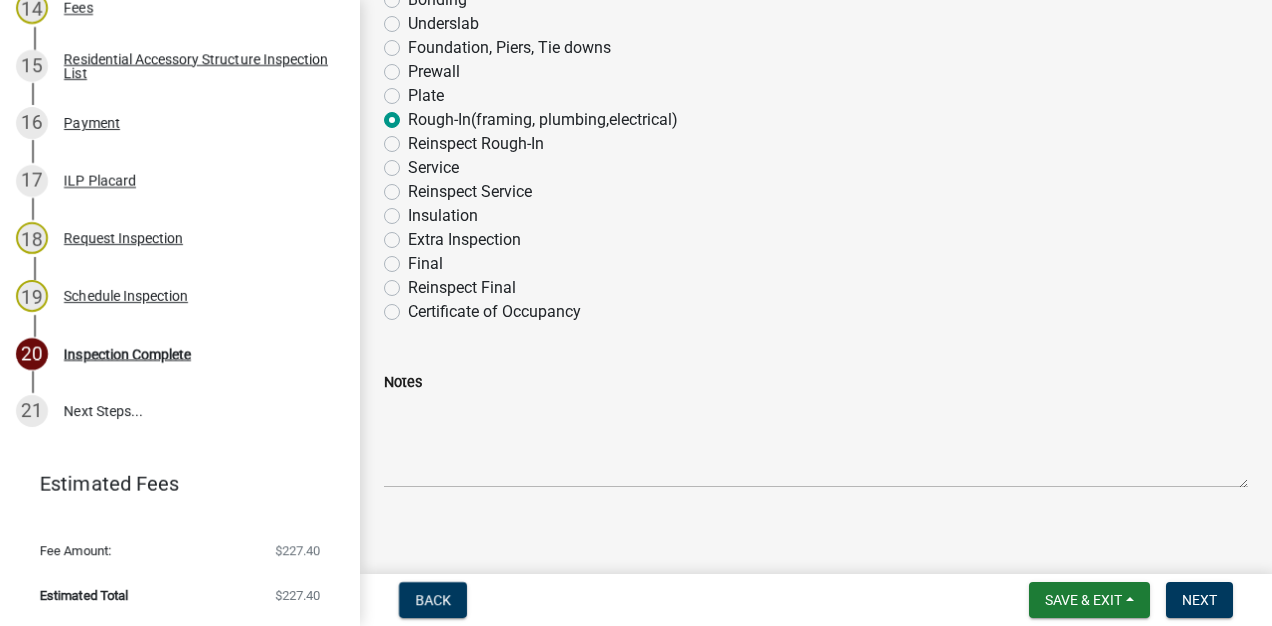 scroll, scrollTop: 1438, scrollLeft: 0, axis: vertical 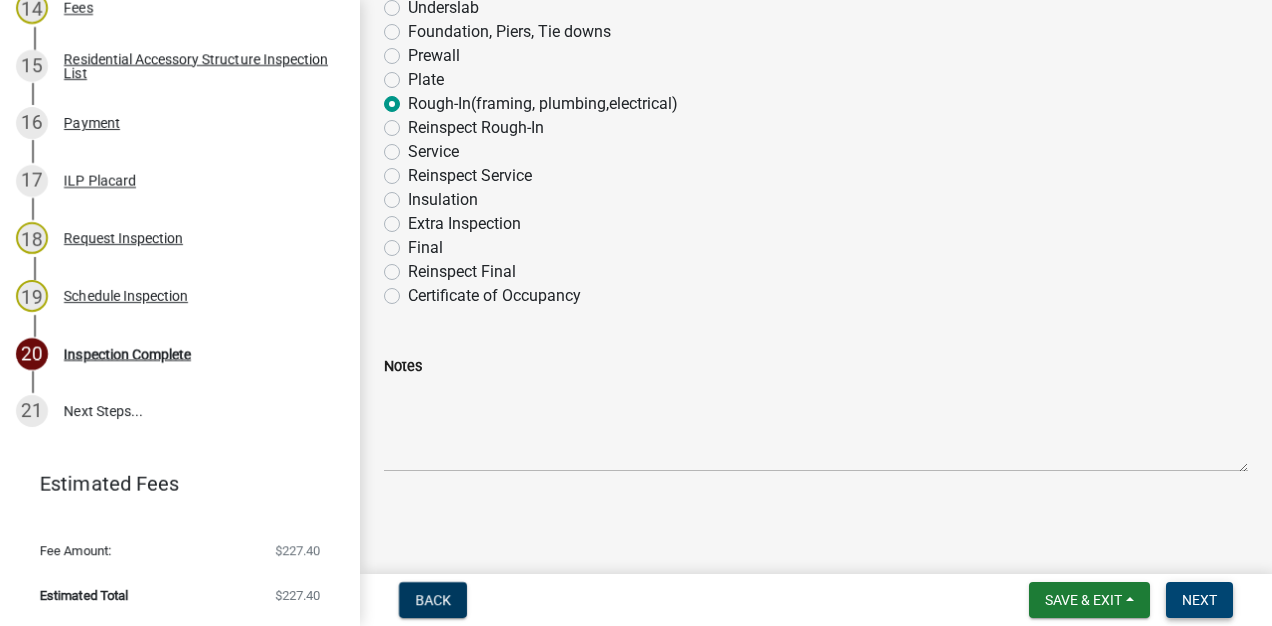click on "Next" at bounding box center [1199, 600] 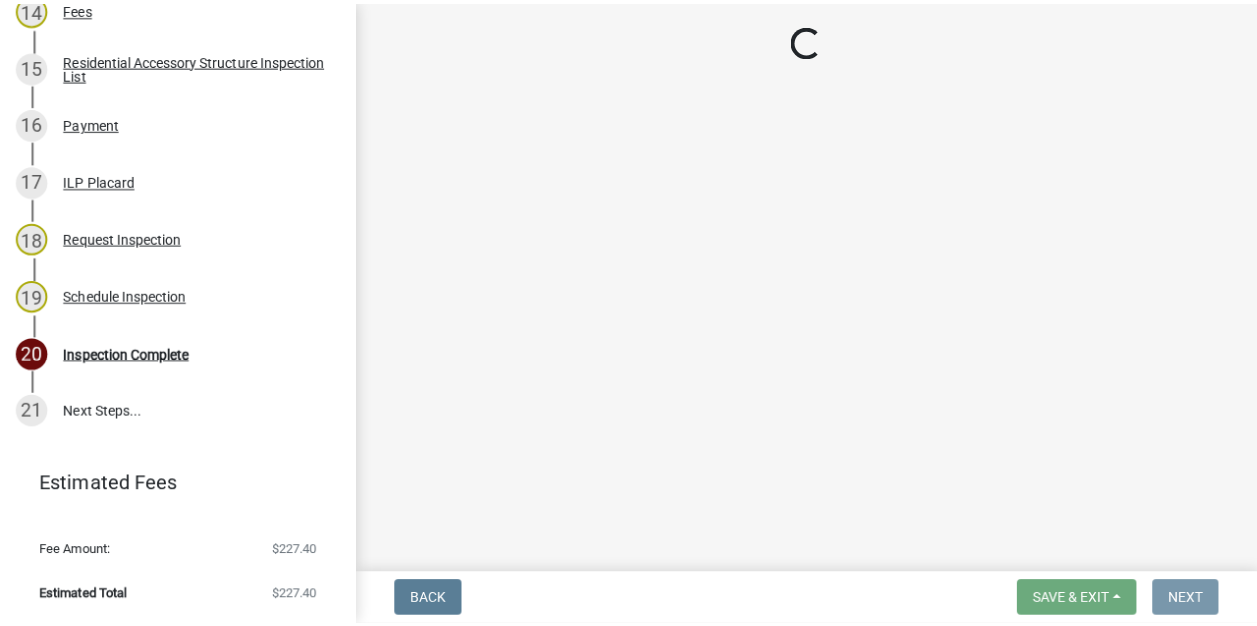 scroll, scrollTop: 0, scrollLeft: 0, axis: both 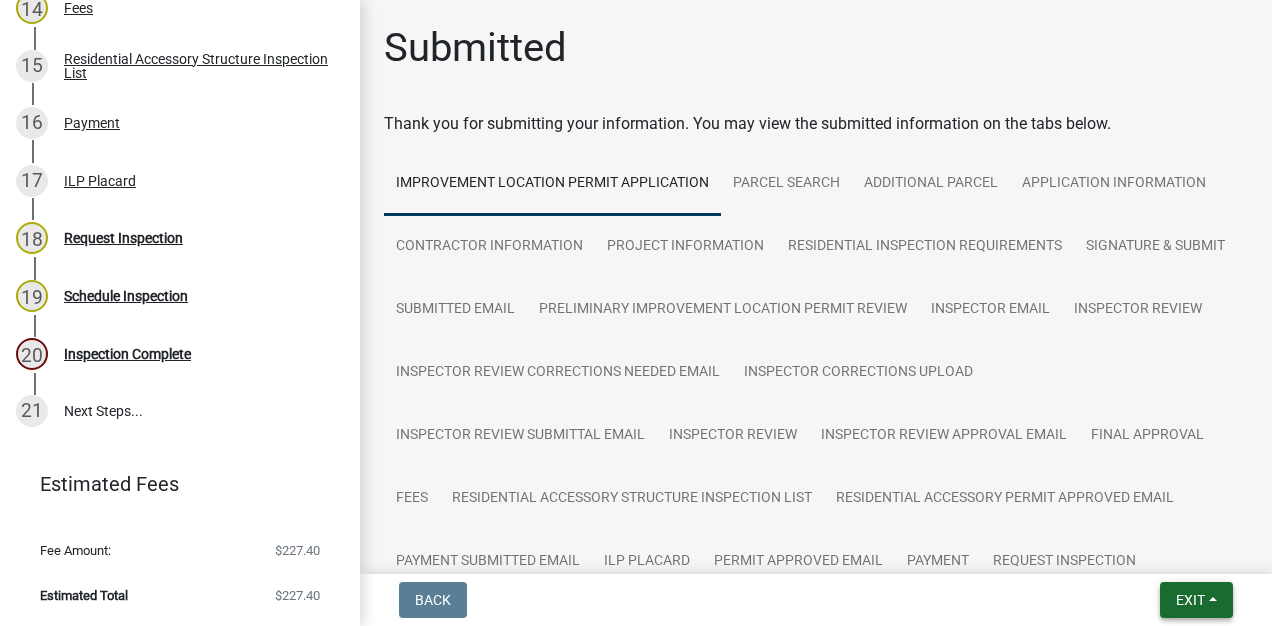 click on "Exit" at bounding box center [1190, 600] 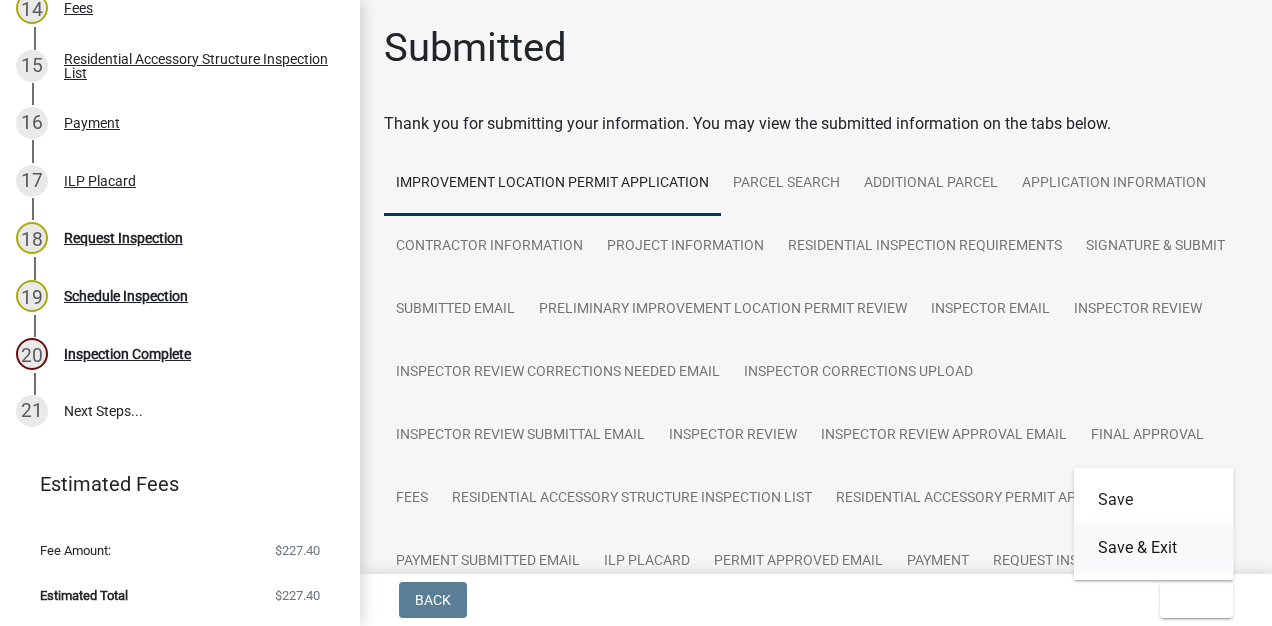 click on "Save & Exit" at bounding box center [1154, 548] 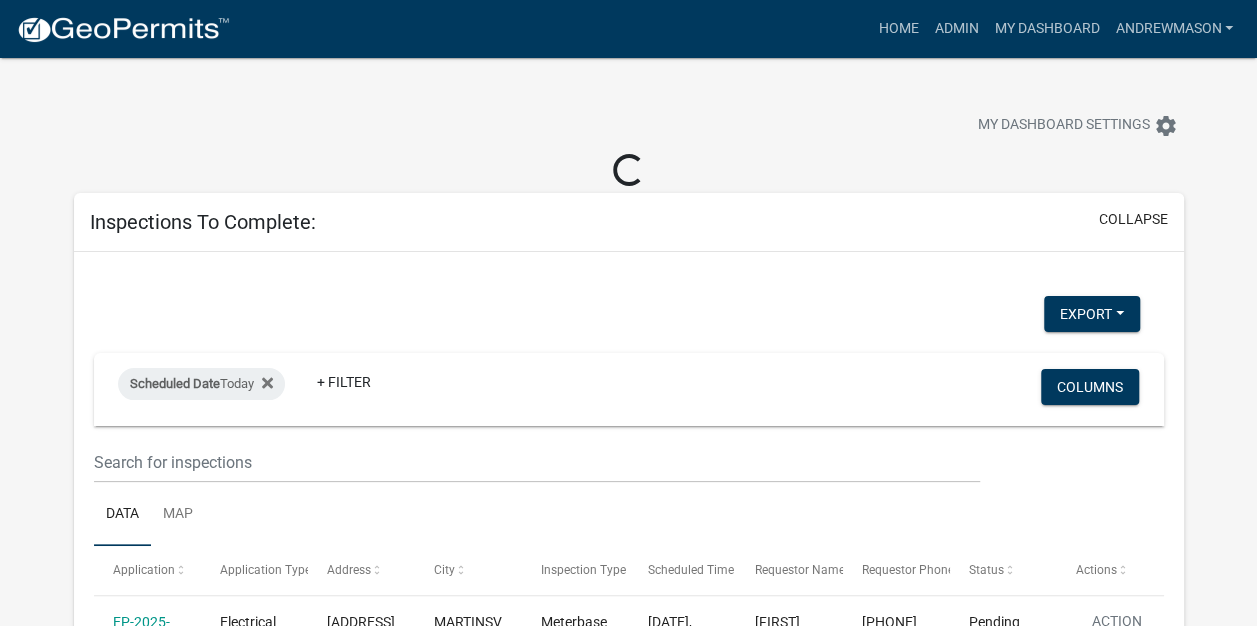 select on "3: 100" 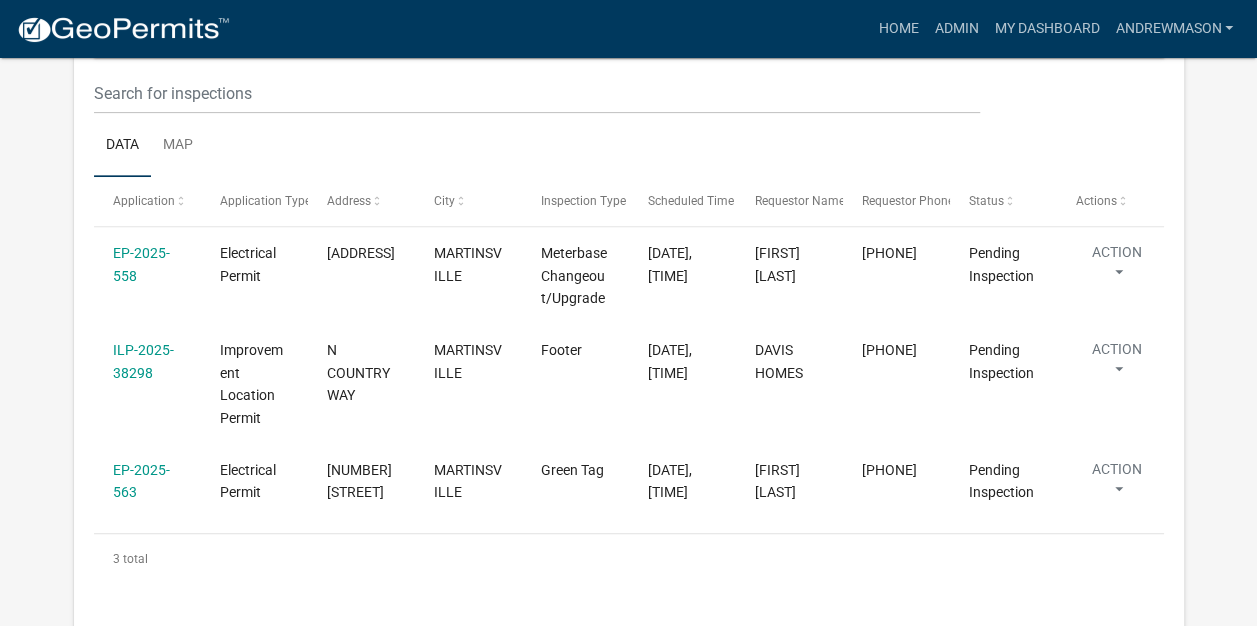 scroll, scrollTop: 335, scrollLeft: 0, axis: vertical 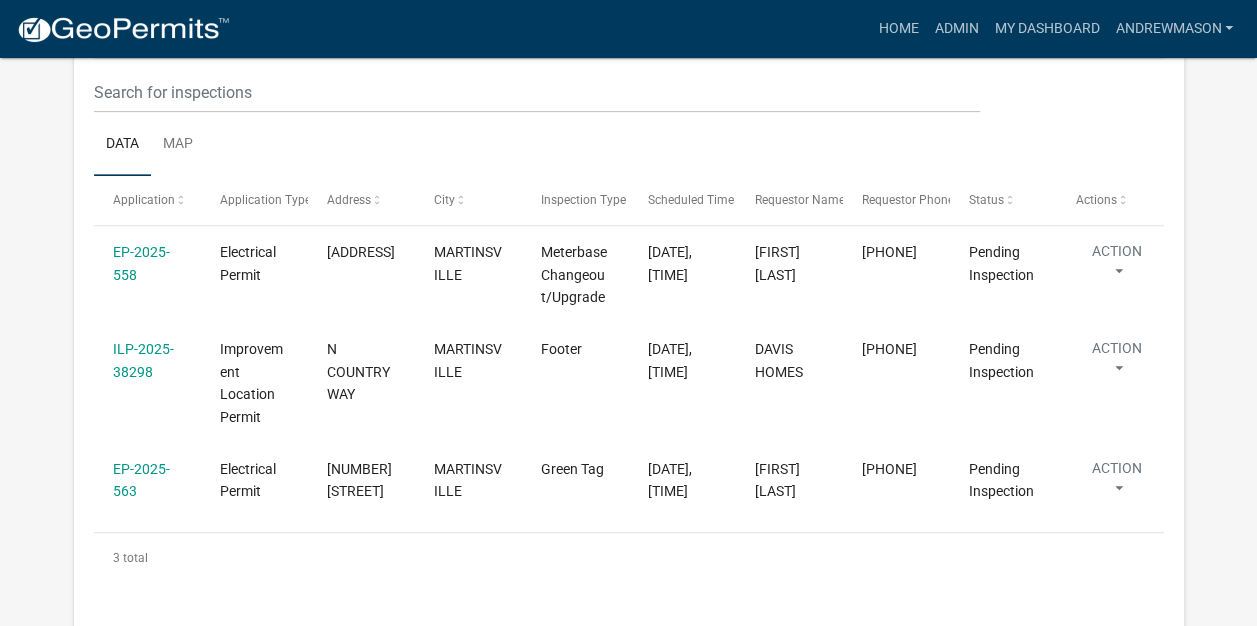 click on "EP-2025-563" 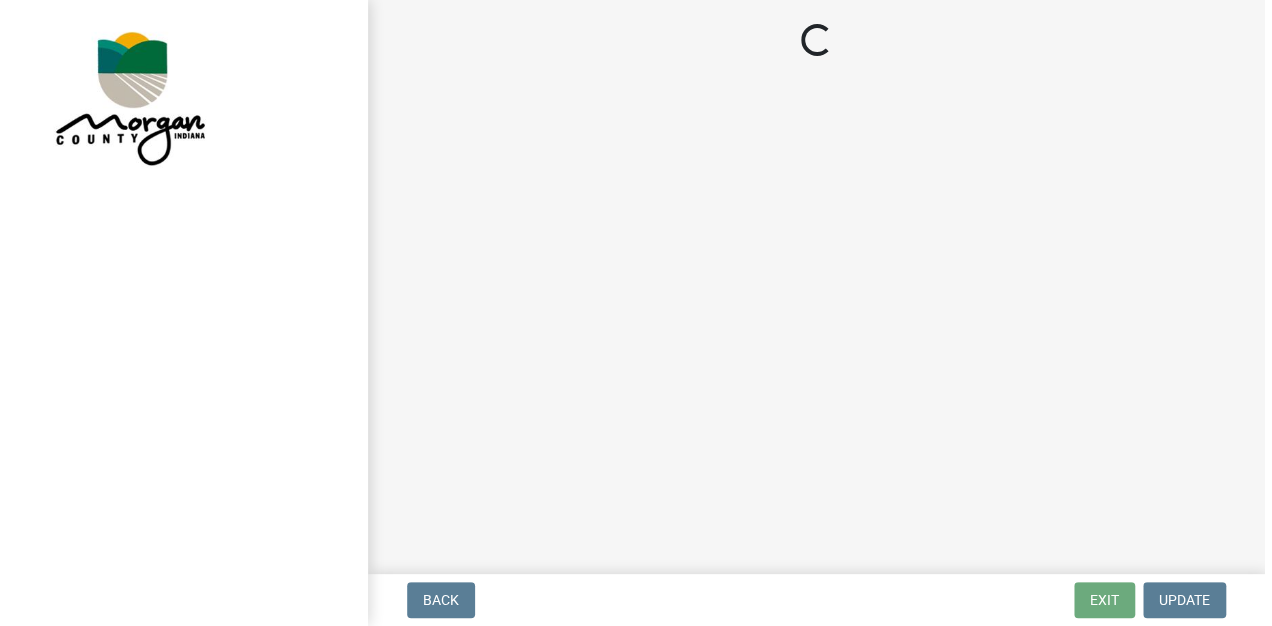 scroll, scrollTop: 0, scrollLeft: 0, axis: both 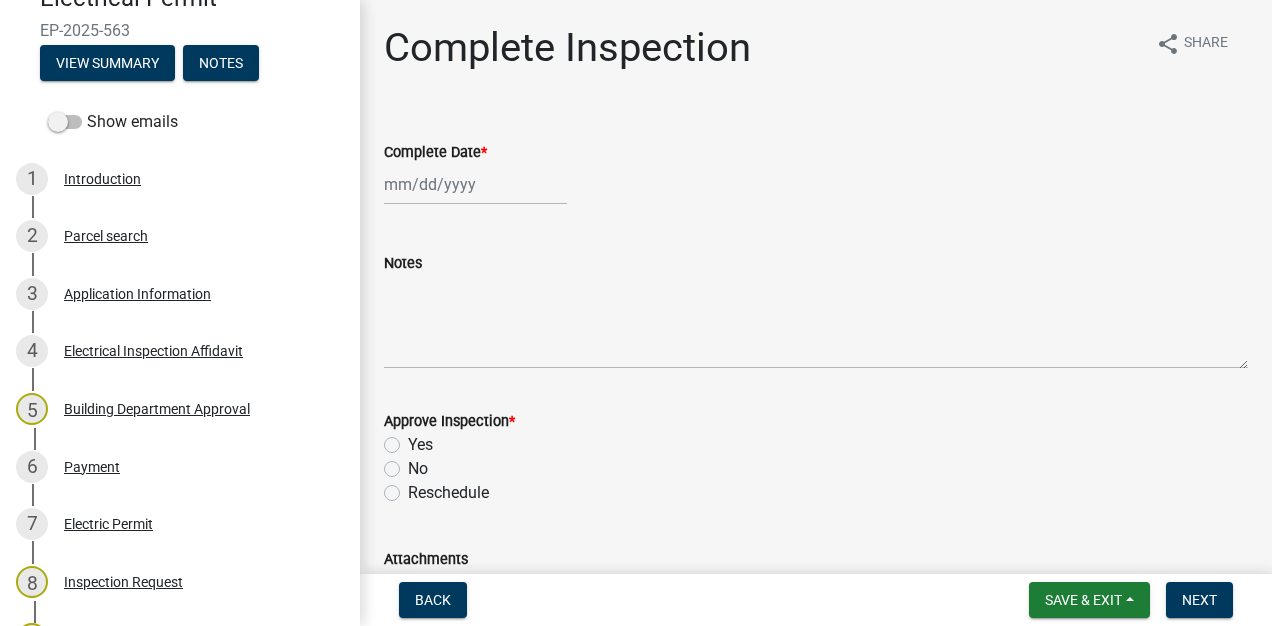 click on "Application Information" at bounding box center (137, 294) 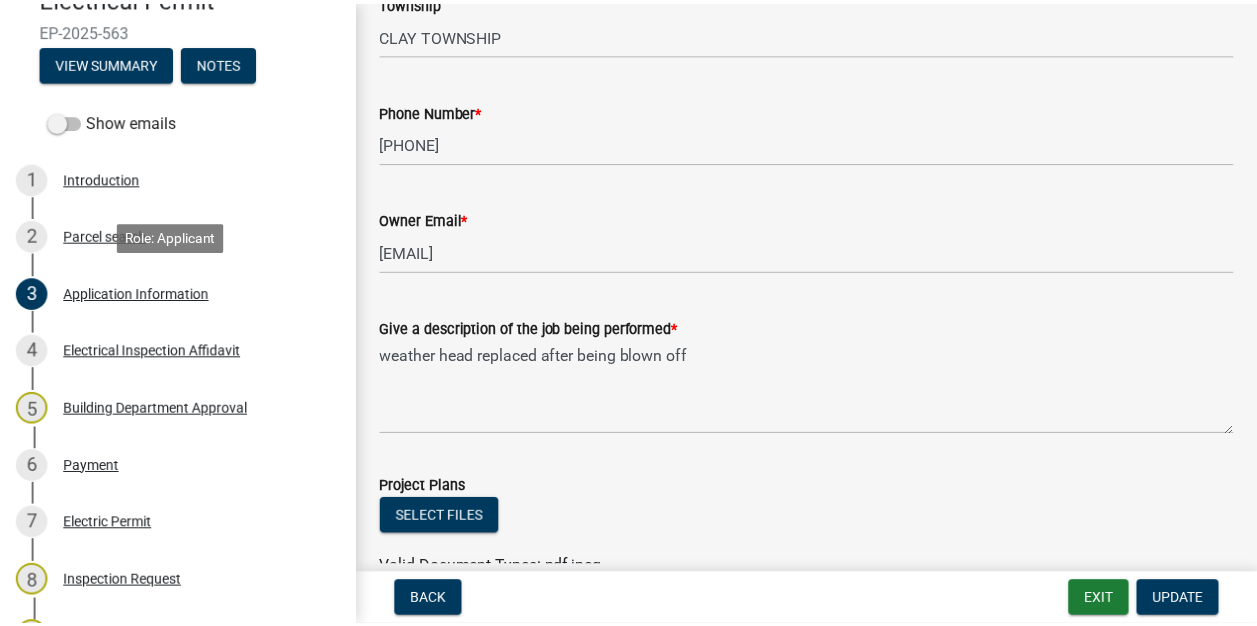 scroll, scrollTop: 524, scrollLeft: 0, axis: vertical 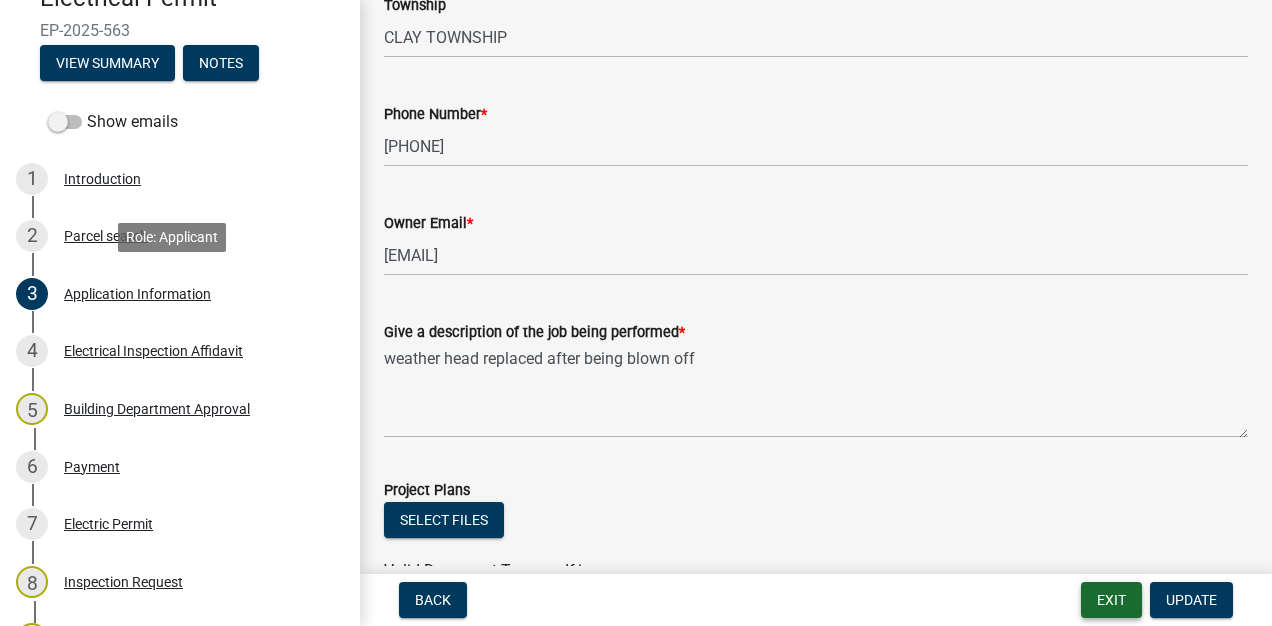click on "Exit" at bounding box center [1111, 600] 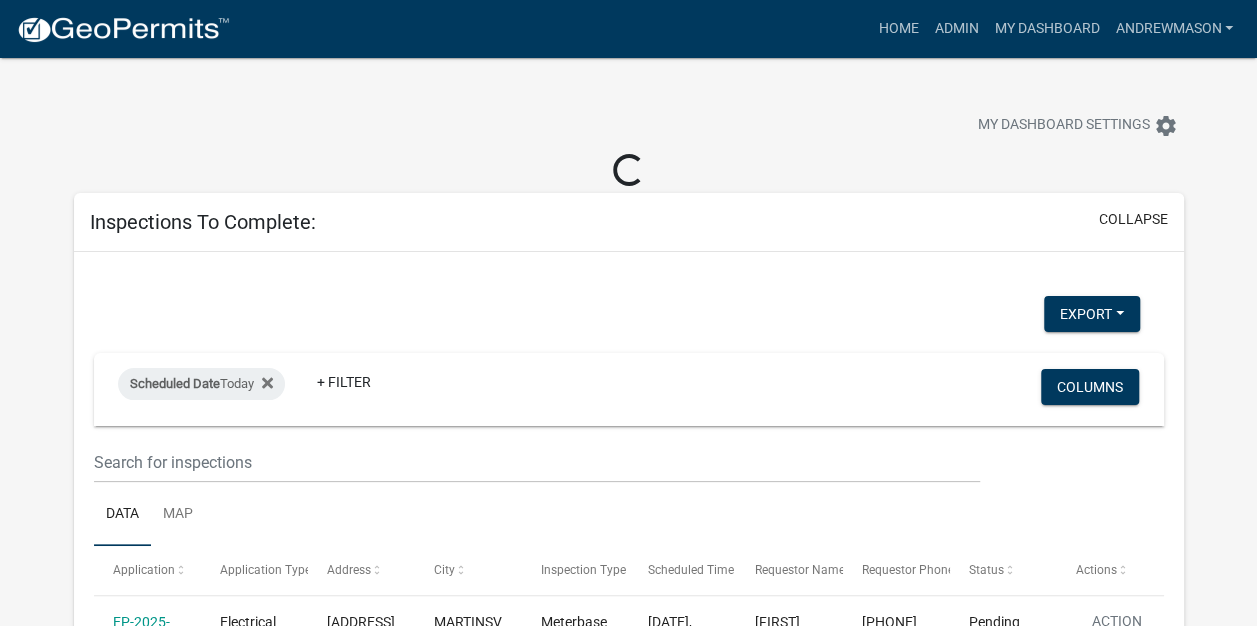 select on "3: 100" 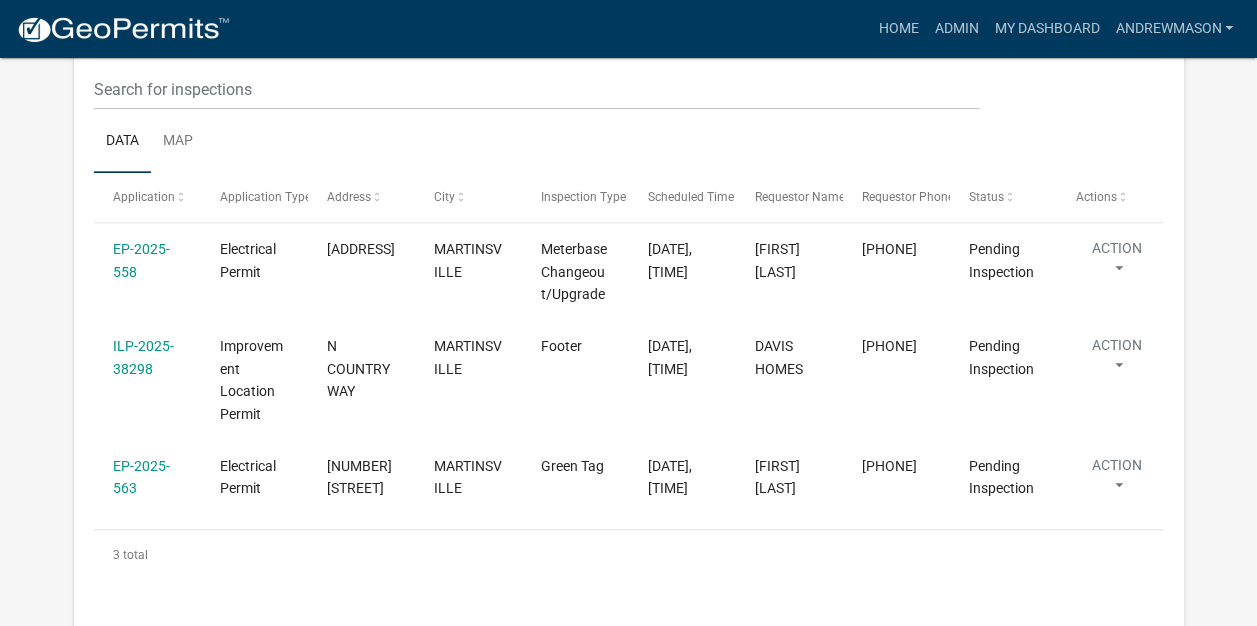scroll, scrollTop: 348, scrollLeft: 0, axis: vertical 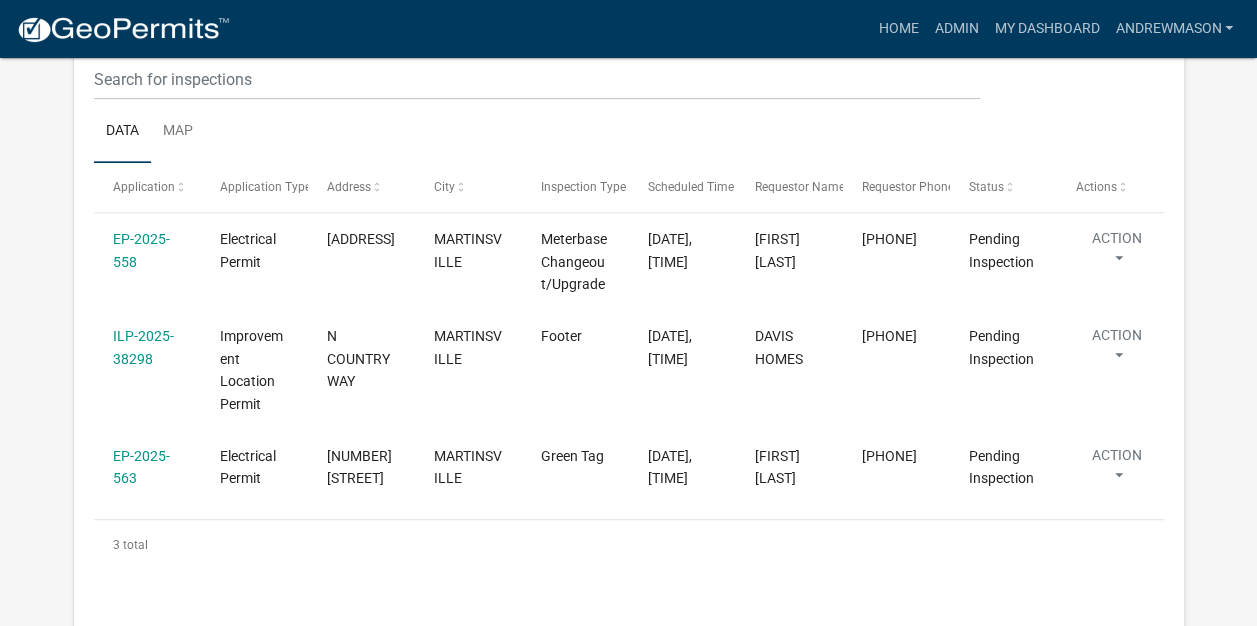 click on "EP-2025-563" 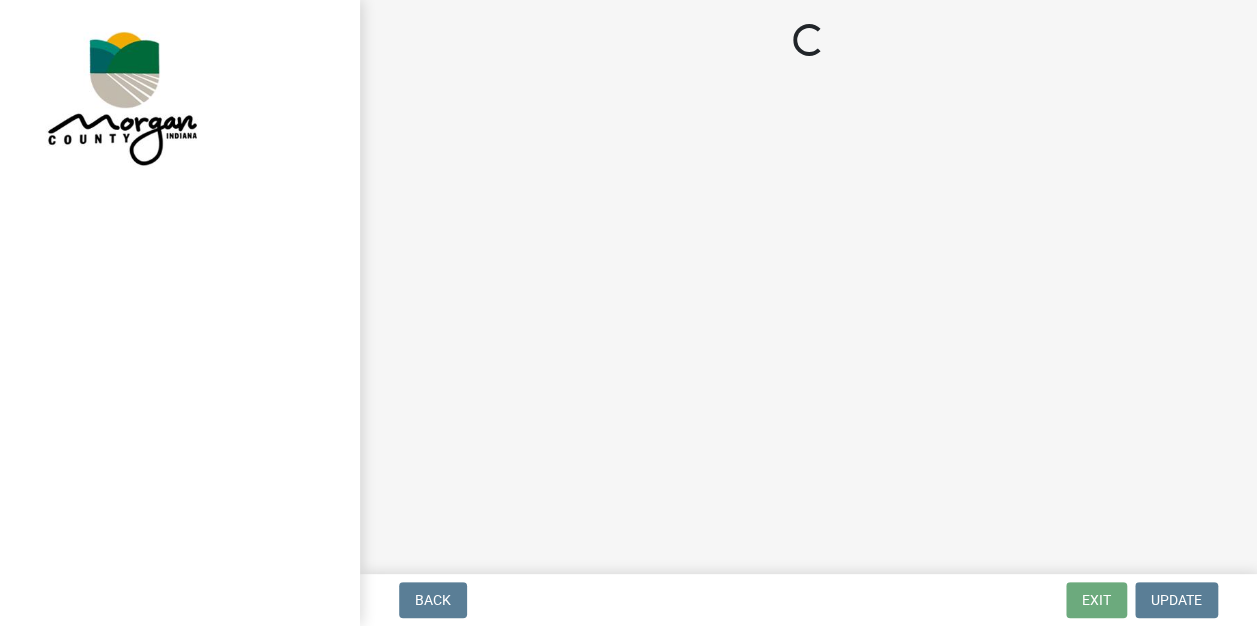 scroll, scrollTop: 0, scrollLeft: 0, axis: both 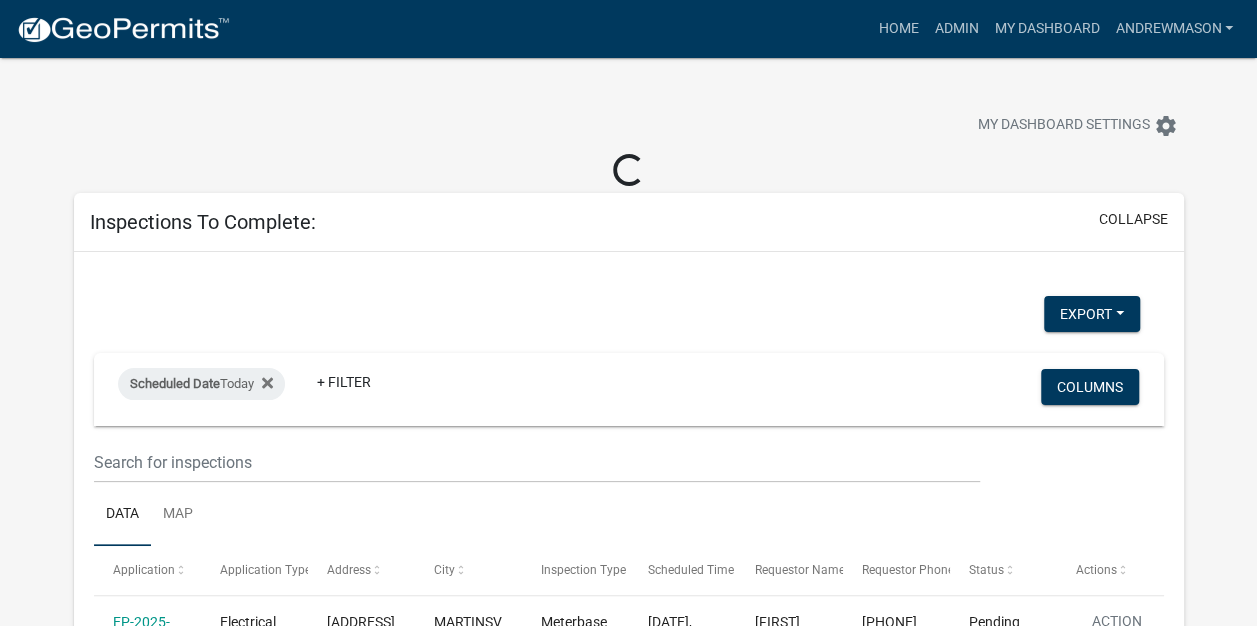 select on "3: 100" 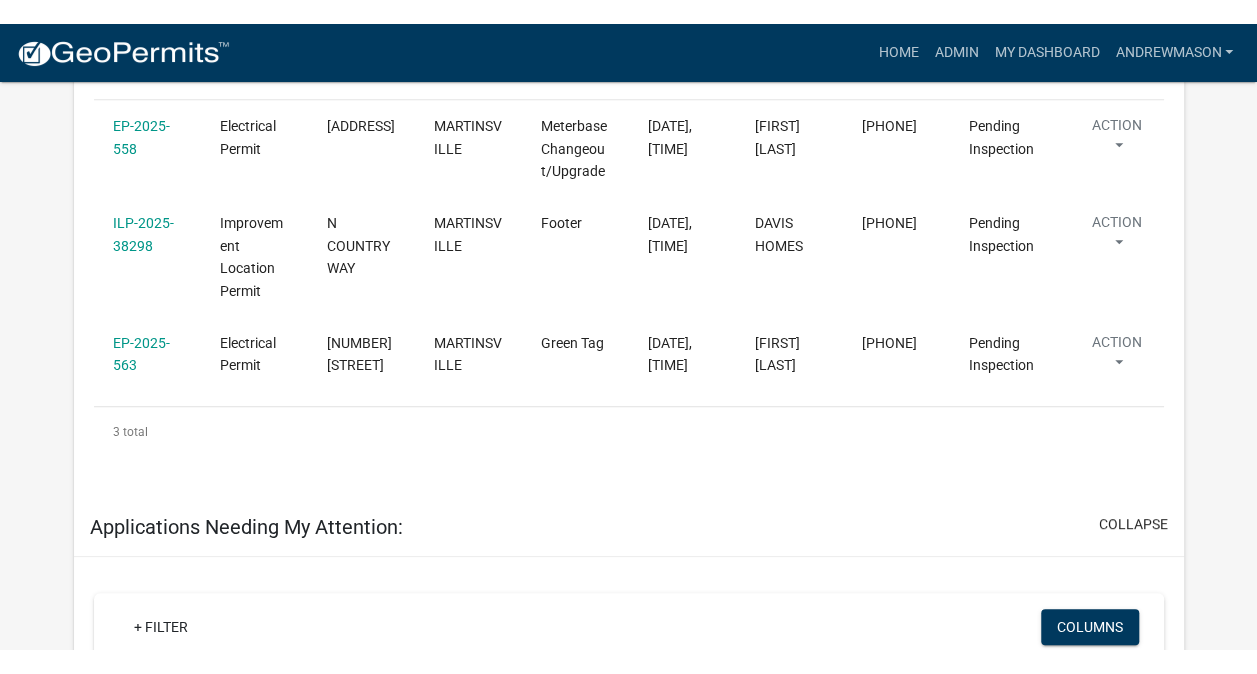 scroll, scrollTop: 482, scrollLeft: 0, axis: vertical 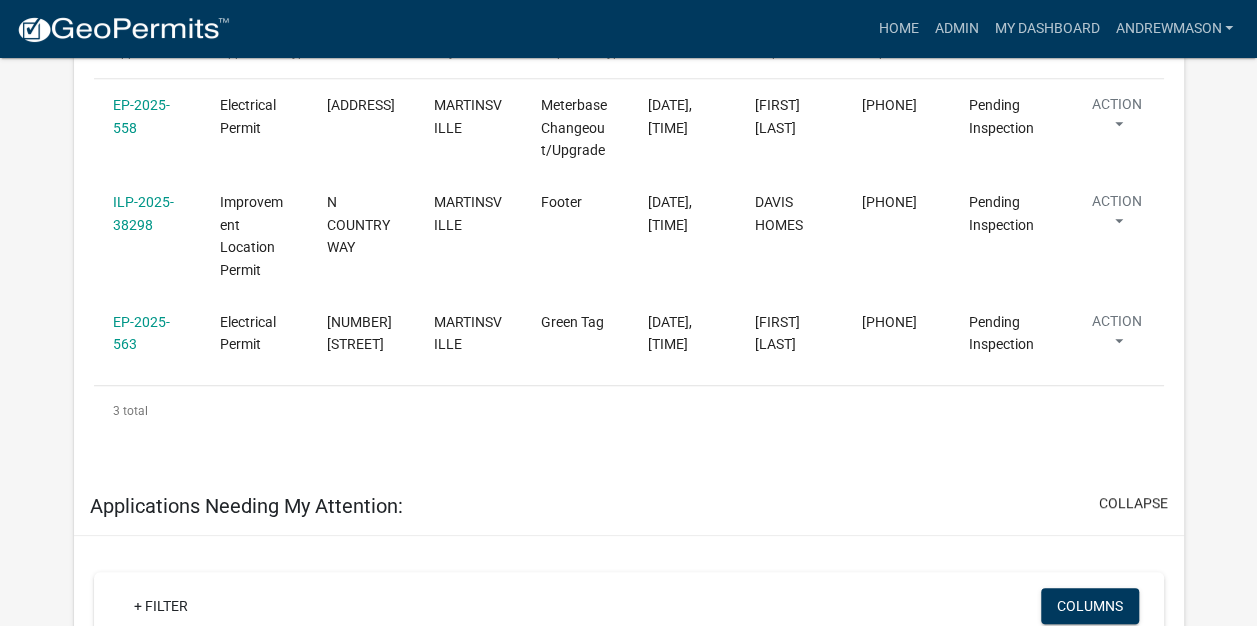 click on "EP-2025-563" 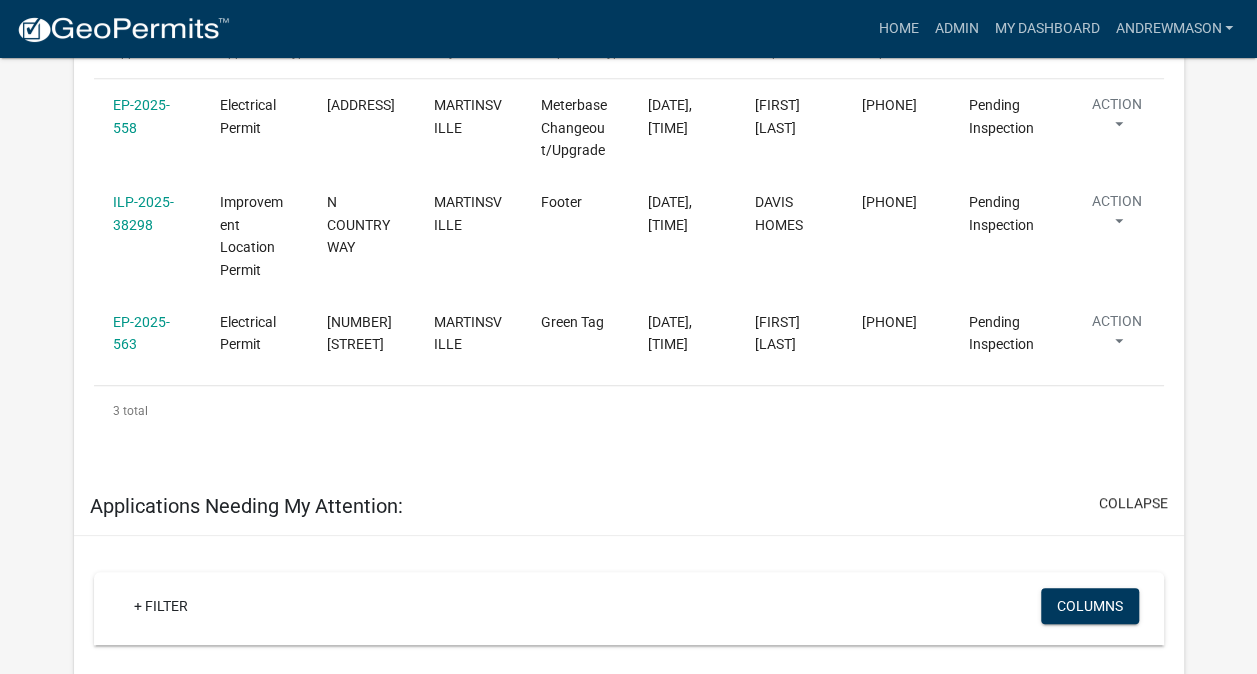 click on "[NUMBER] [STREET]" 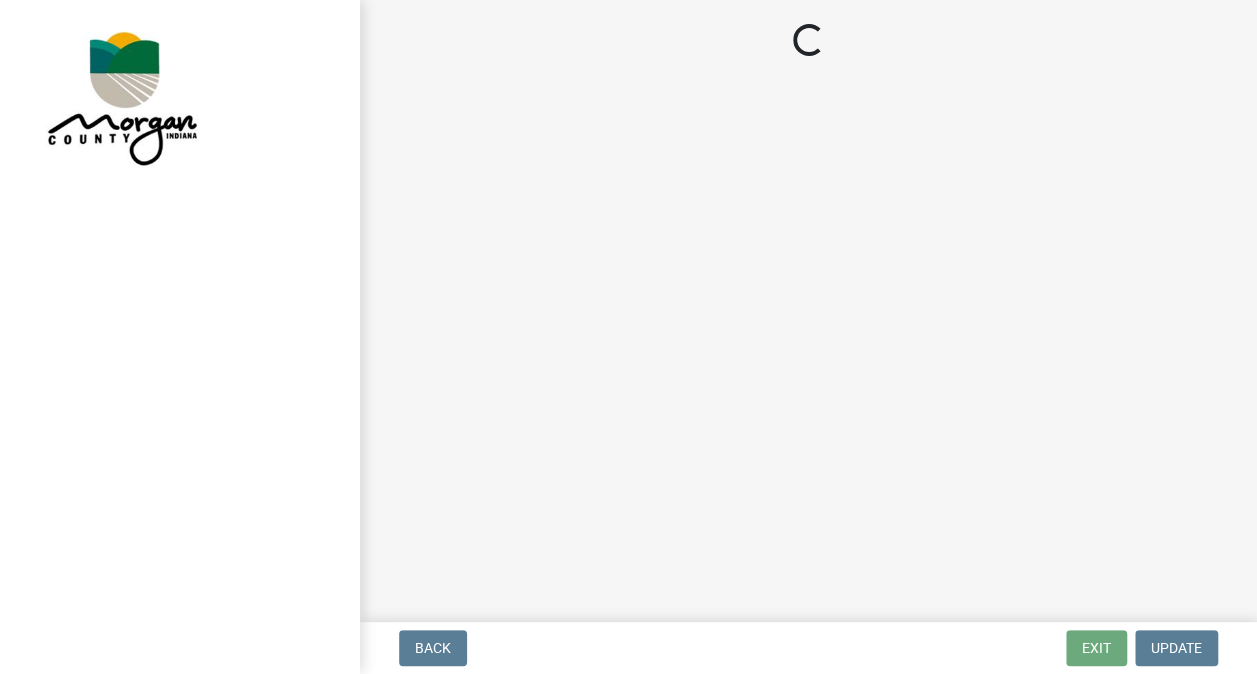 scroll, scrollTop: 0, scrollLeft: 0, axis: both 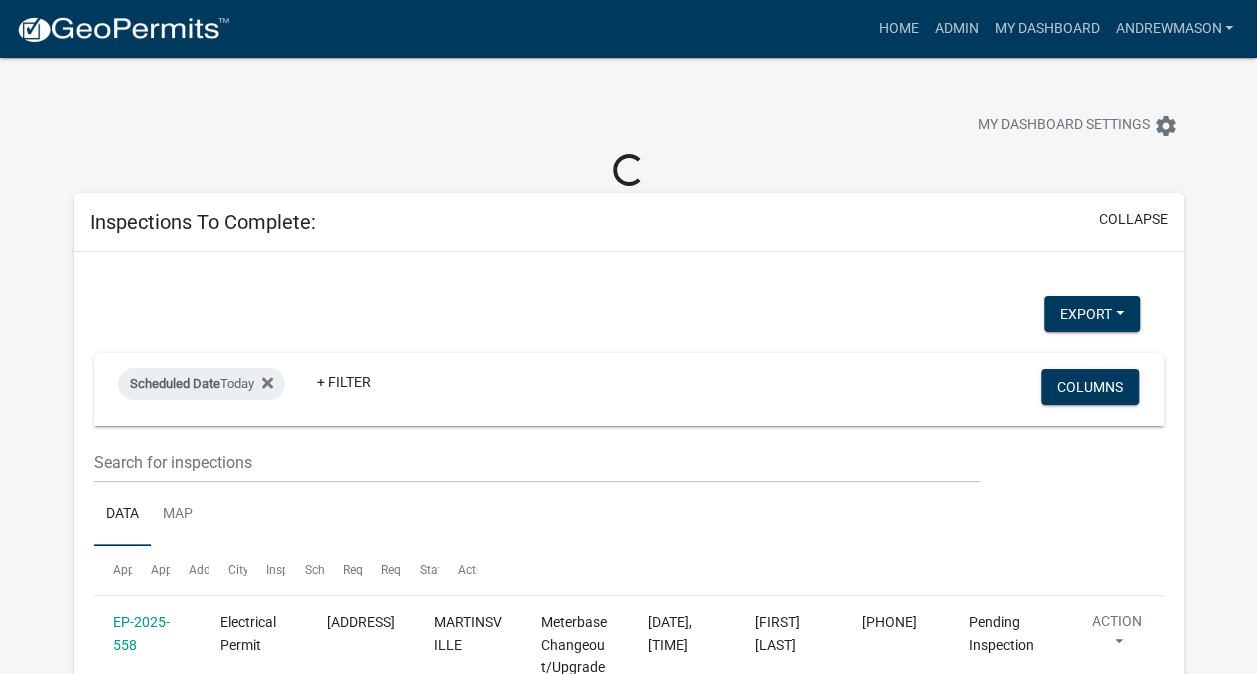 select on "3: 100" 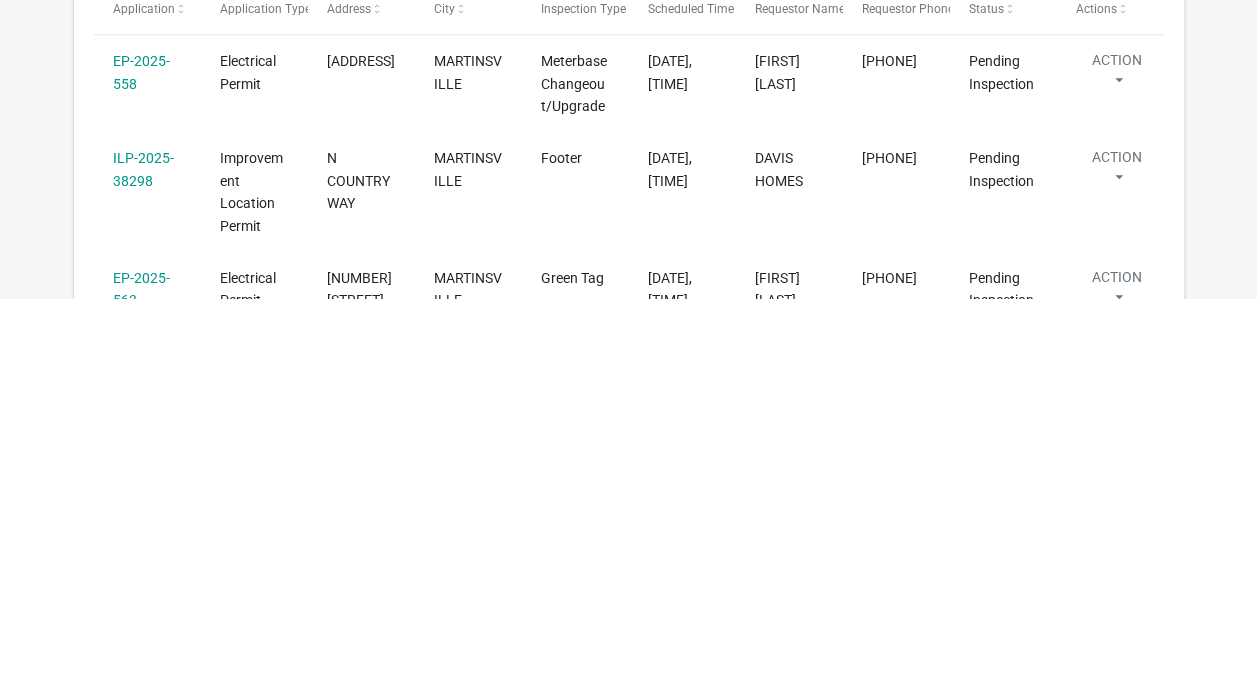 scroll, scrollTop: 182, scrollLeft: 0, axis: vertical 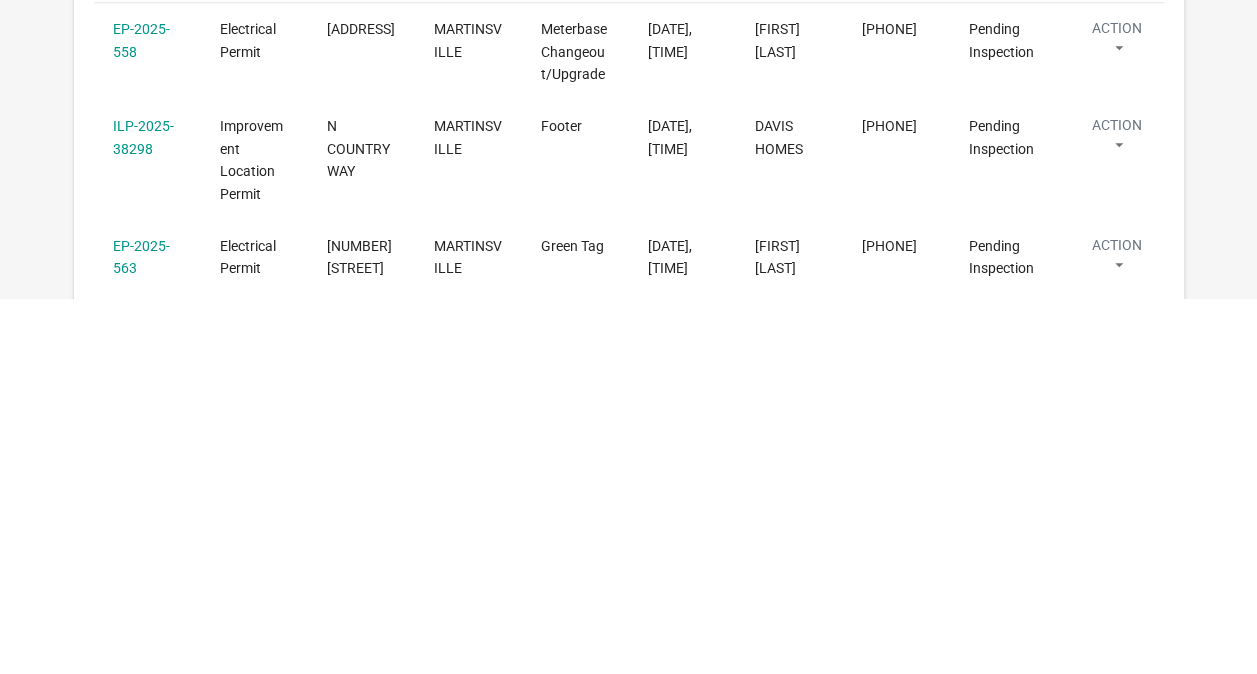 click on "EP-2025-563" 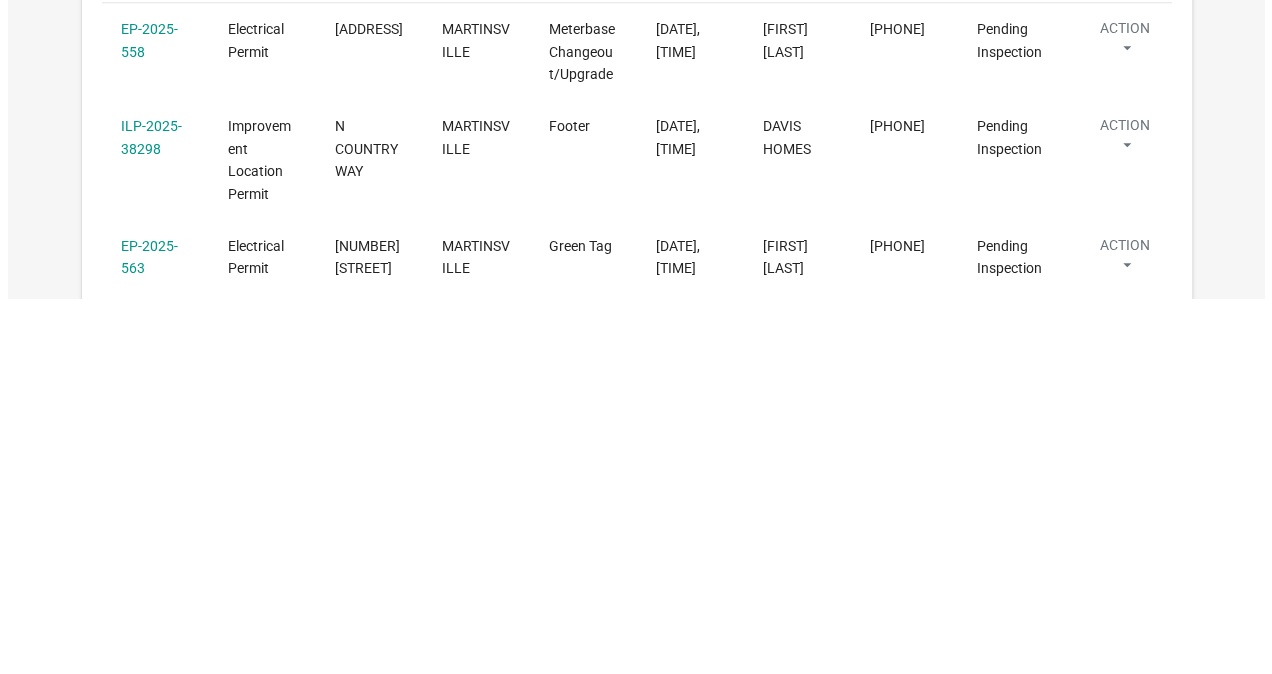 scroll, scrollTop: 0, scrollLeft: 0, axis: both 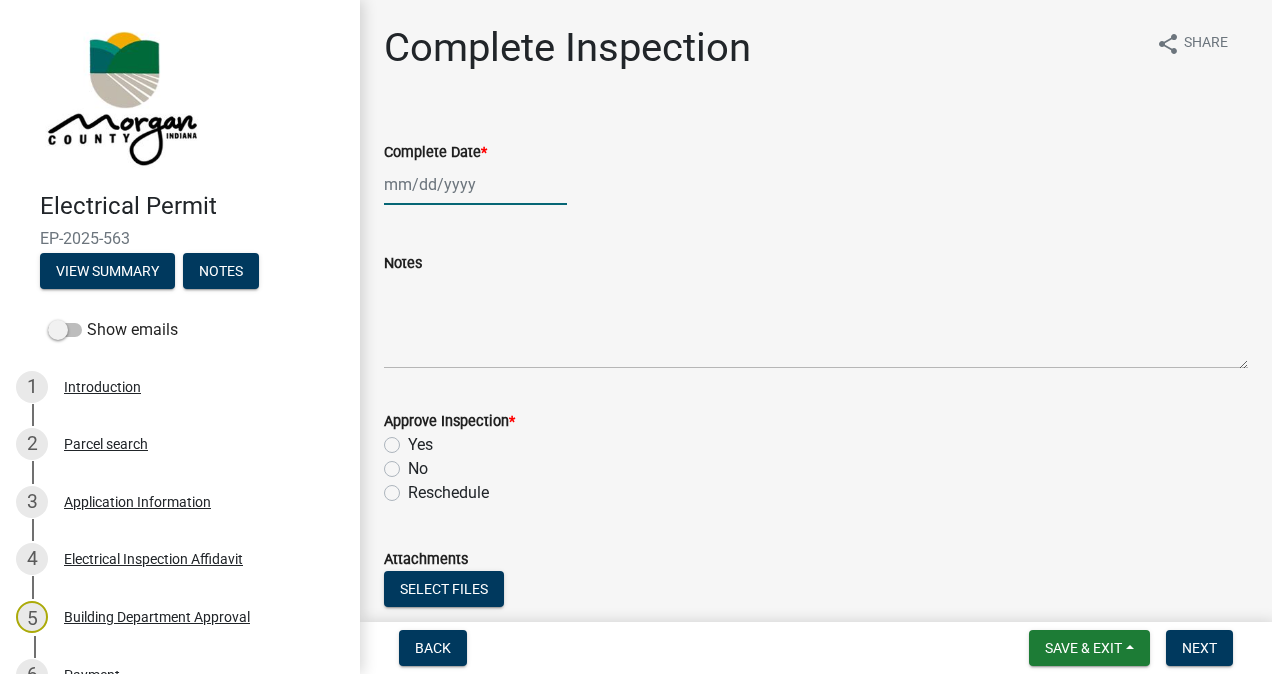 click 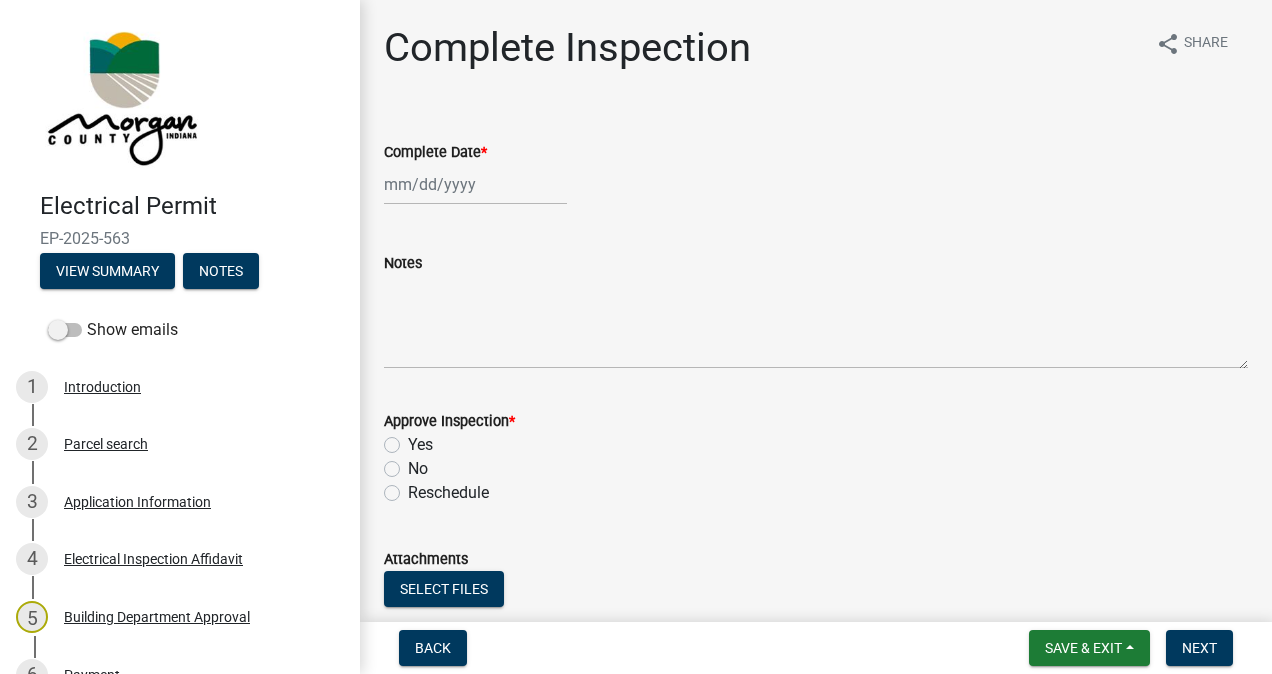 select on "8" 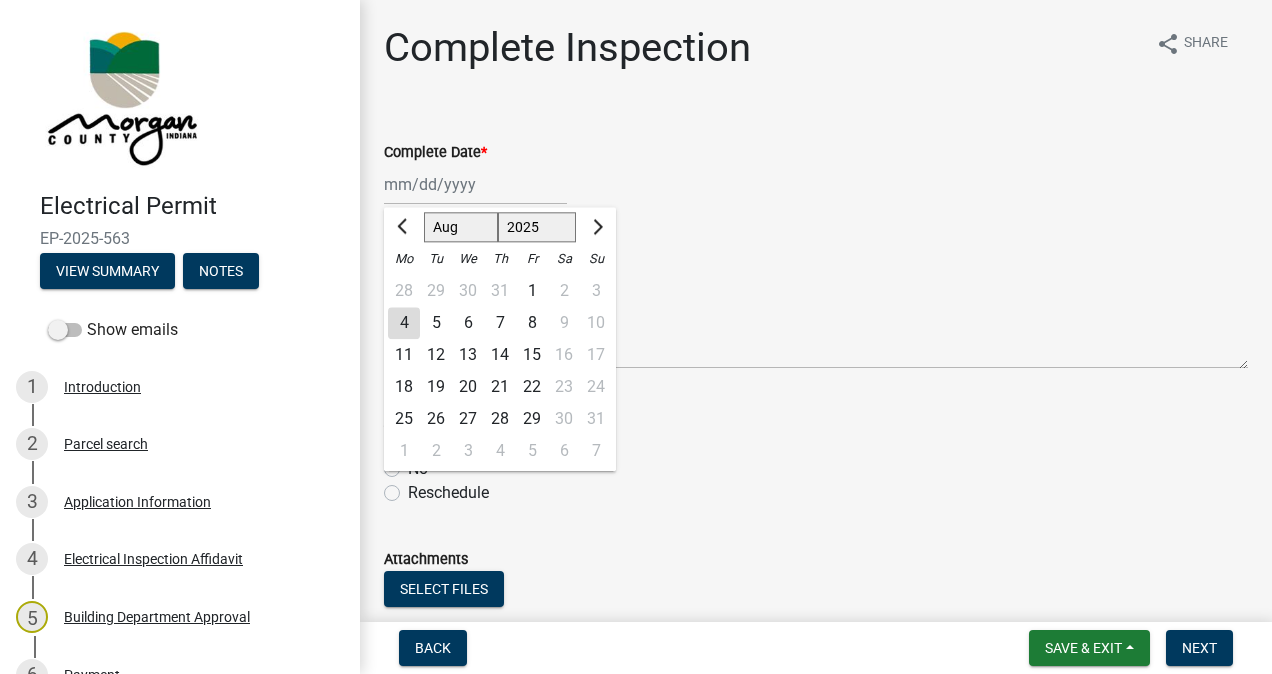 click on "4" 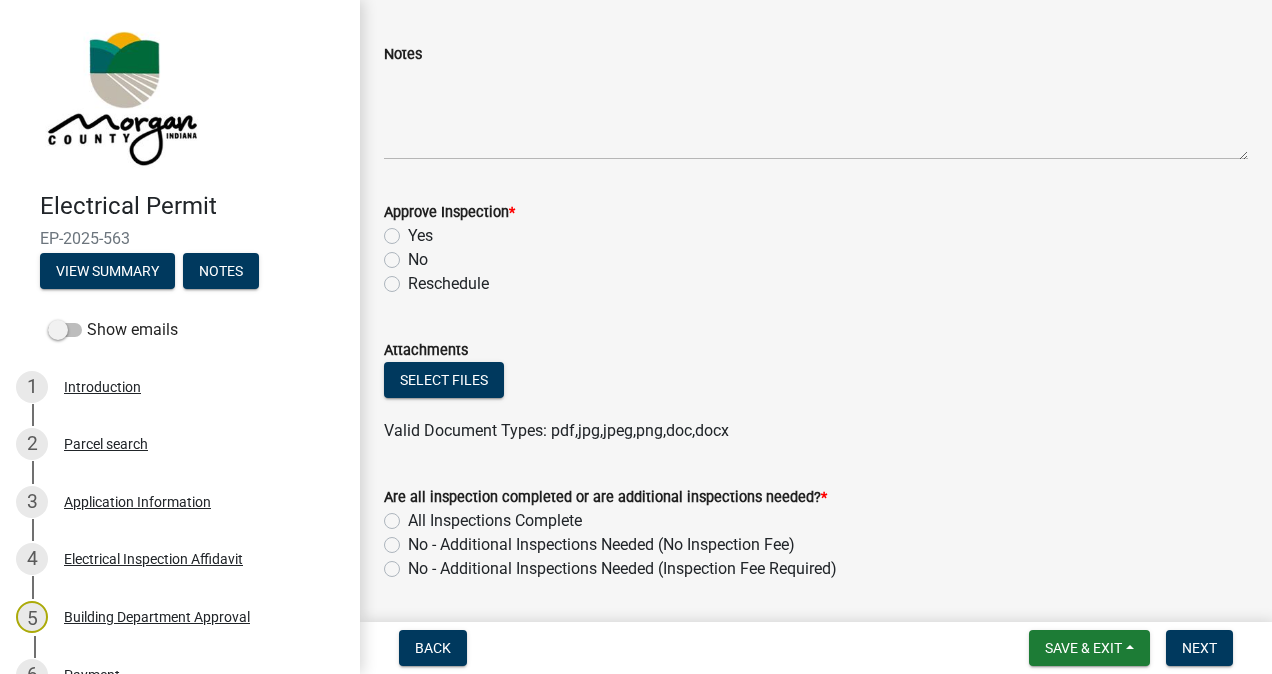 scroll, scrollTop: 210, scrollLeft: 0, axis: vertical 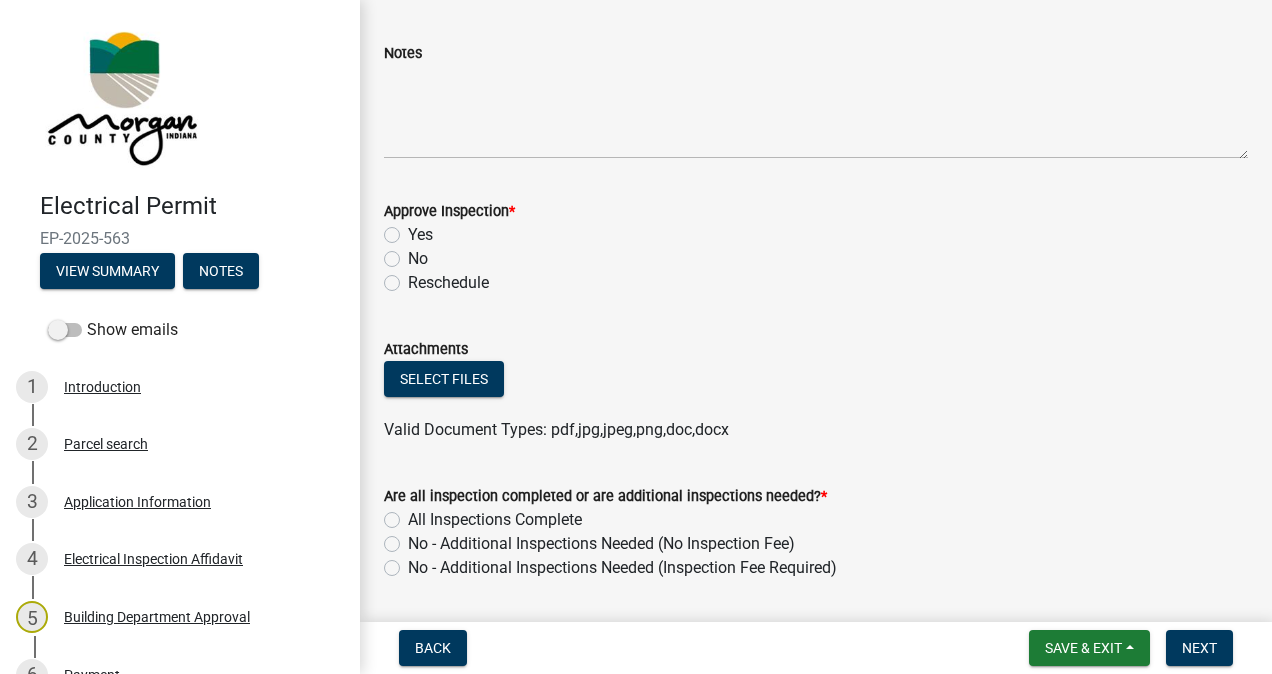 click on "Yes" 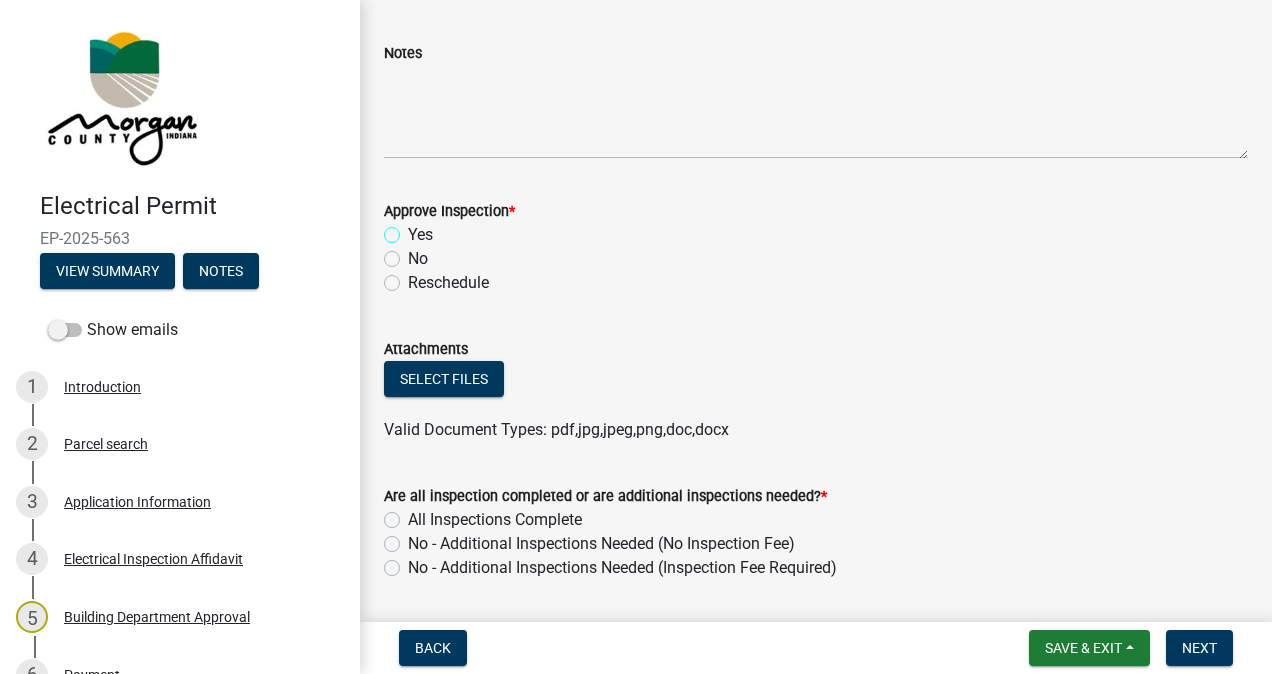 click on "Yes" at bounding box center [414, 229] 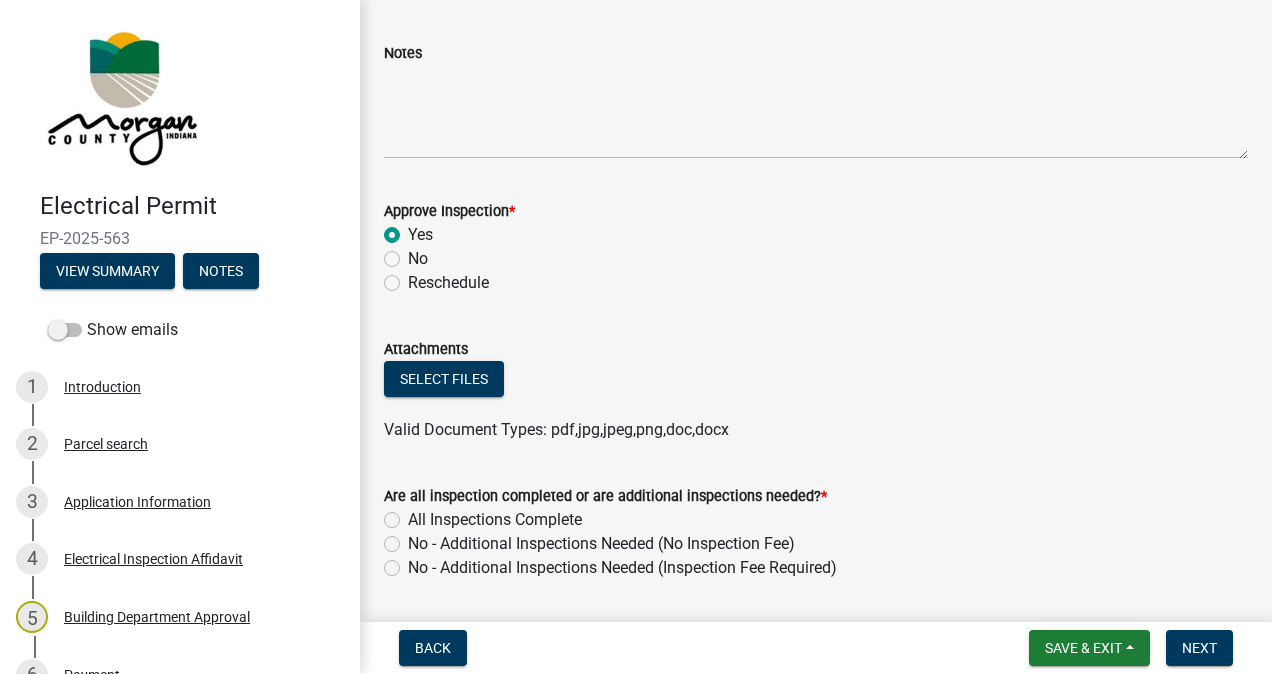 radio on "true" 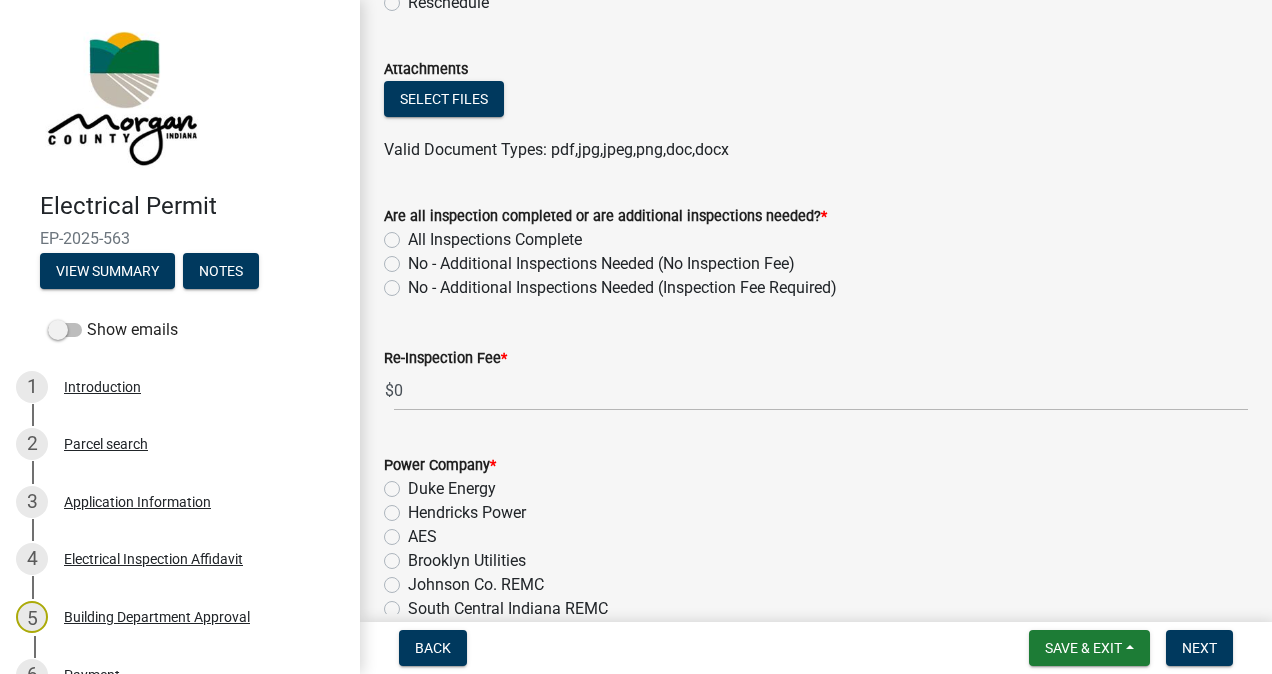 scroll, scrollTop: 491, scrollLeft: 0, axis: vertical 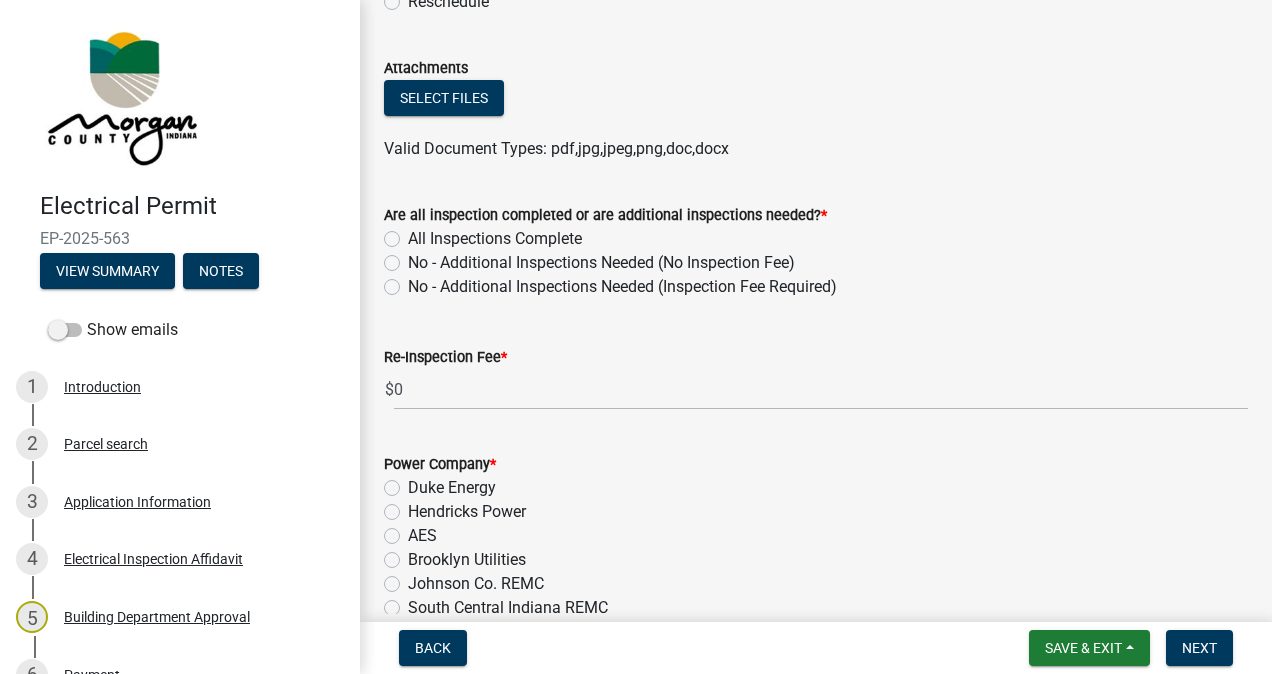 click on "All Inspections Complete" 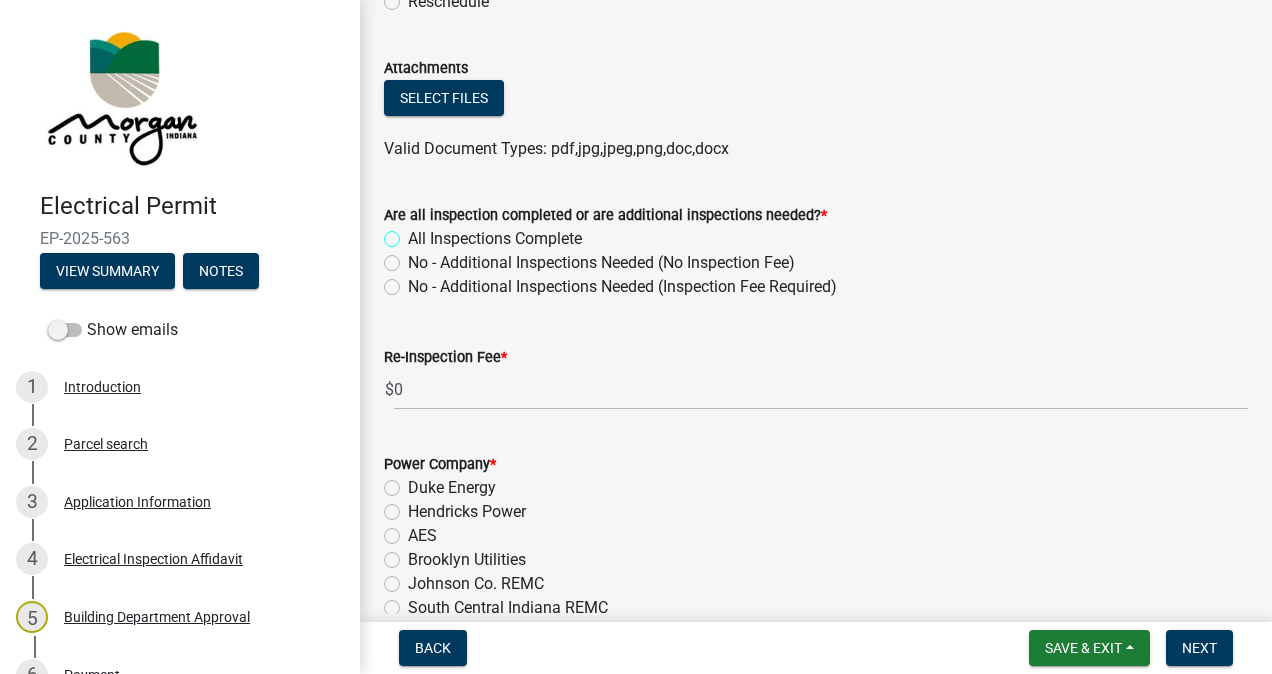 click on "All Inspections Complete" at bounding box center [414, 233] 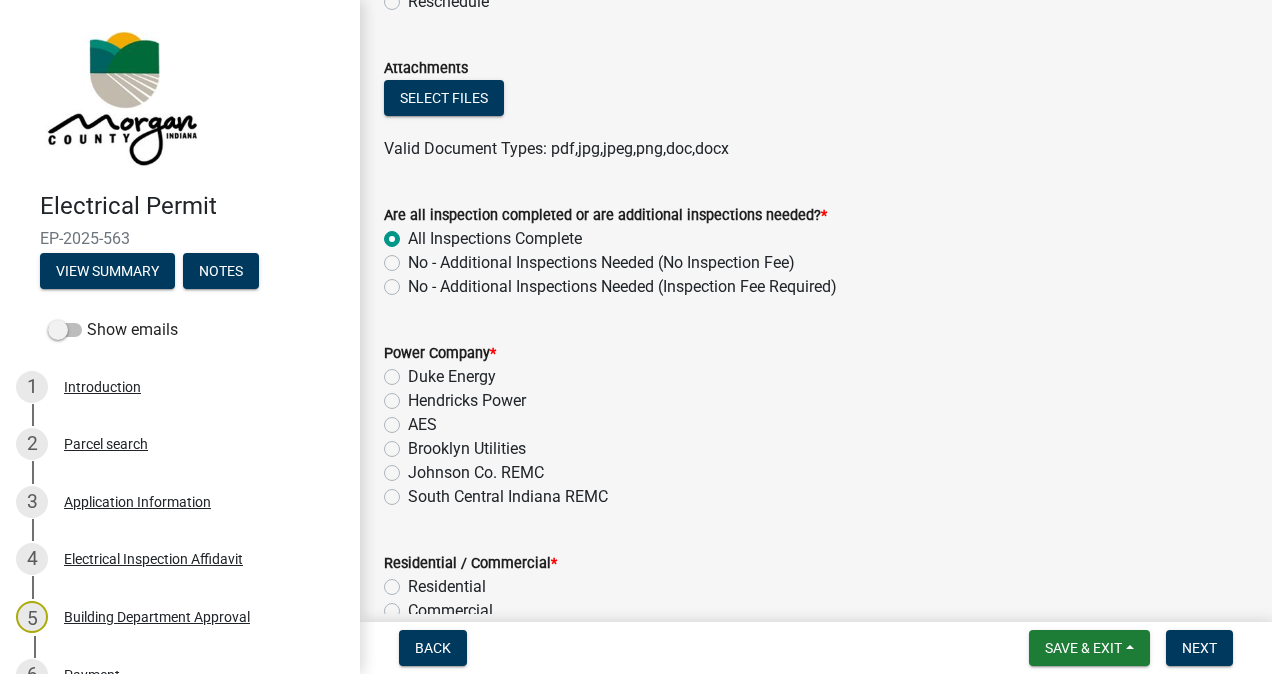 radio on "true" 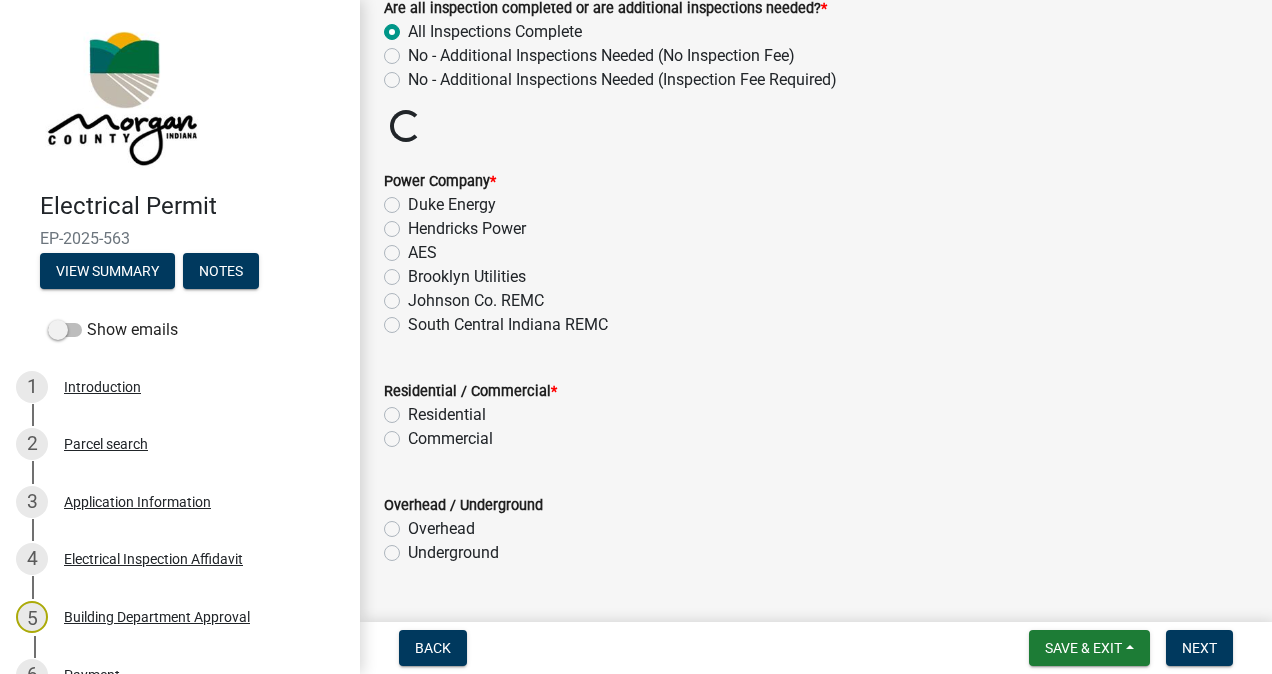 scroll, scrollTop: 702, scrollLeft: 0, axis: vertical 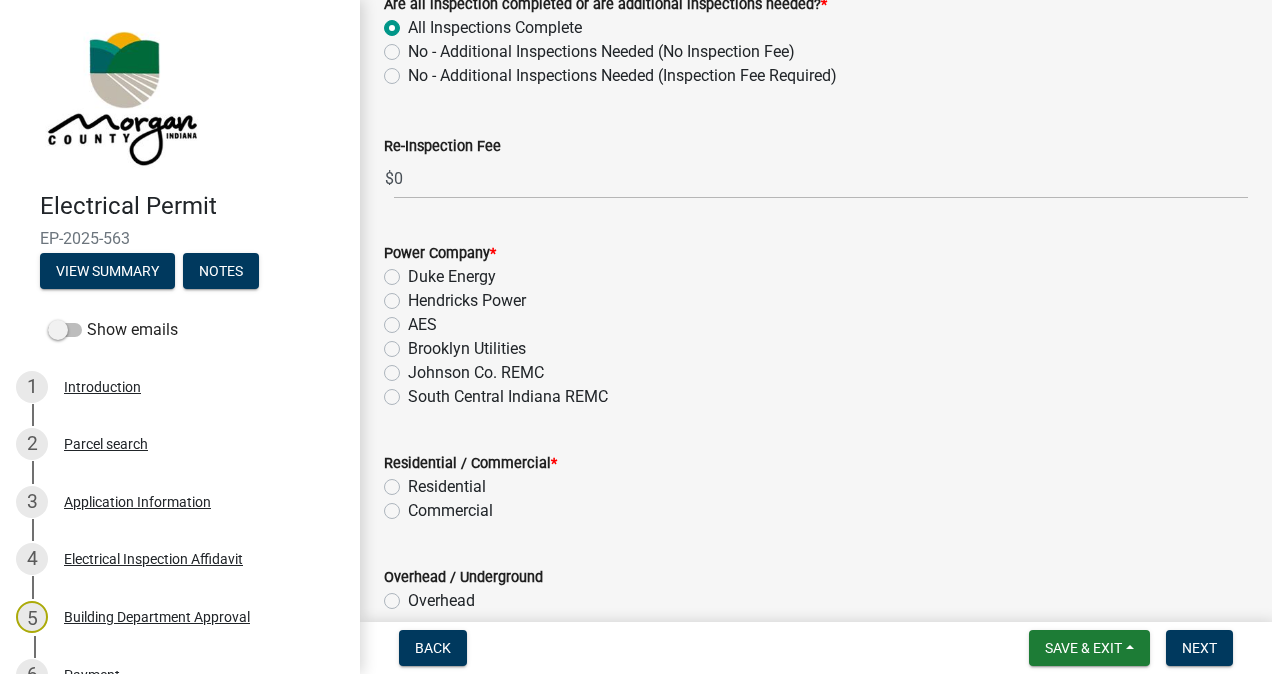 click on "South Central Indiana REMC" 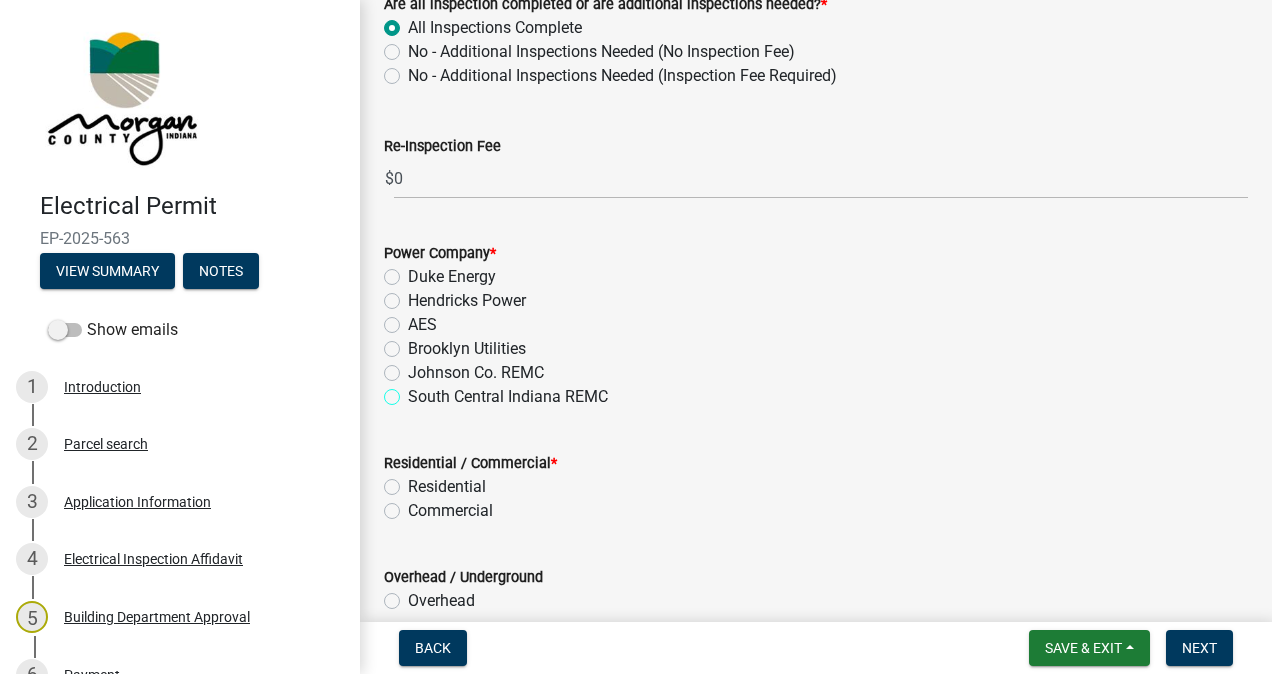 click on "South Central Indiana REMC" at bounding box center [414, 391] 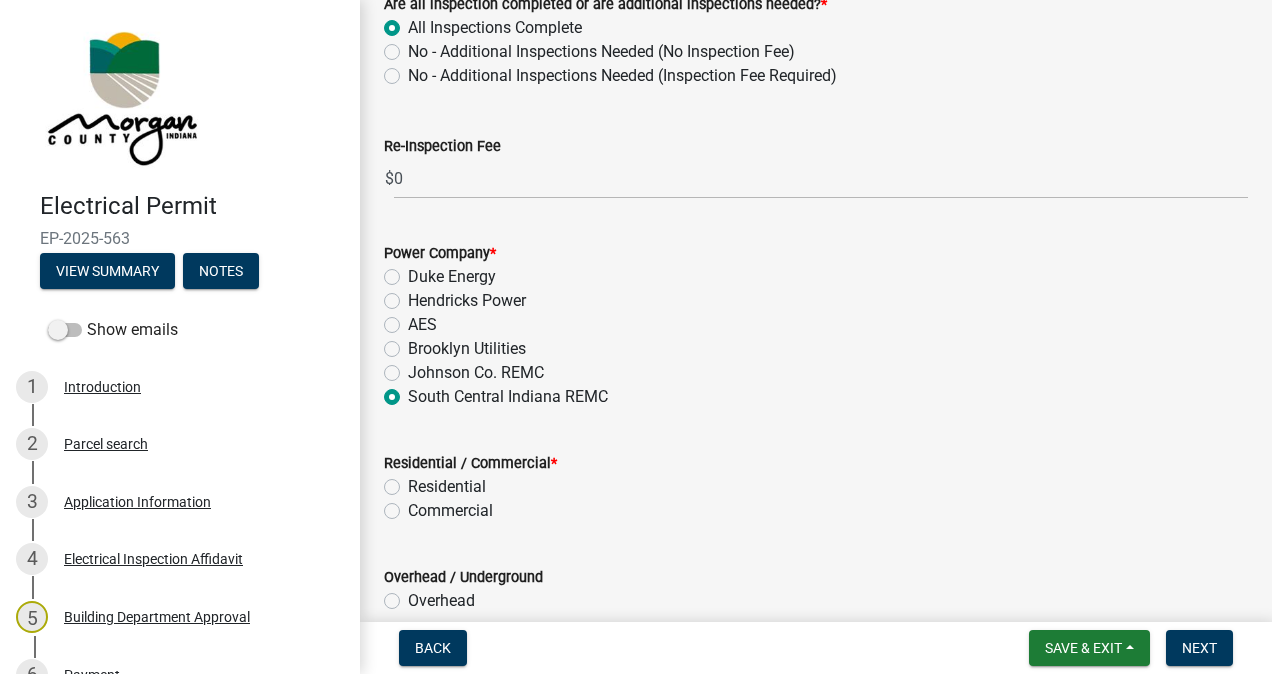 radio on "true" 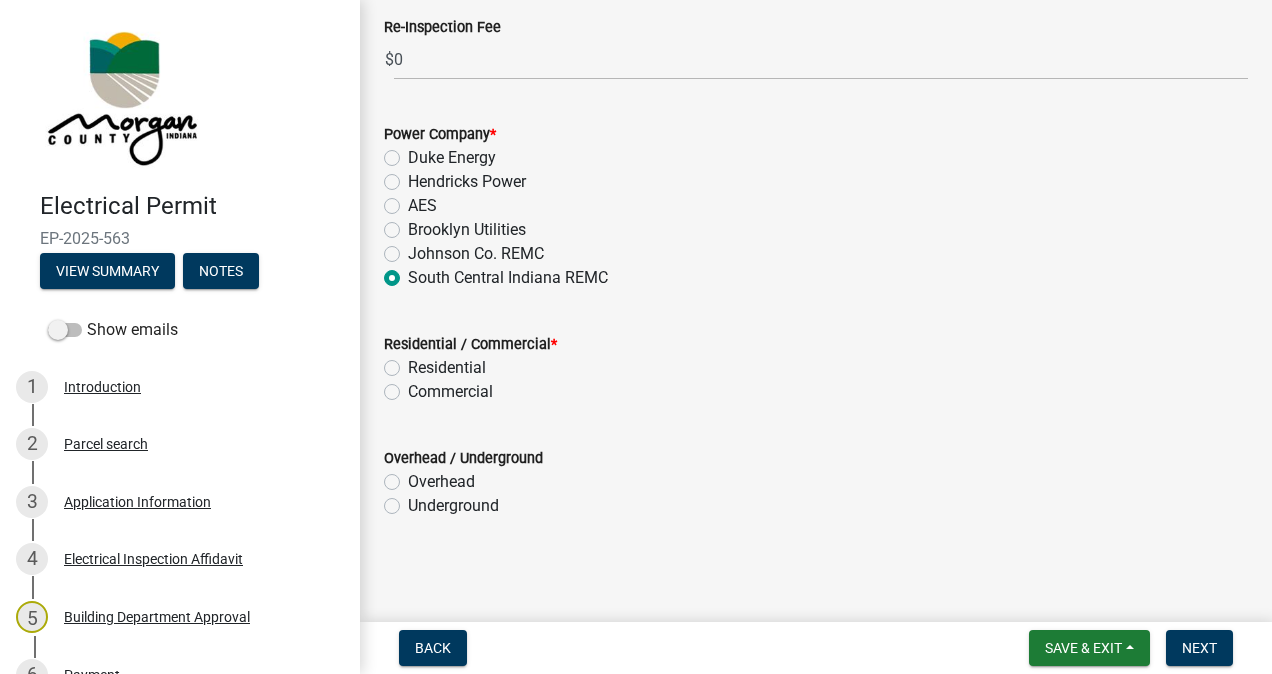 click on "Residential" 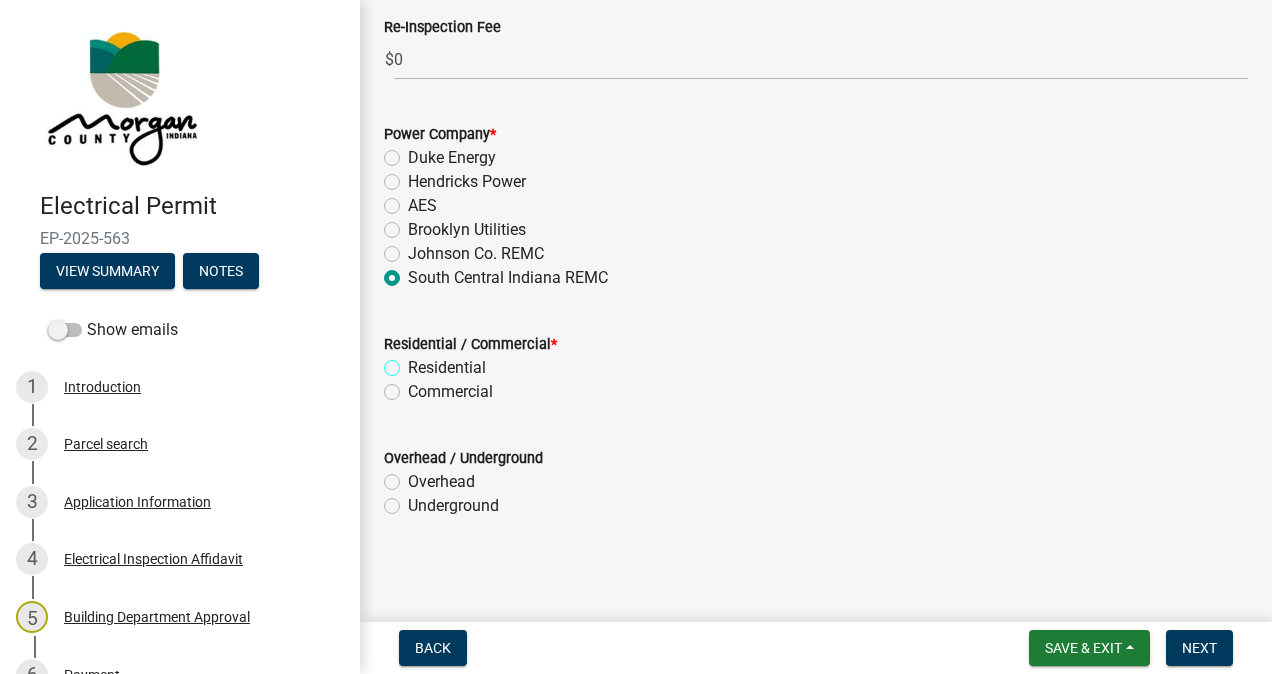 click on "Residential" at bounding box center (414, 362) 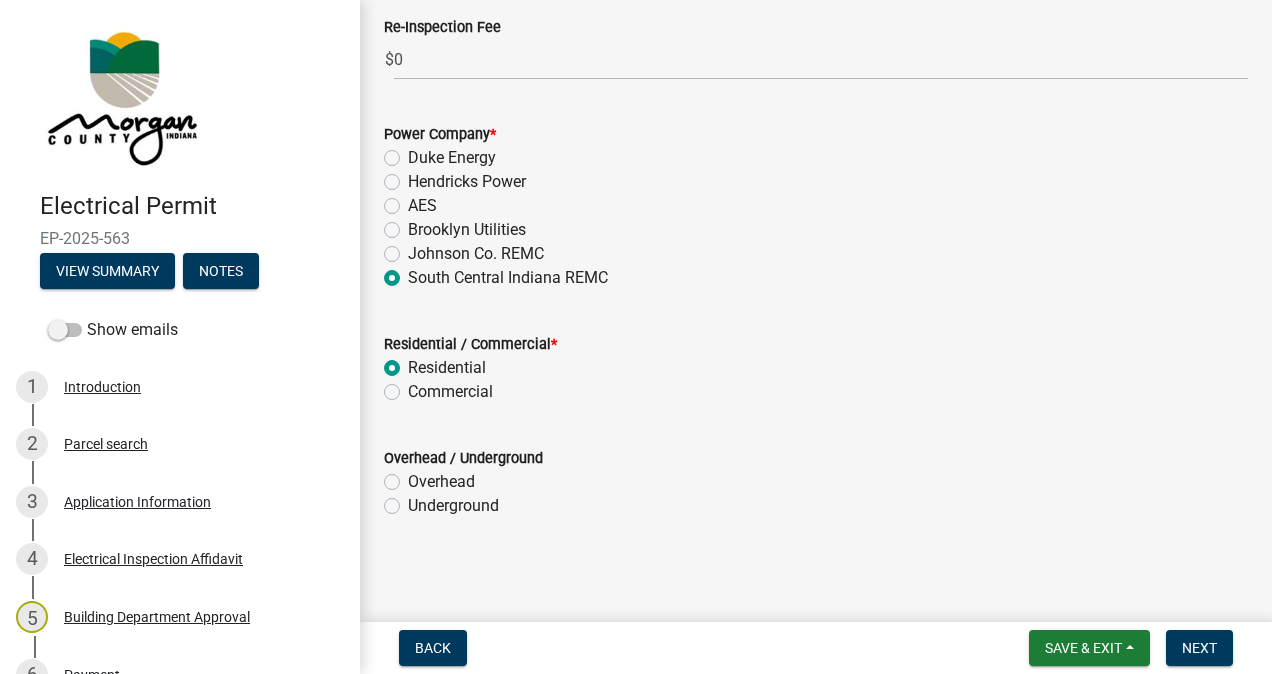 radio on "true" 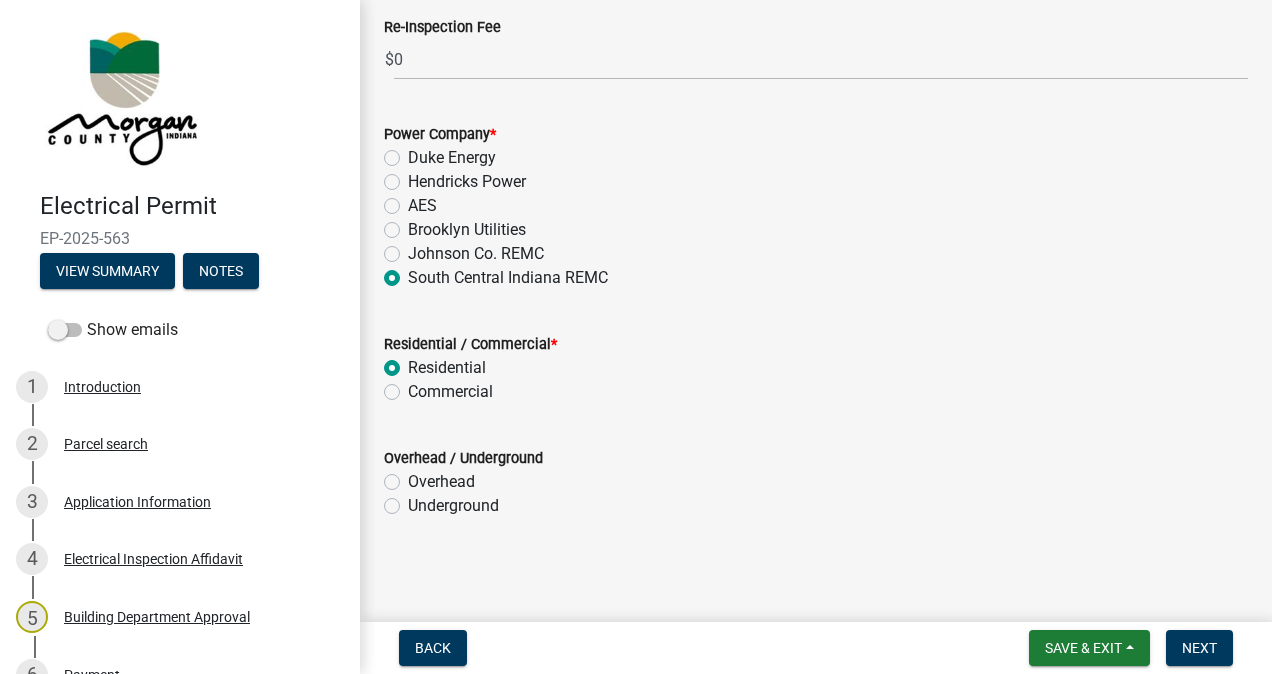 click on "Overhead" 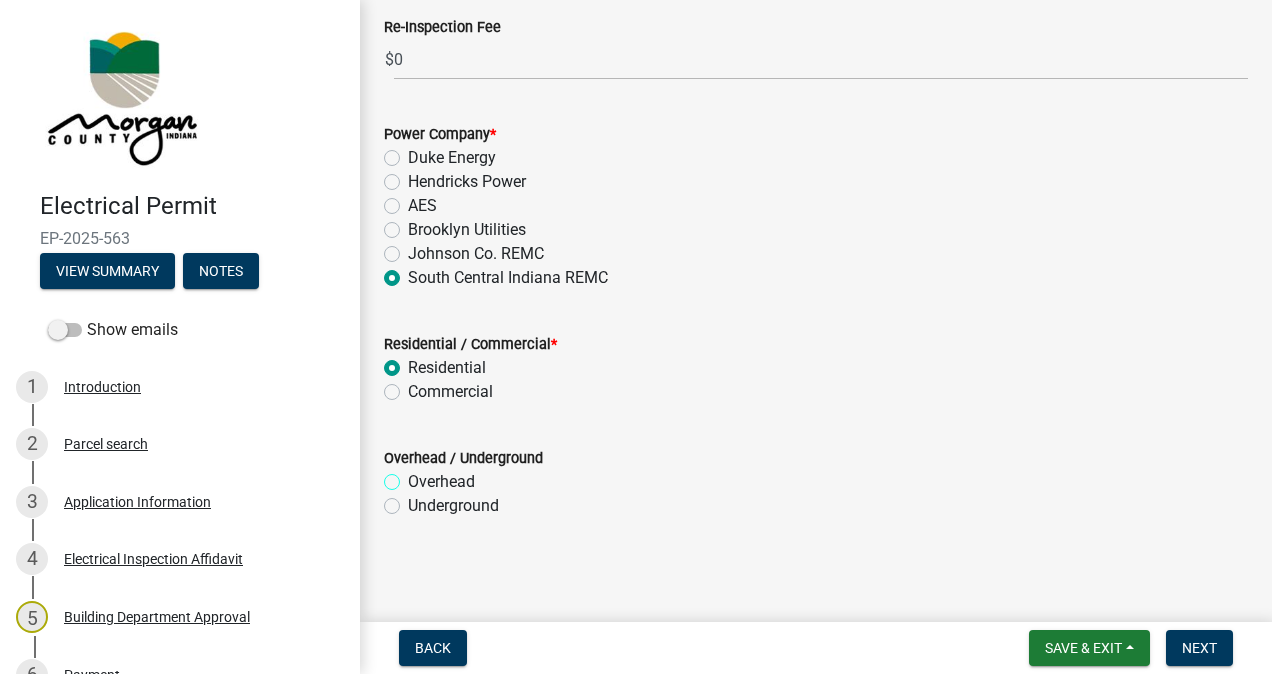click on "Overhead" at bounding box center (414, 476) 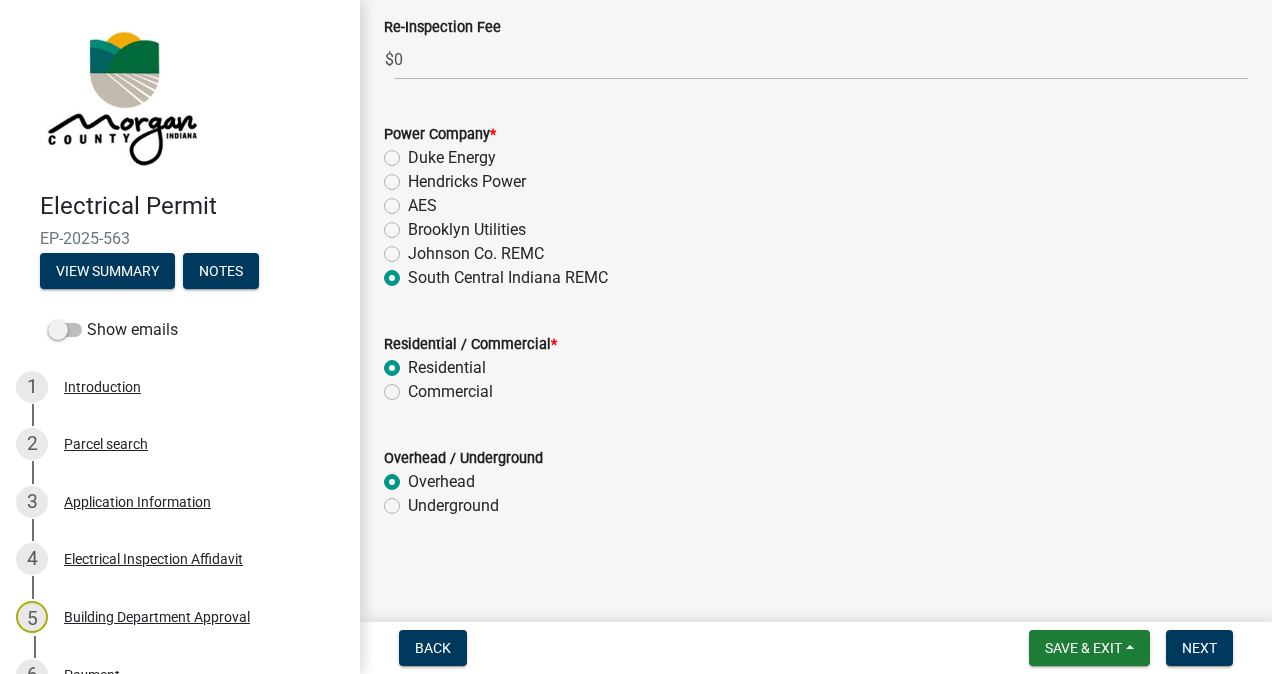 radio on "true" 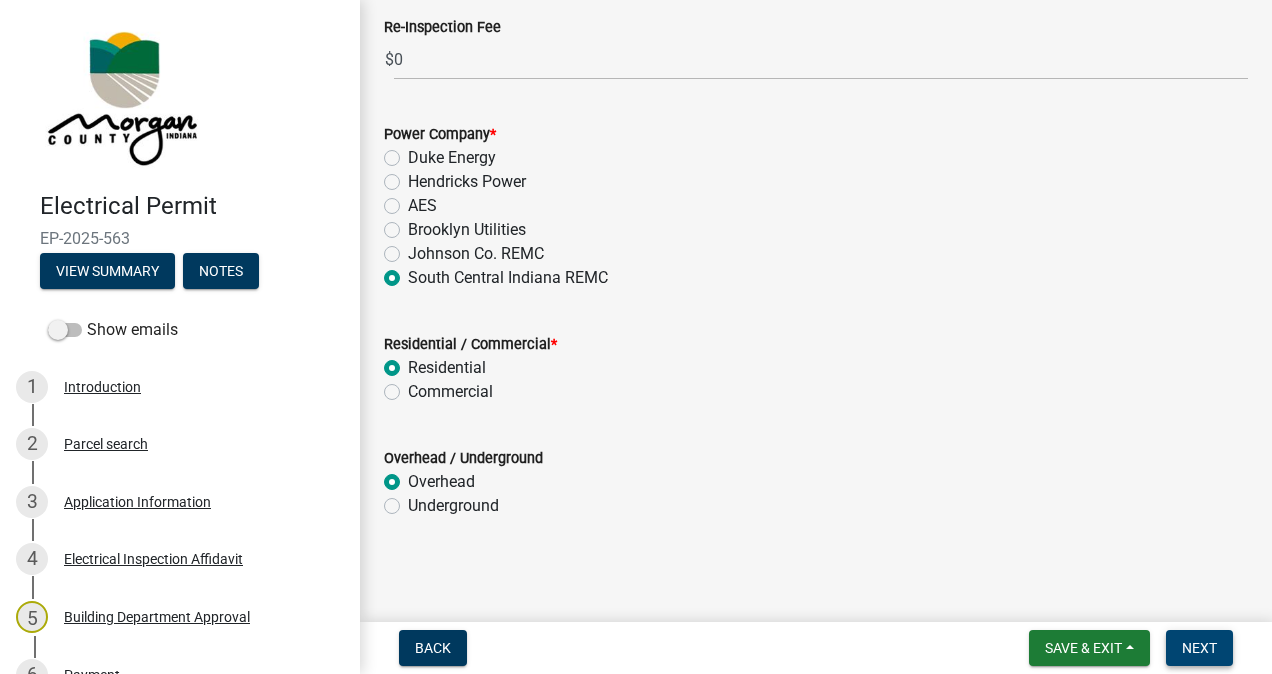 click on "Next" at bounding box center [1199, 648] 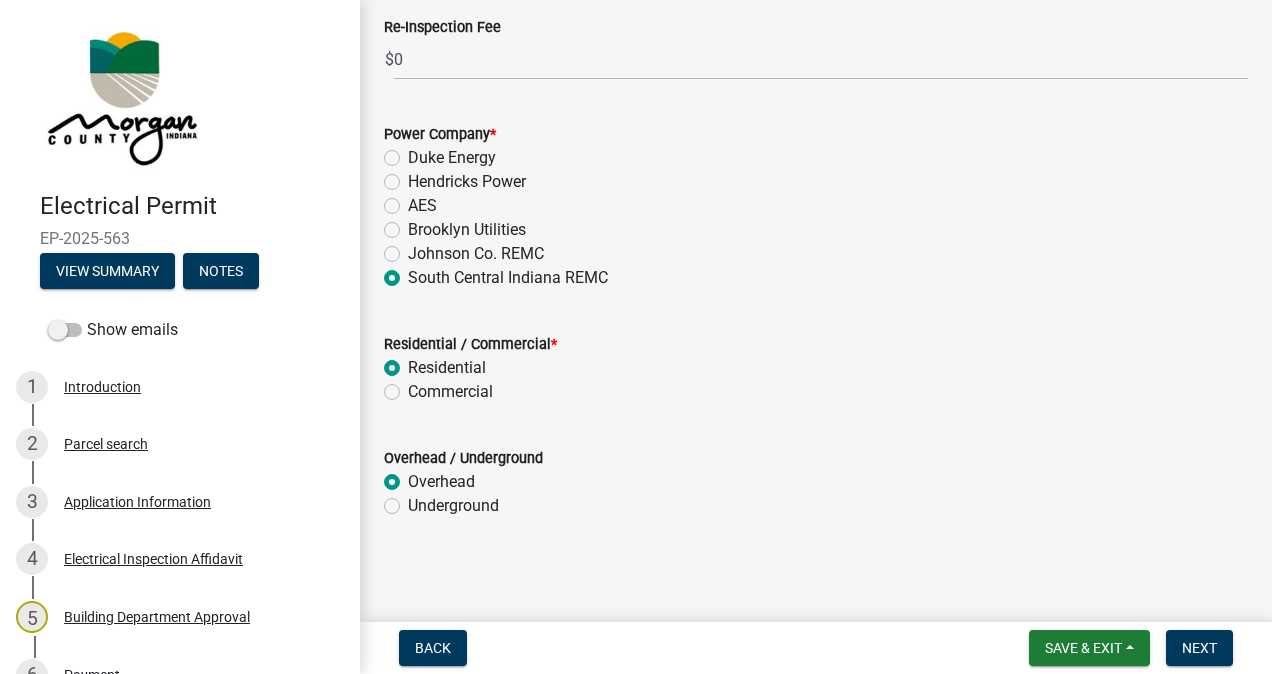 scroll, scrollTop: 0, scrollLeft: 0, axis: both 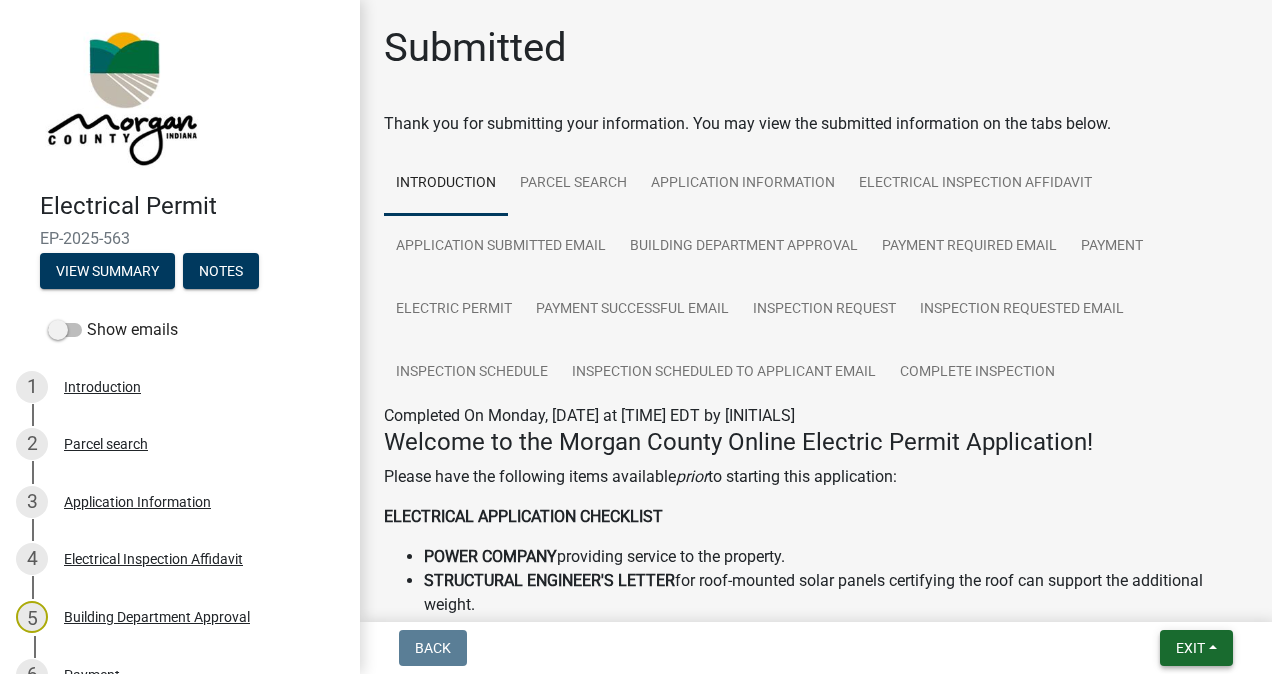 click on "Exit" at bounding box center (1190, 648) 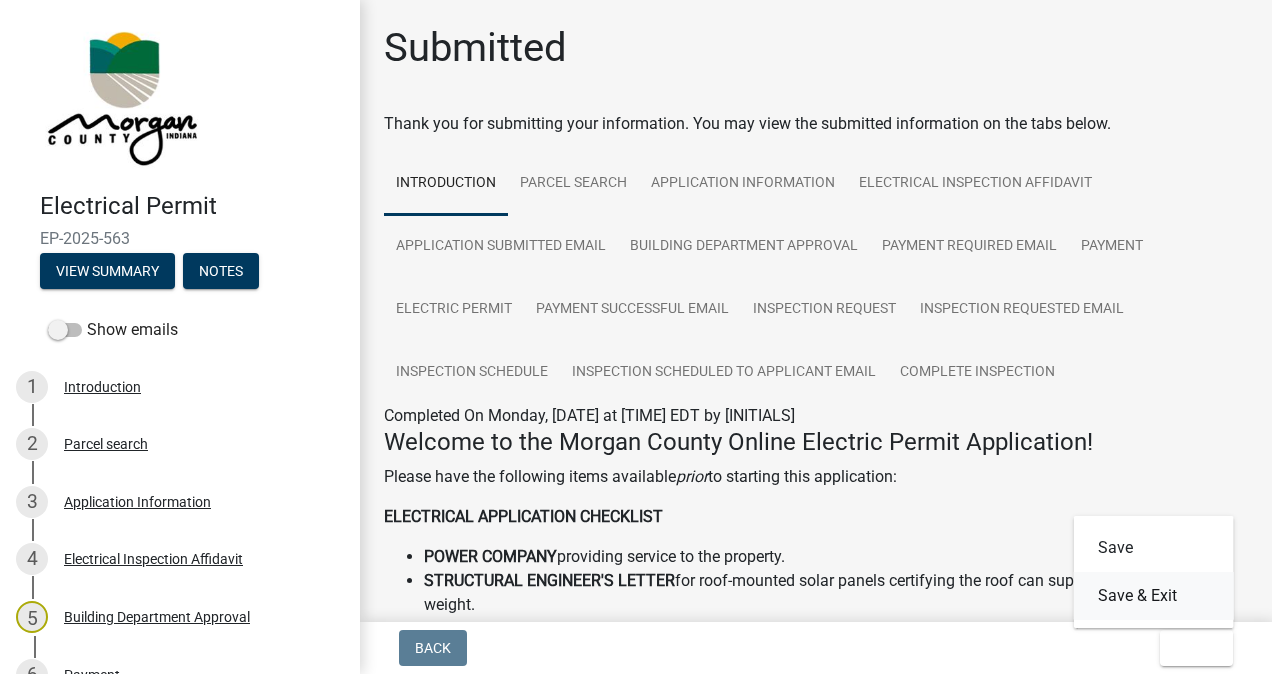 click on "Save & Exit" at bounding box center [1154, 596] 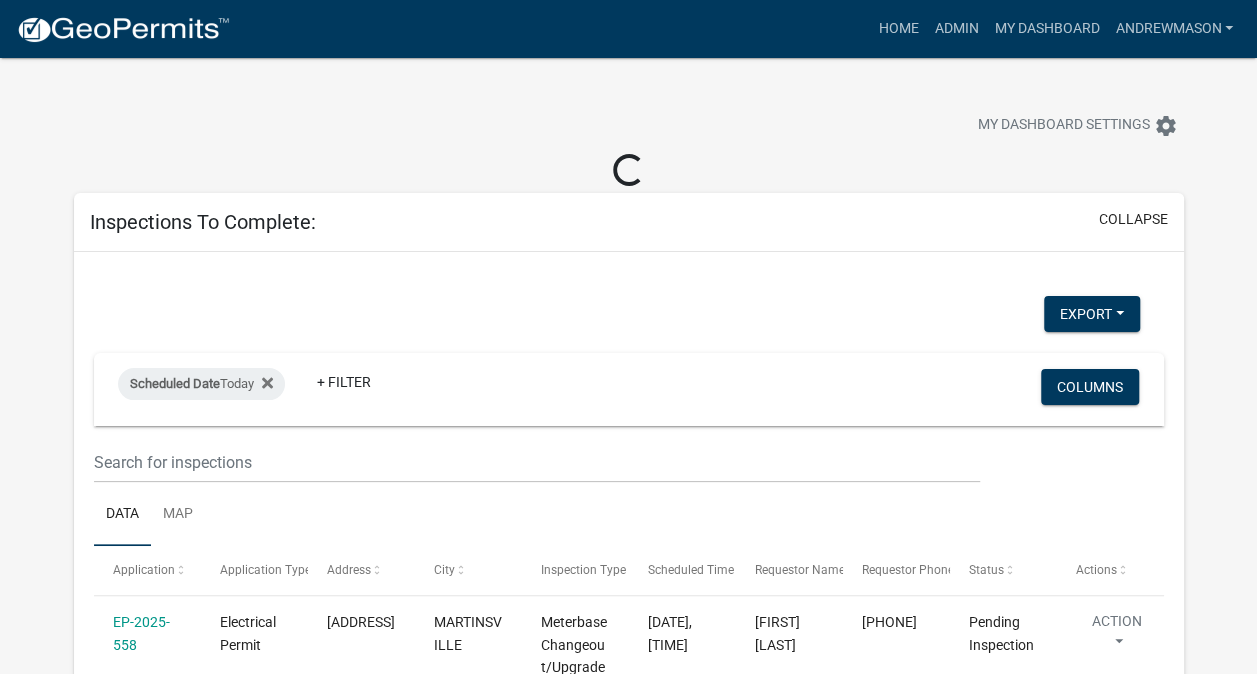 select on "3: 100" 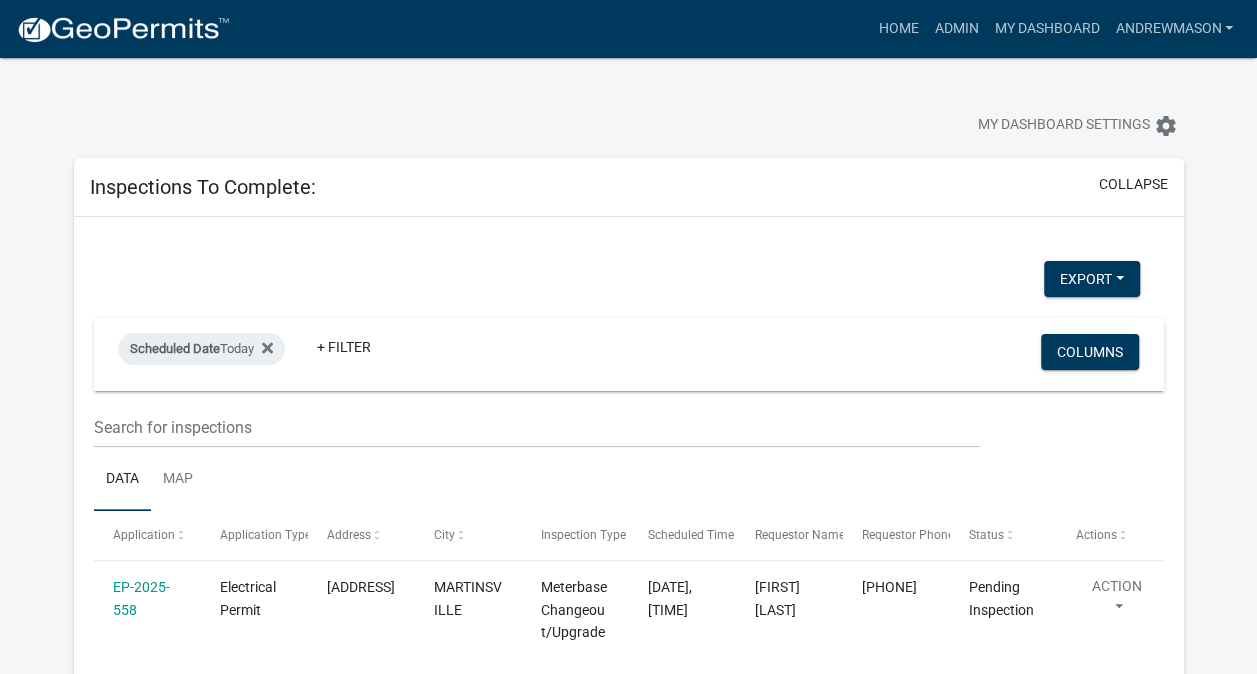 click on "EP-2025-558" 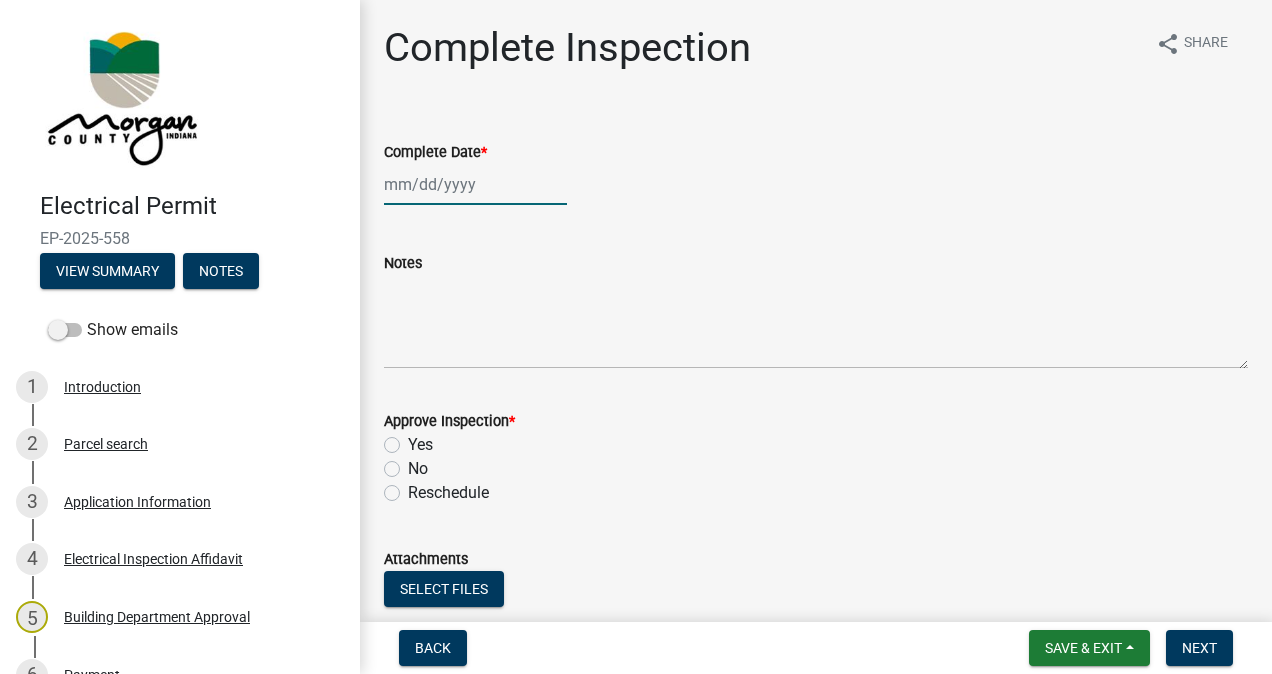 click 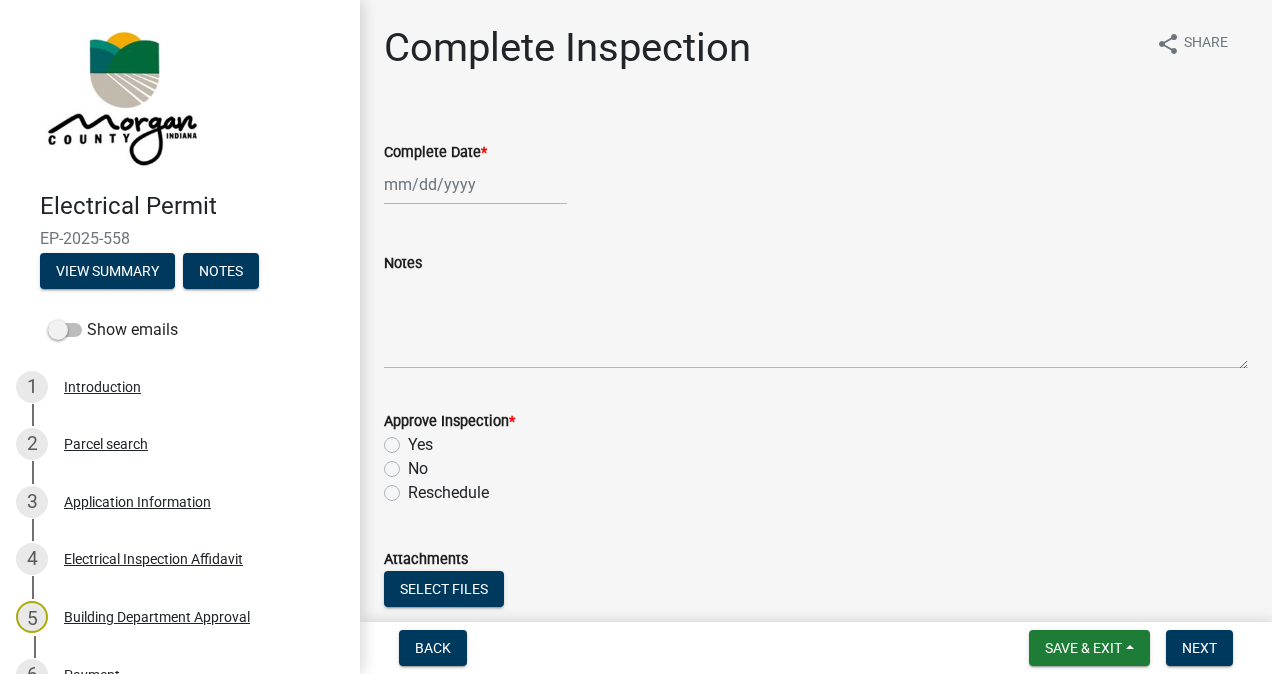 select on "8" 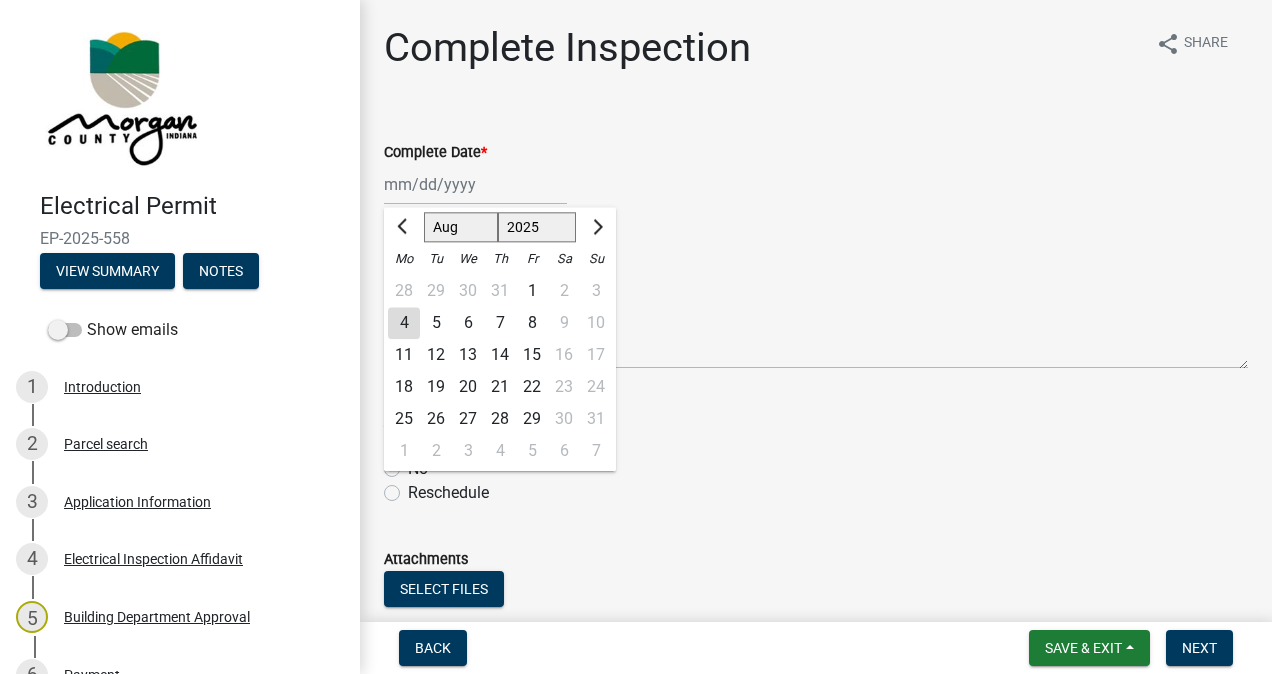 click on "4" 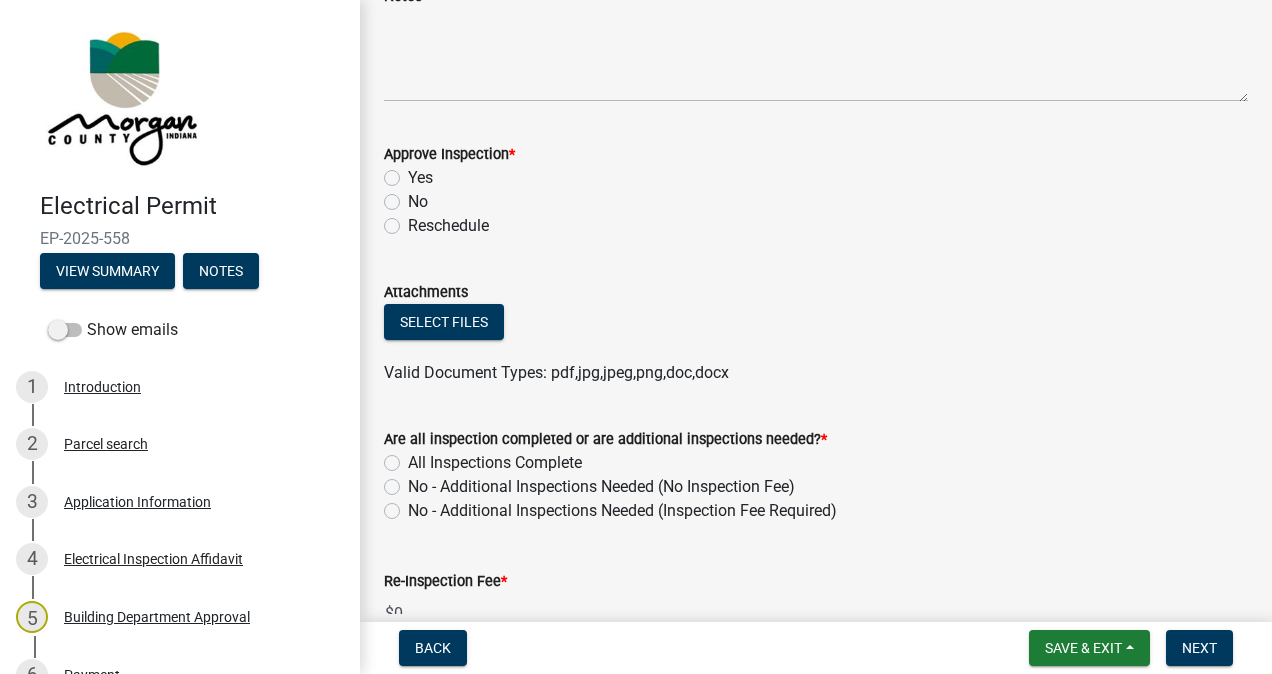 scroll, scrollTop: 269, scrollLeft: 0, axis: vertical 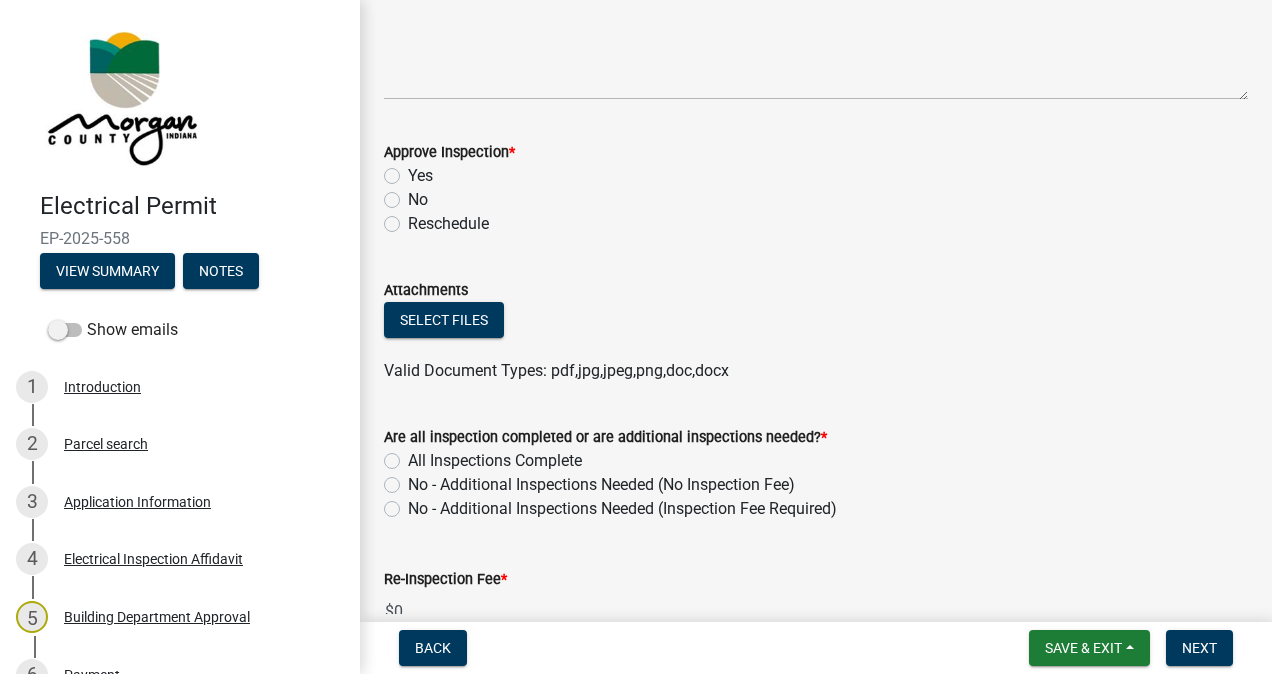 click on "Yes" 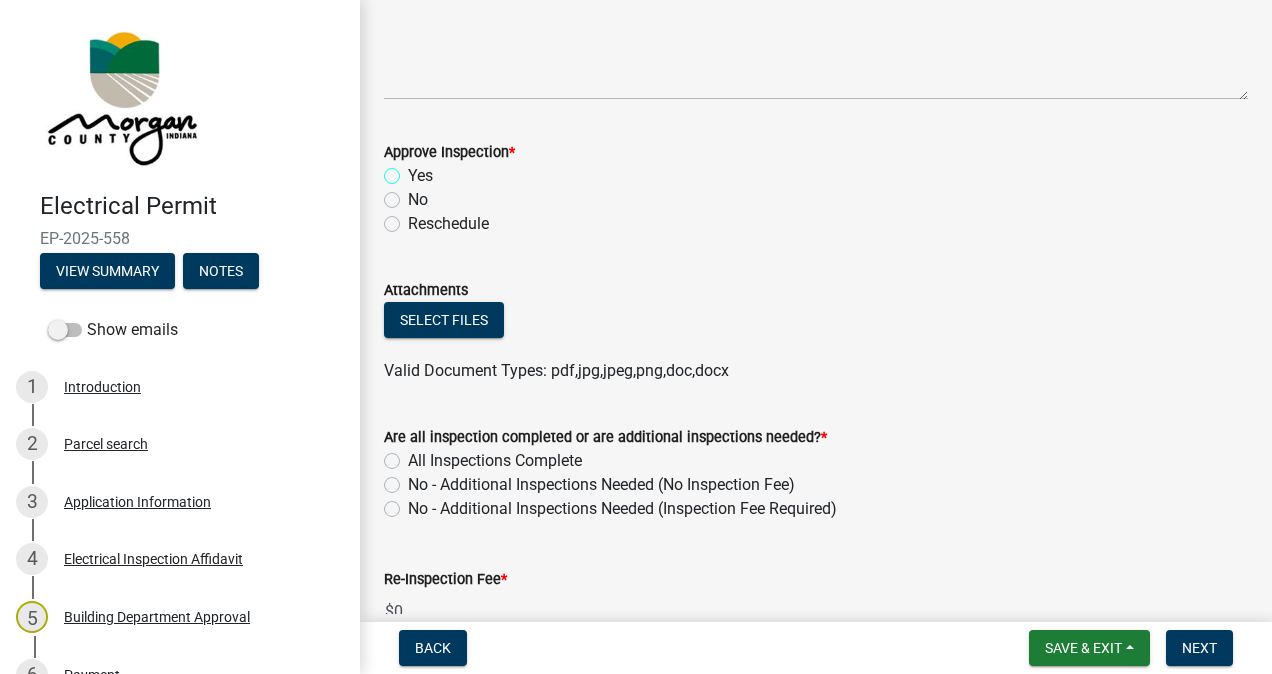 click on "Yes" at bounding box center (414, 170) 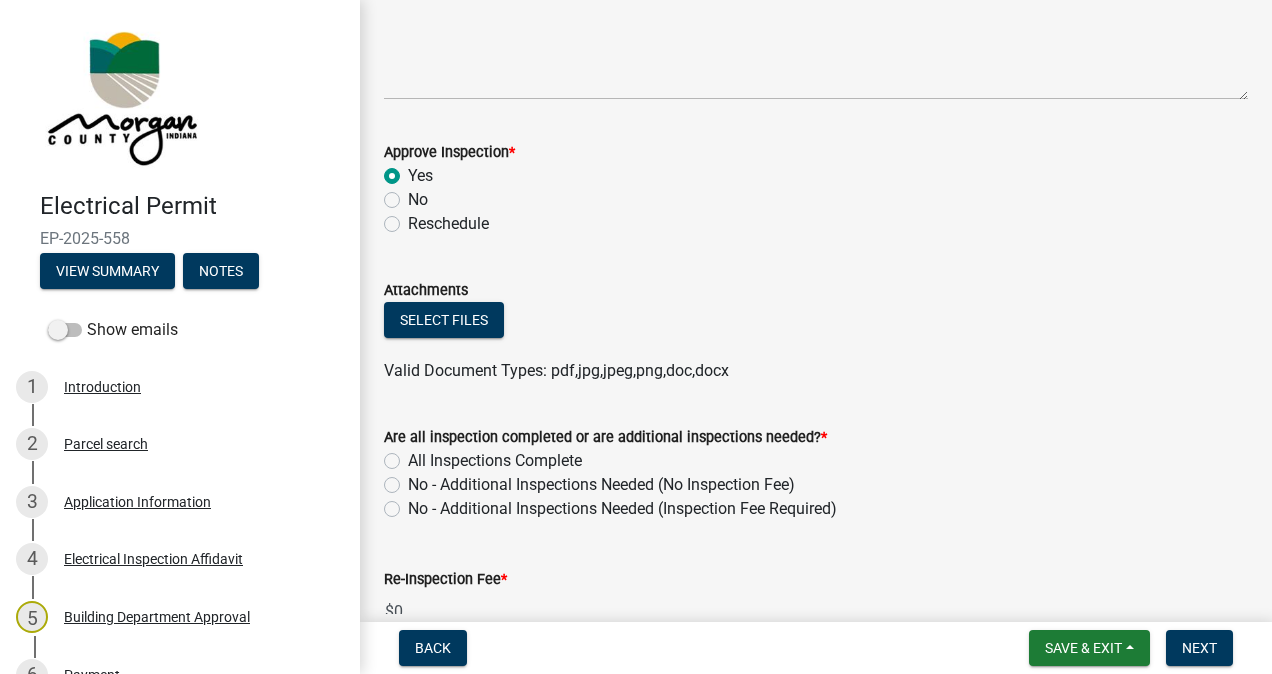 radio on "true" 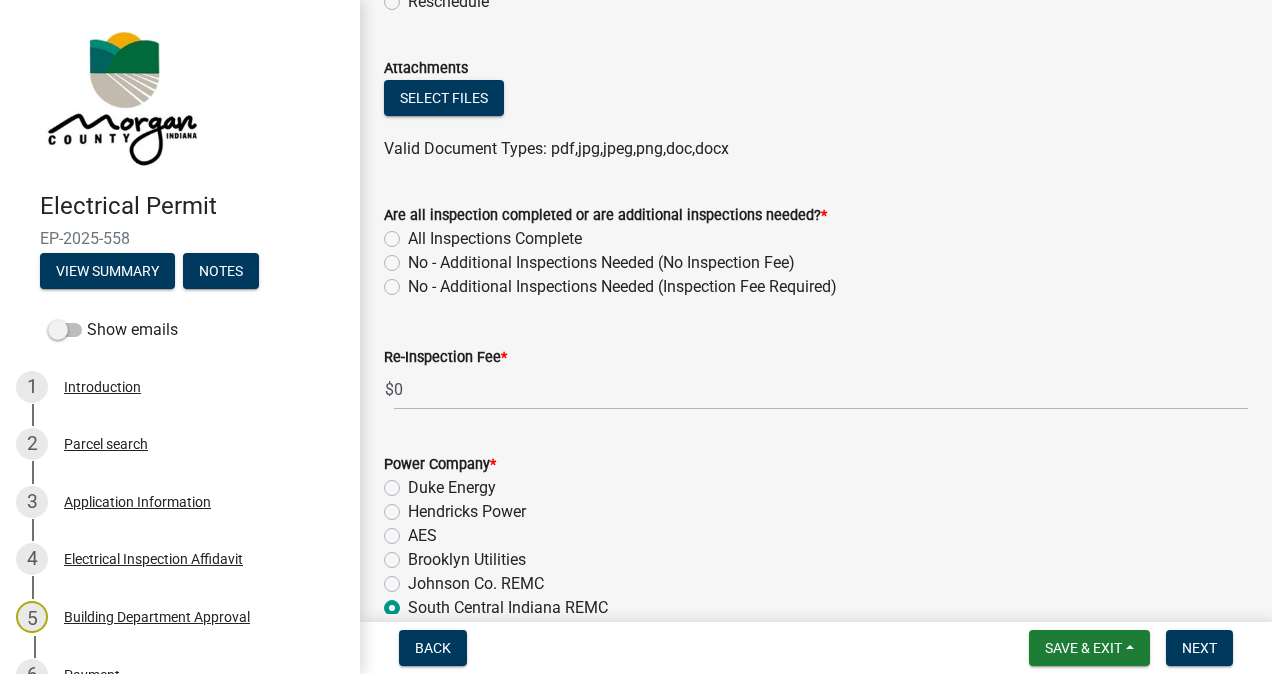 scroll, scrollTop: 492, scrollLeft: 0, axis: vertical 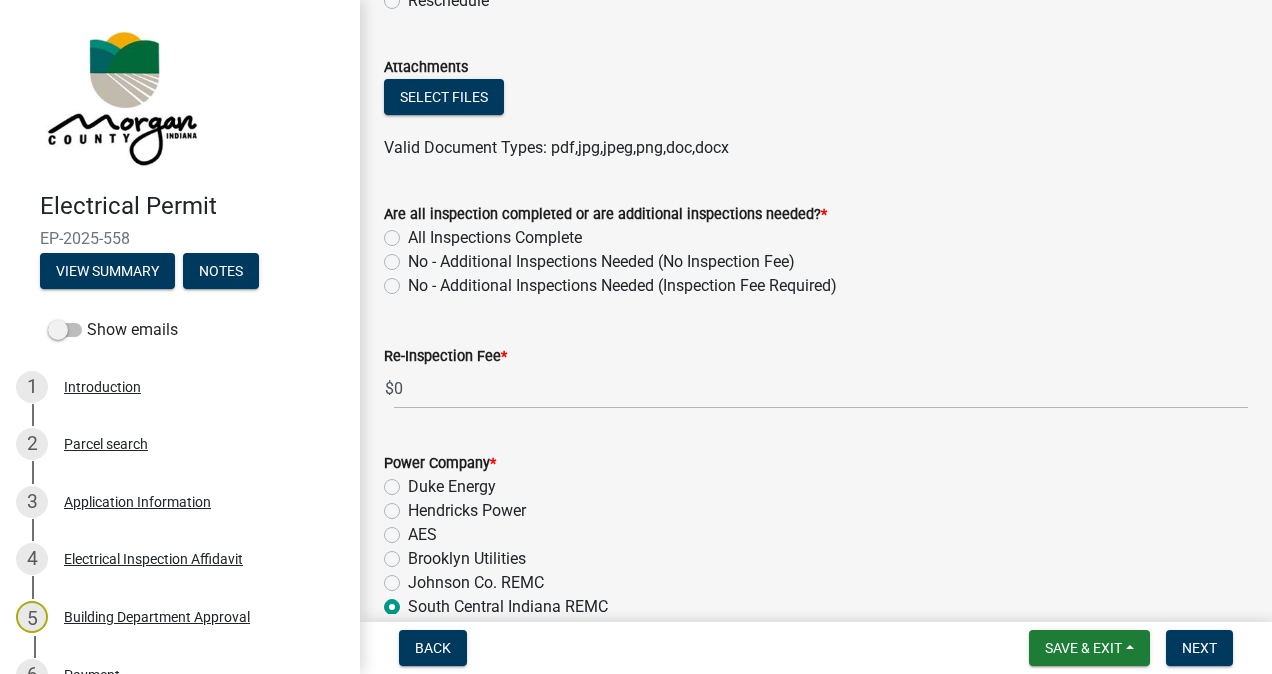 click on "All Inspections Complete" 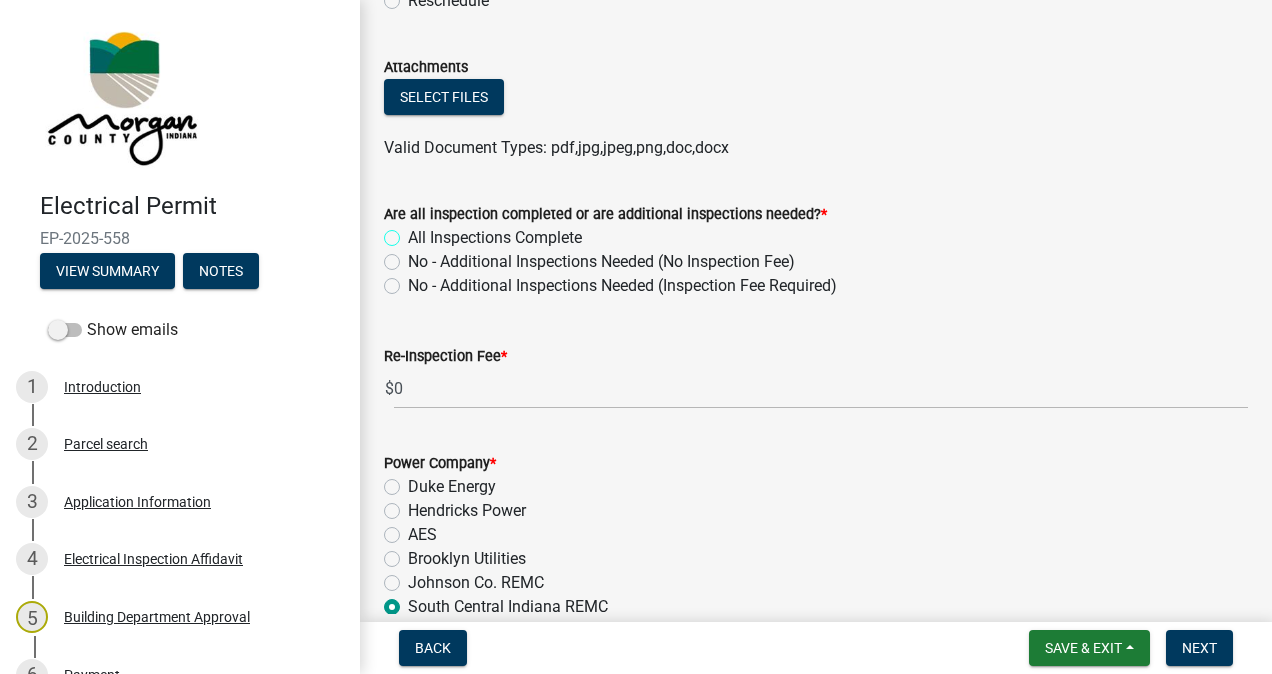 click on "All Inspections Complete" at bounding box center [414, 232] 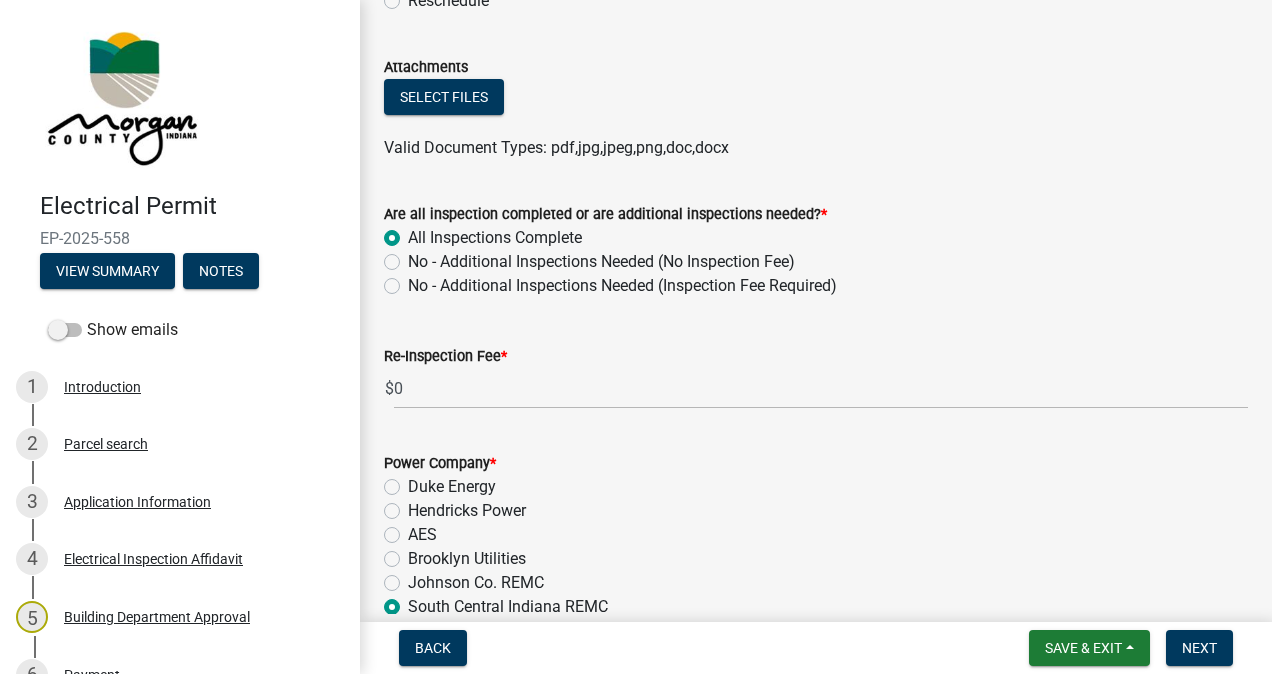 radio on "true" 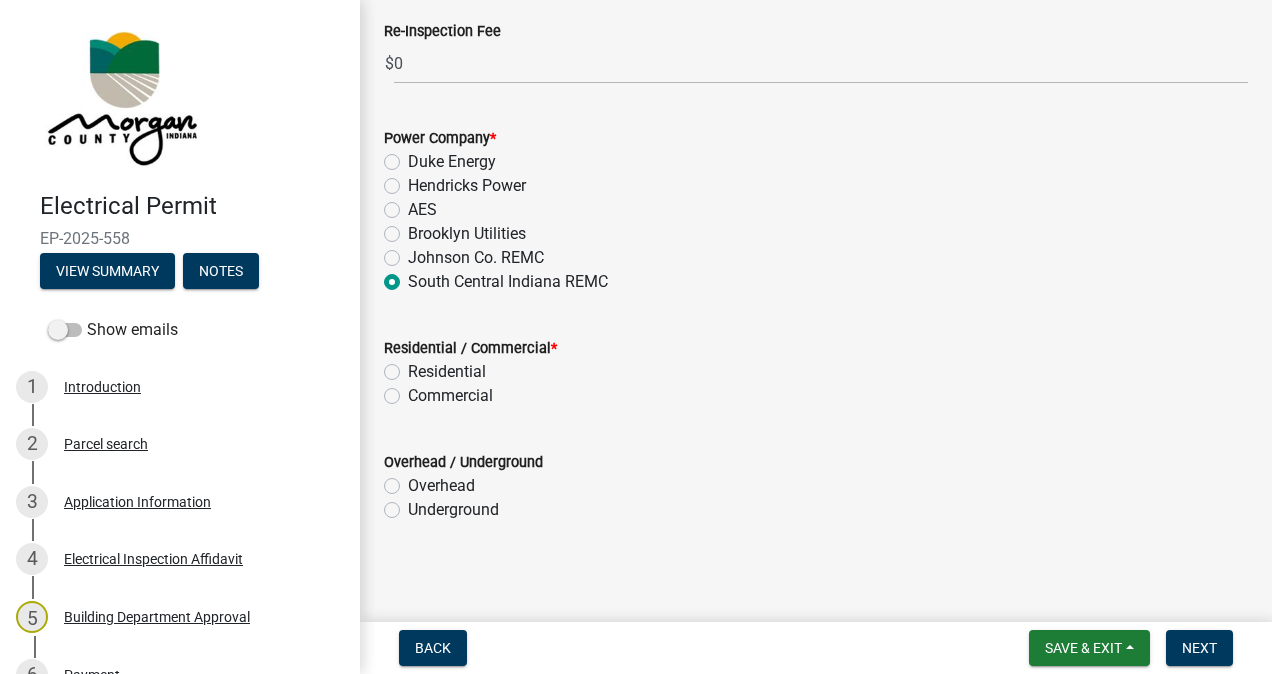 scroll, scrollTop: 821, scrollLeft: 0, axis: vertical 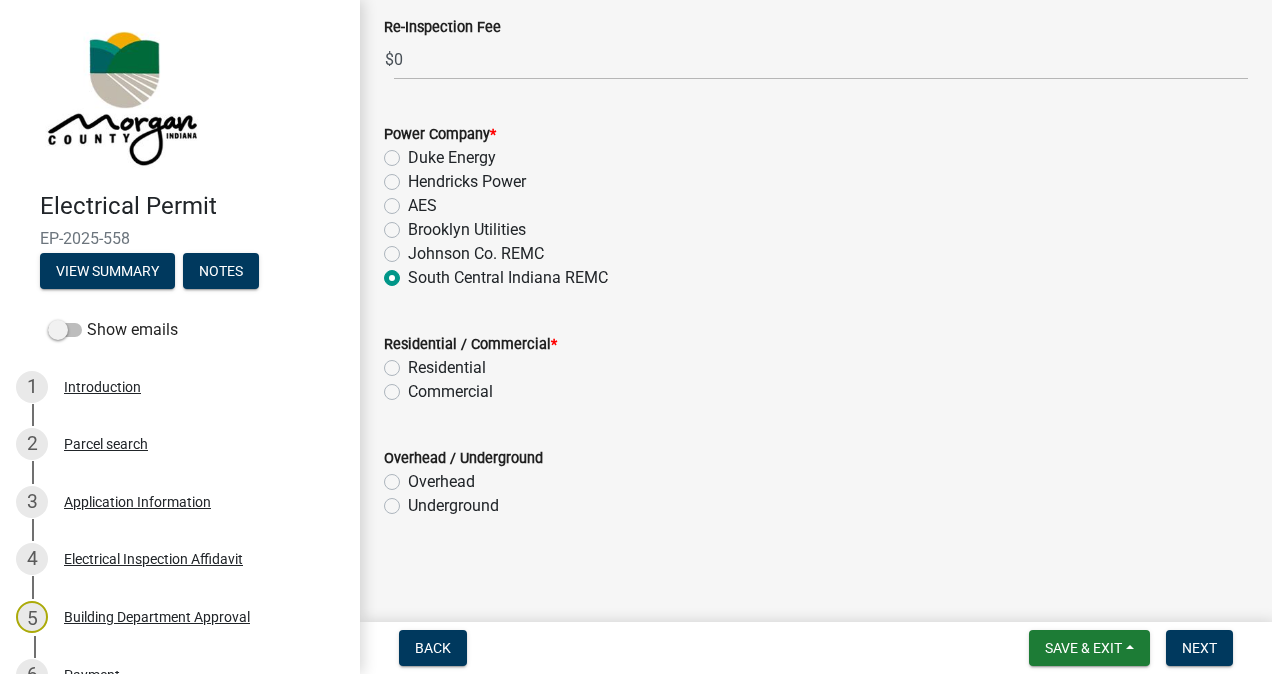 click on "Residential" 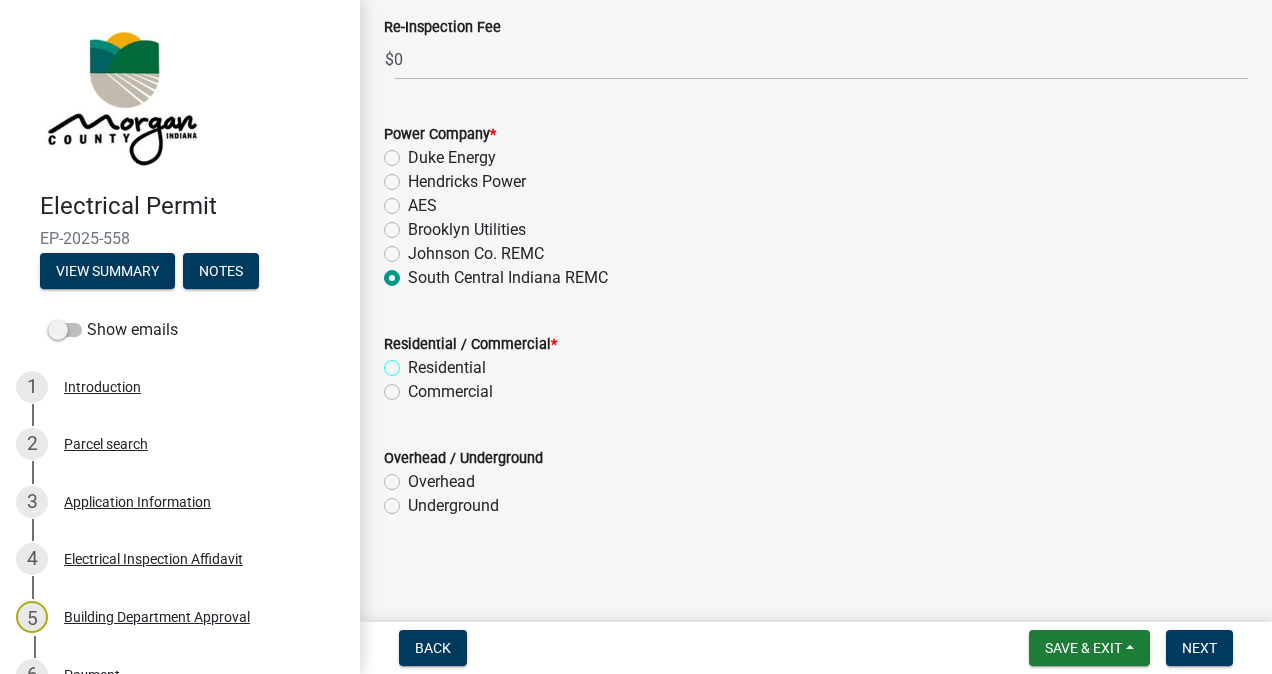 click on "Residential" at bounding box center [414, 362] 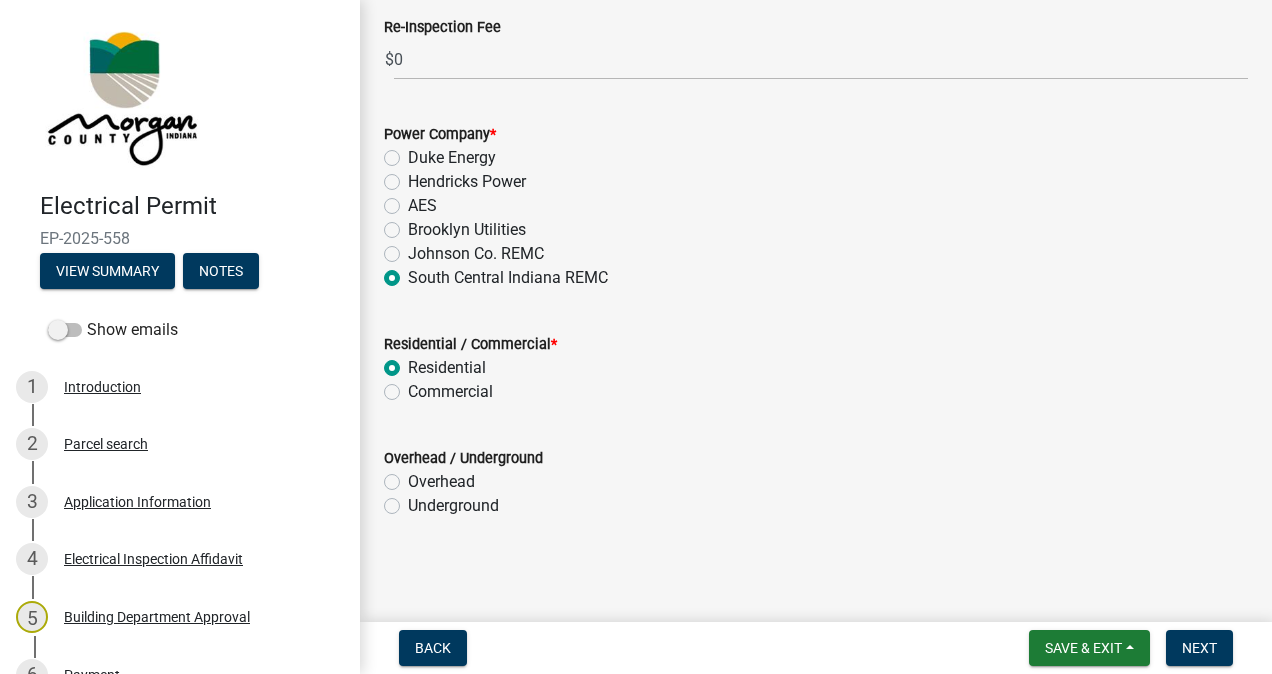 radio on "true" 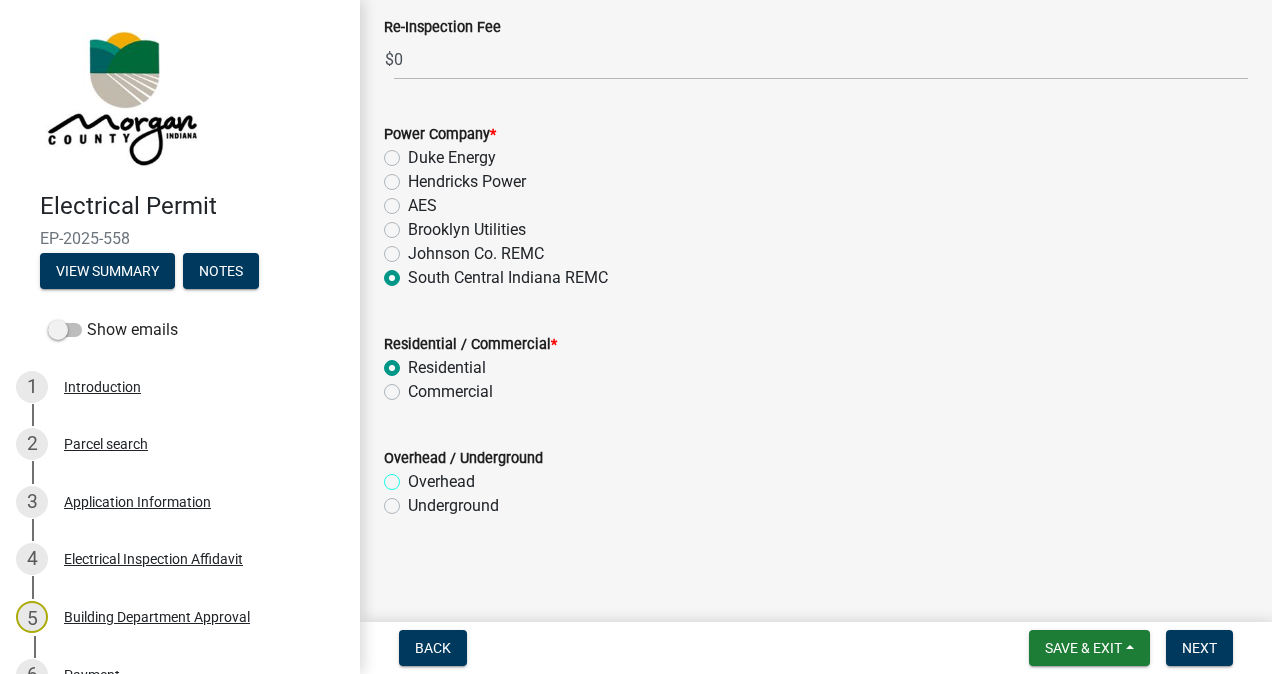 click on "Overhead" at bounding box center [414, 476] 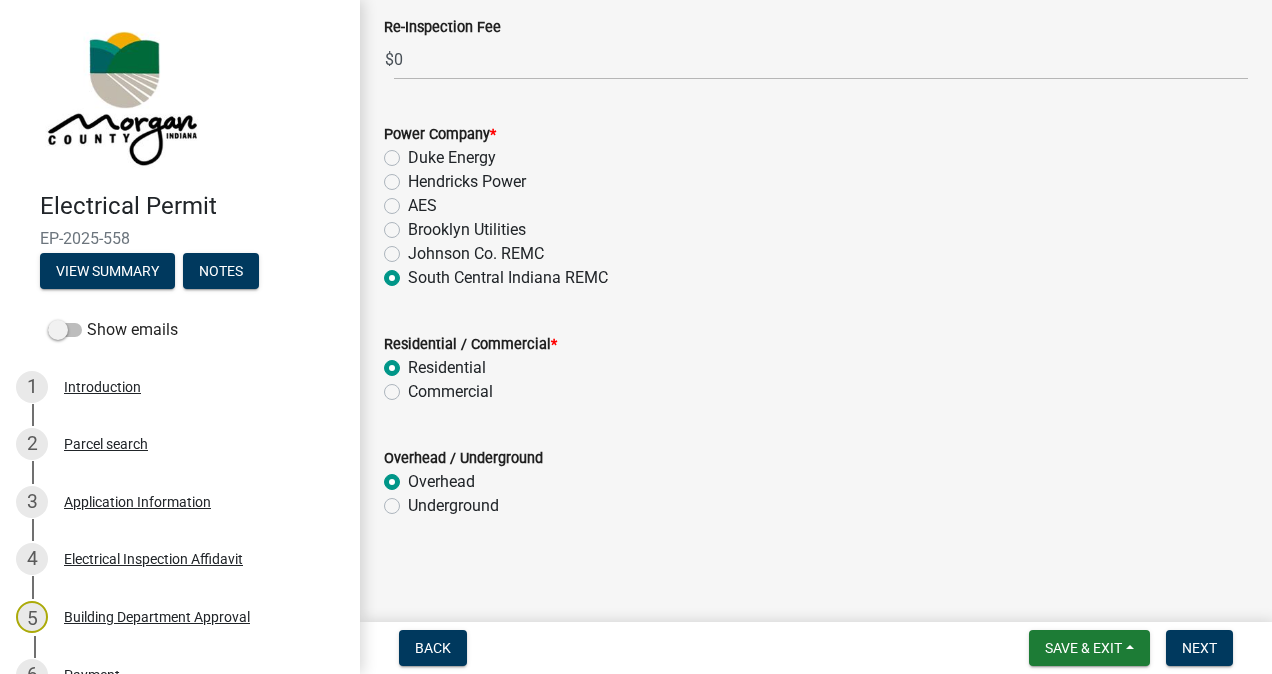 radio on "true" 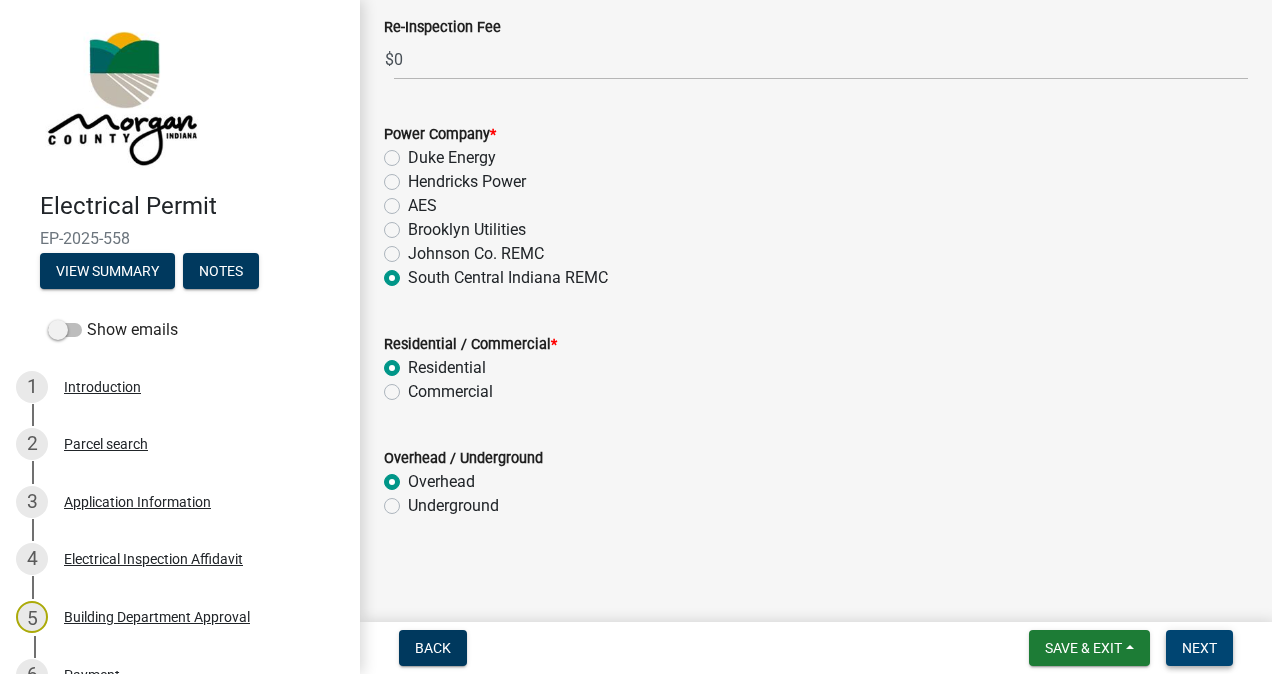 click on "Next" at bounding box center [1199, 648] 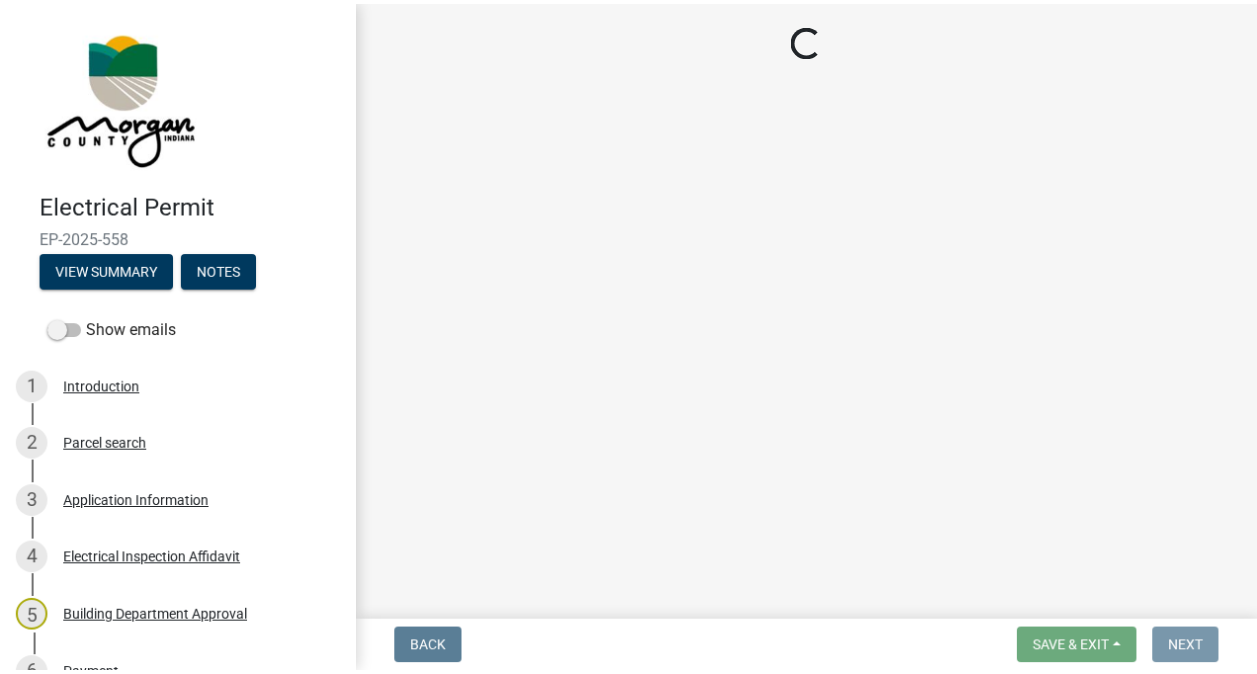 scroll, scrollTop: 0, scrollLeft: 0, axis: both 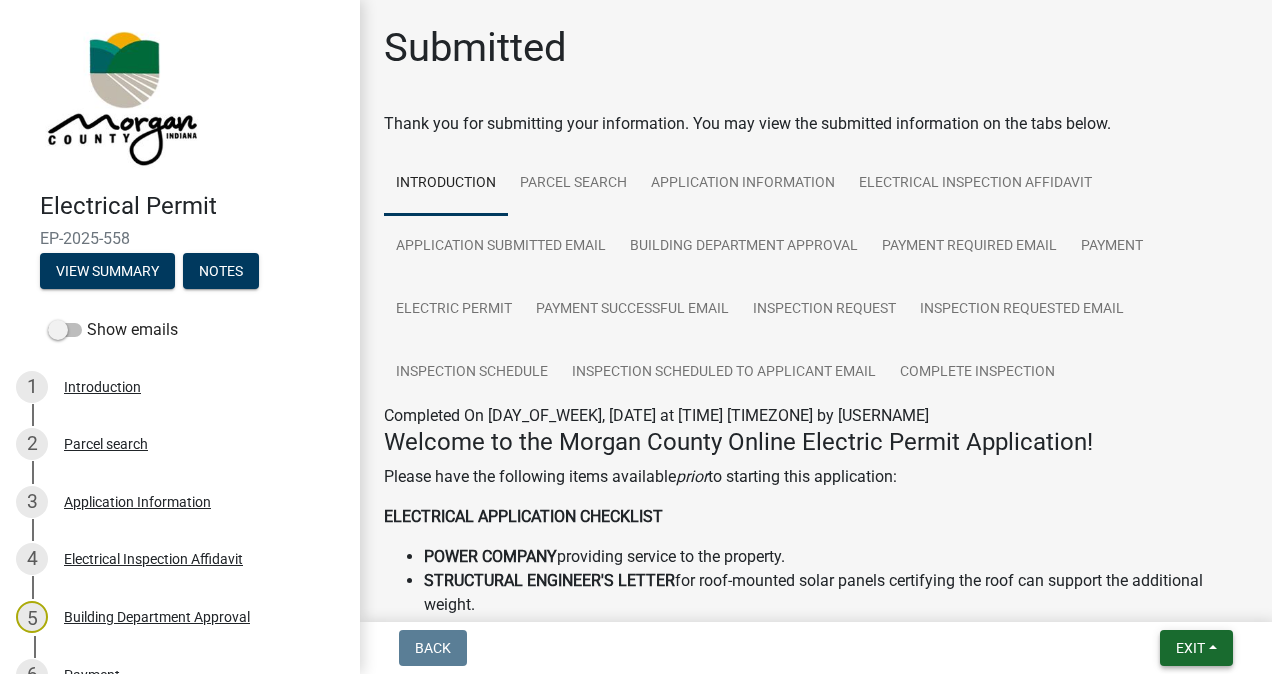 click on "Exit" at bounding box center [1190, 648] 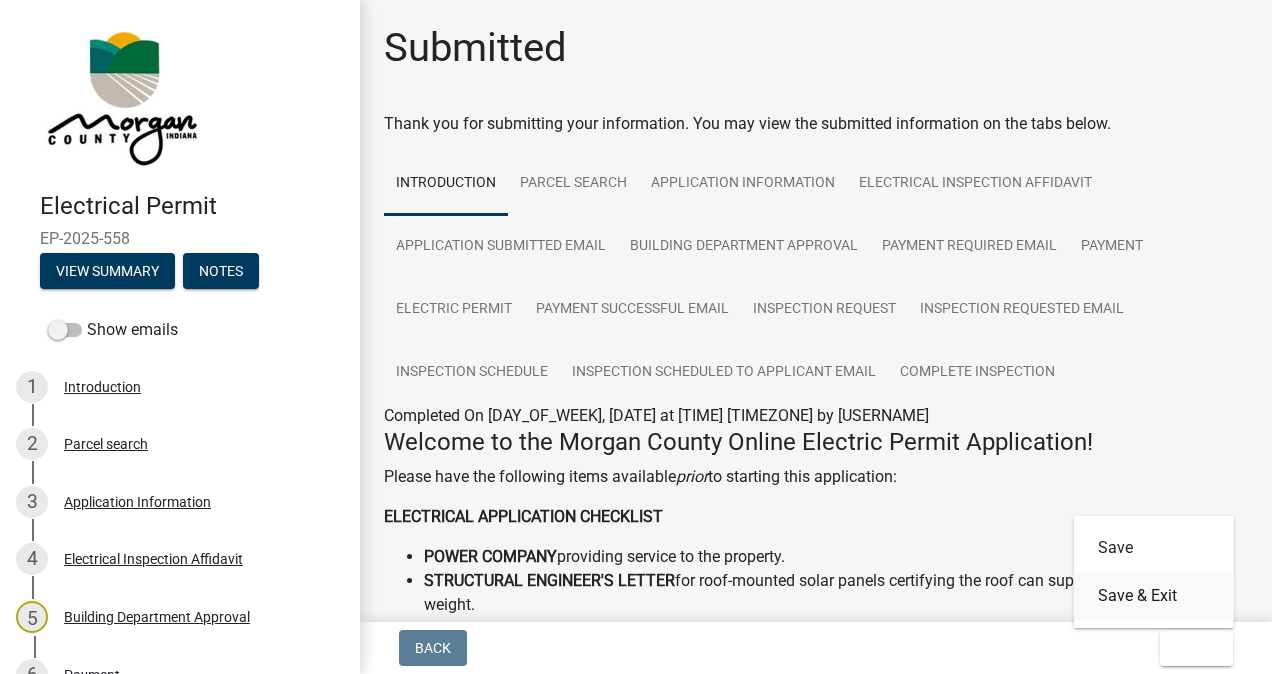 click on "Save & Exit" at bounding box center (1154, 596) 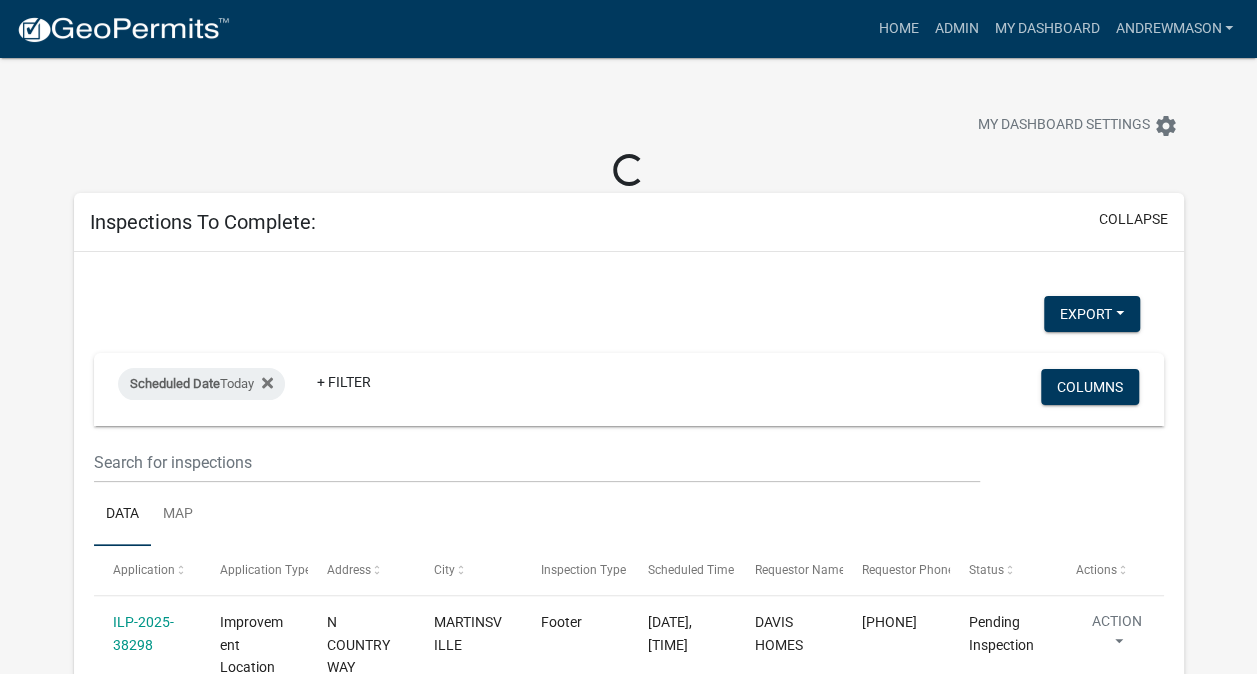 select on "3: 100" 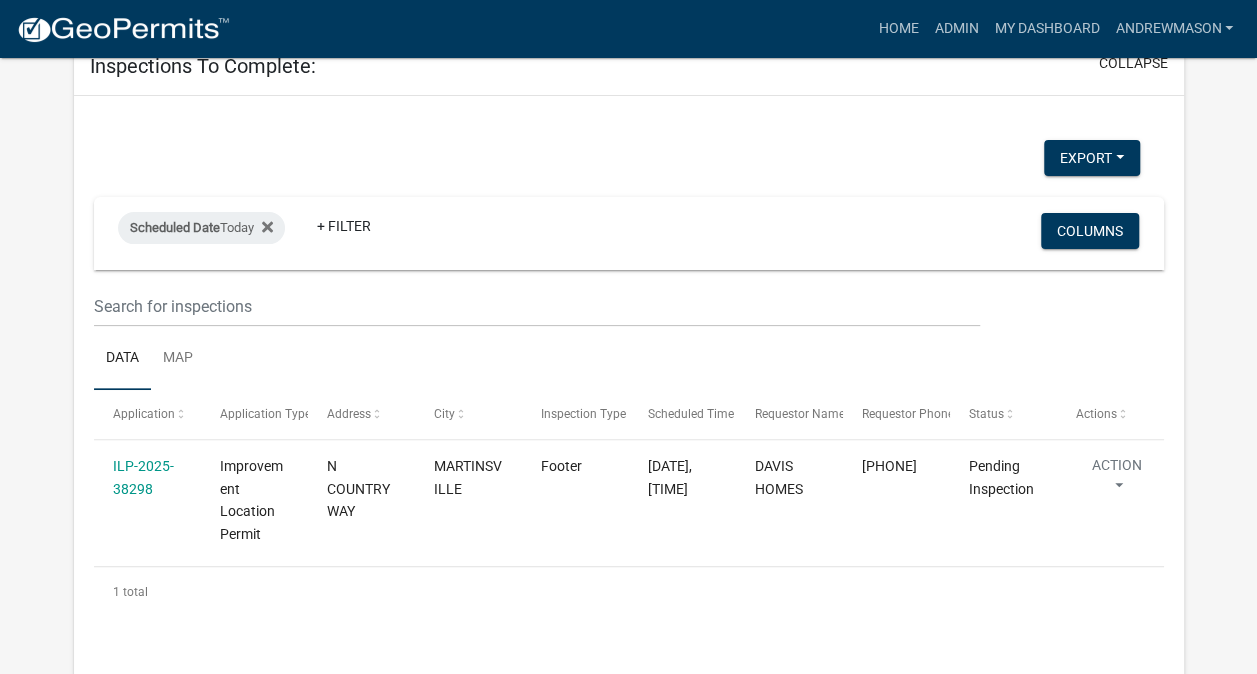 scroll, scrollTop: 222, scrollLeft: 0, axis: vertical 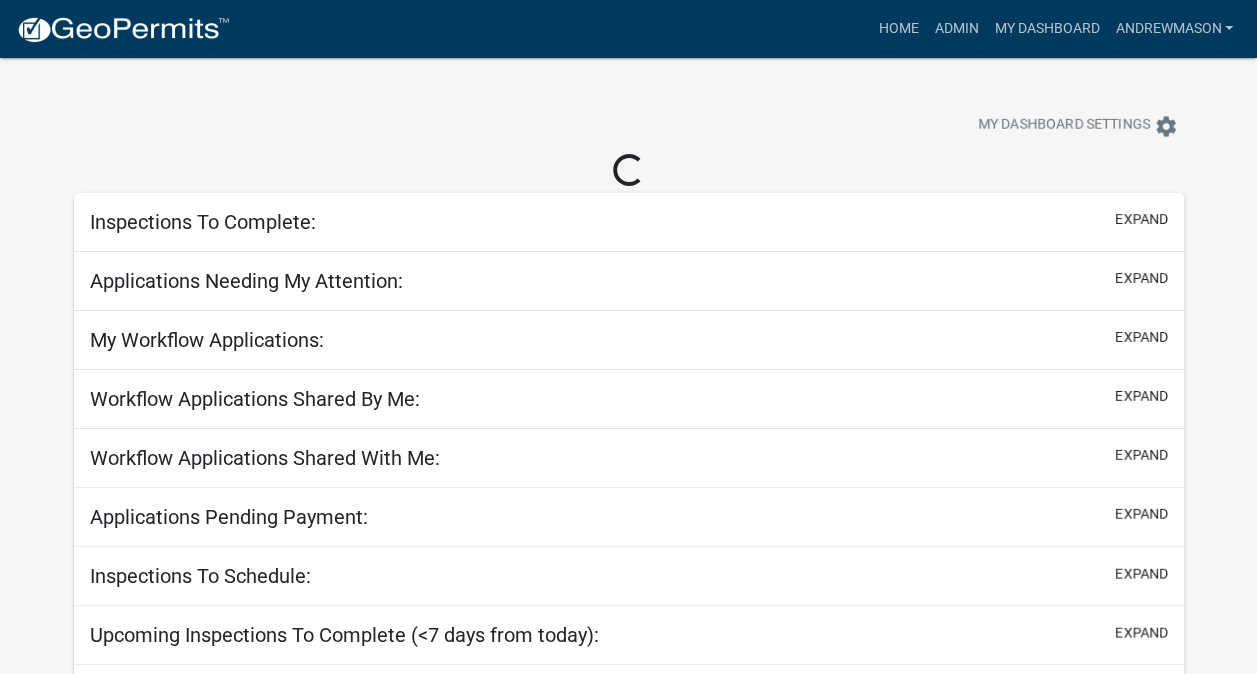 select on "3: 100" 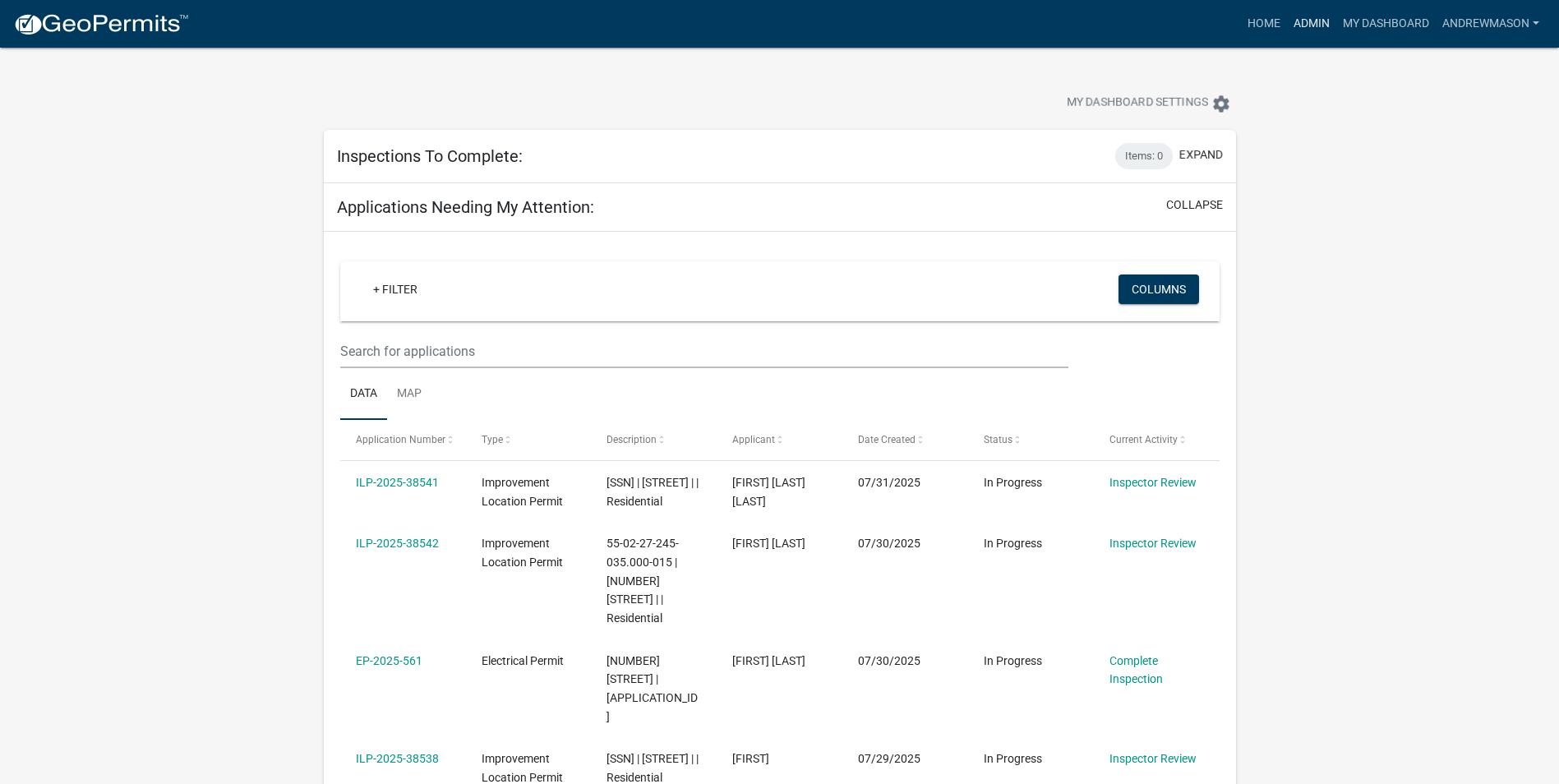 click on "Admin" at bounding box center [1312, 24] 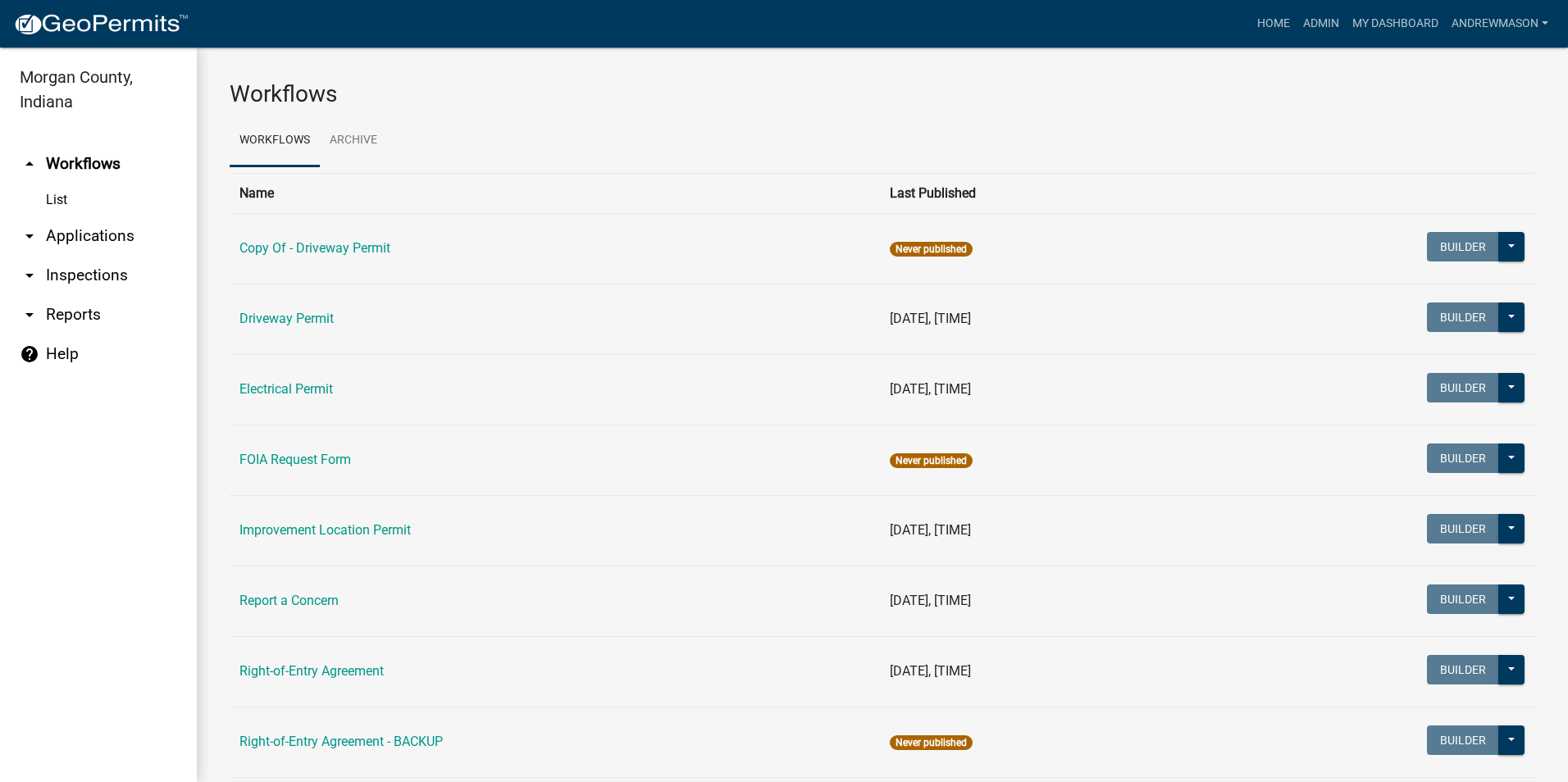 click on "arrow_drop_down   Applications" at bounding box center [98, 236] 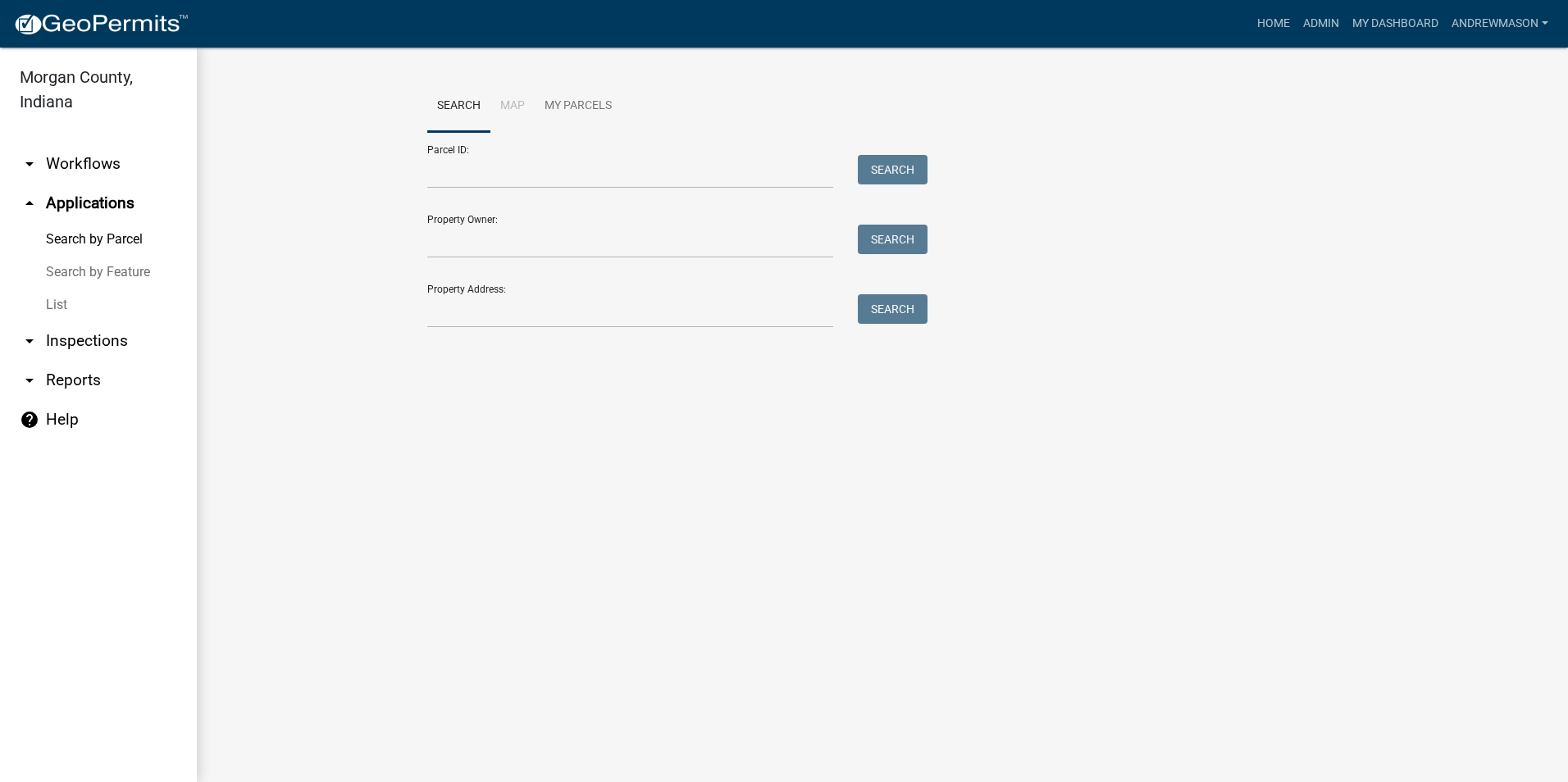 click on "List" at bounding box center [98, 305] 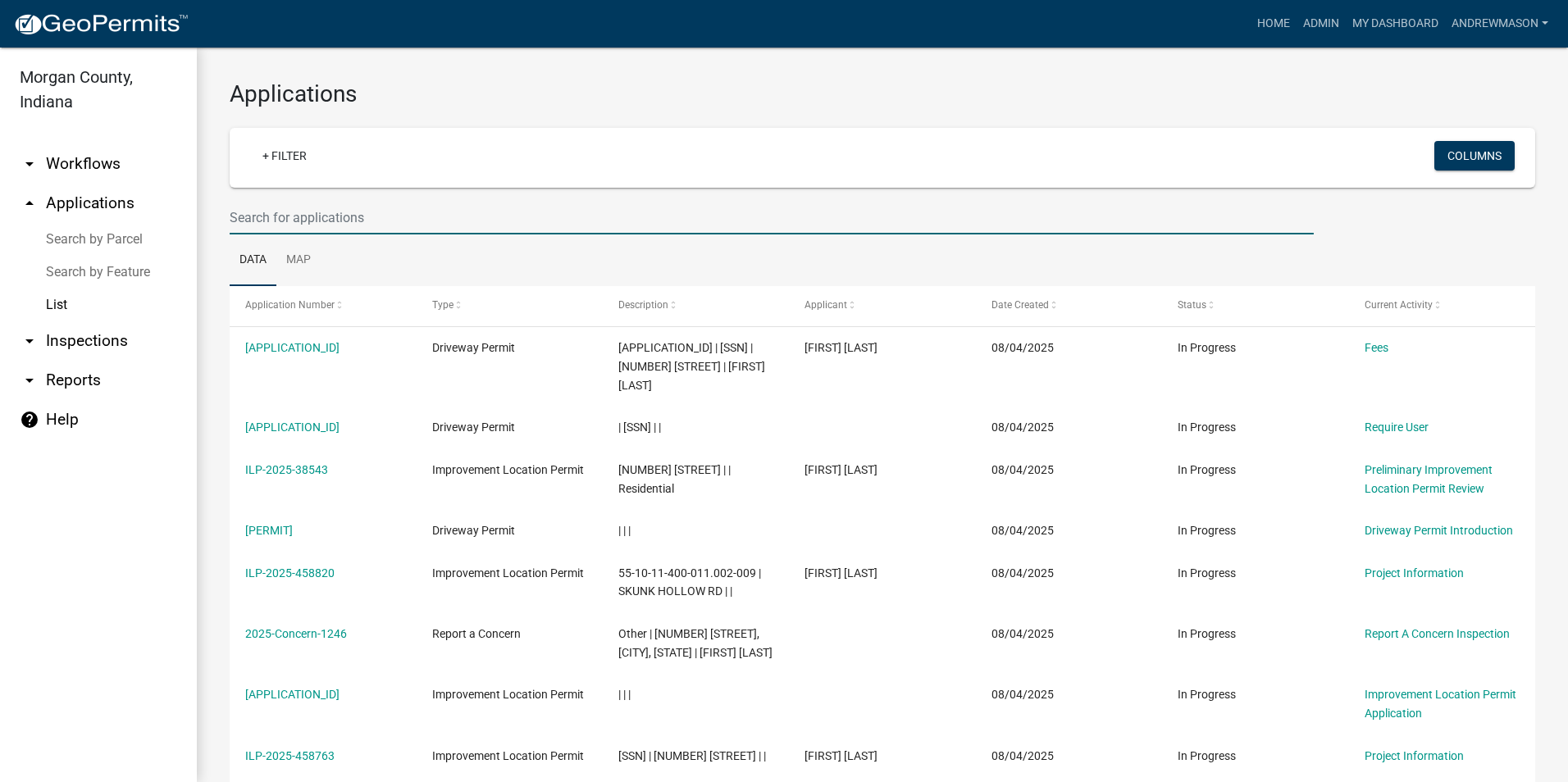 click at bounding box center (772, 217) 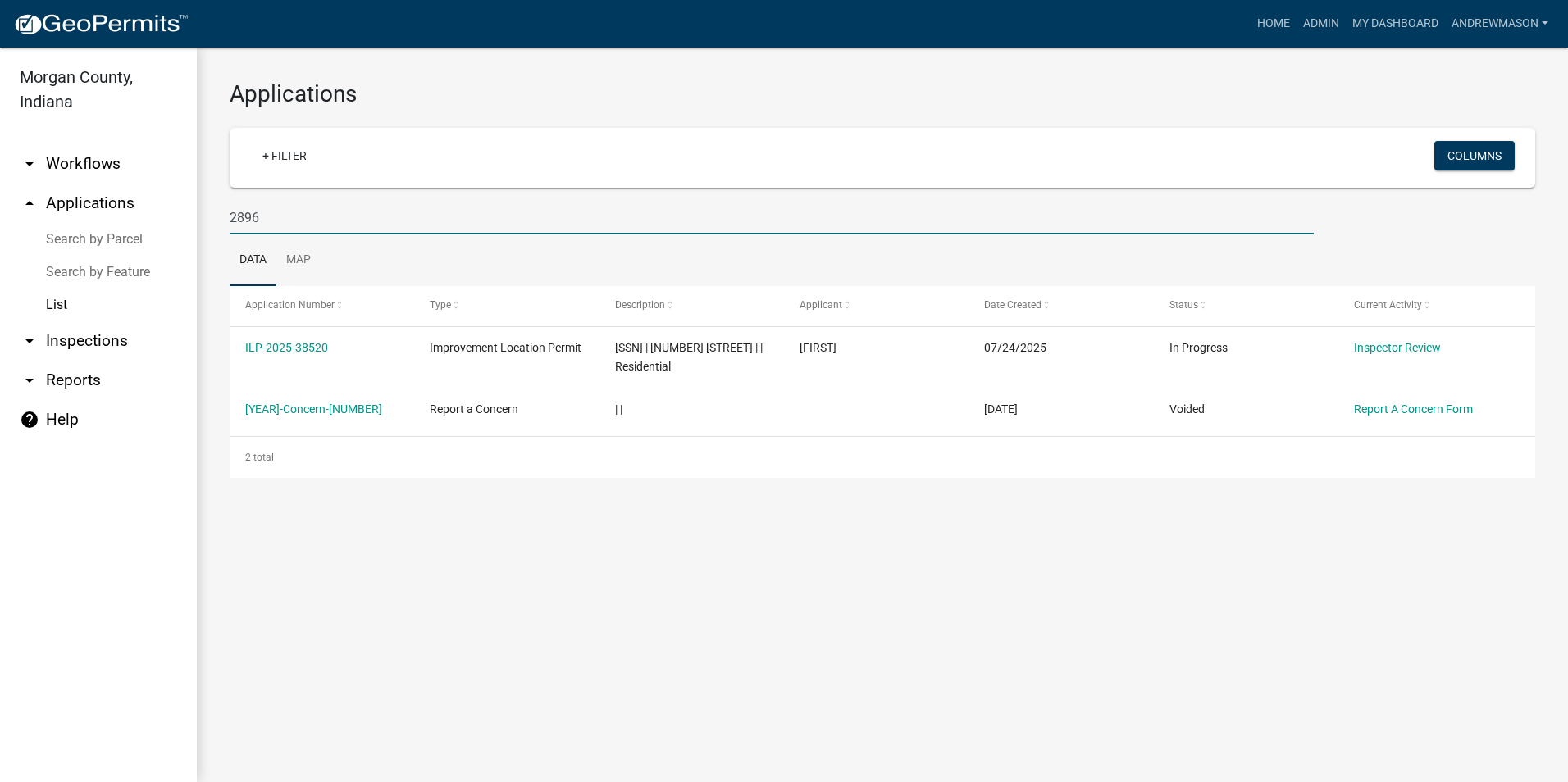 type on "2896" 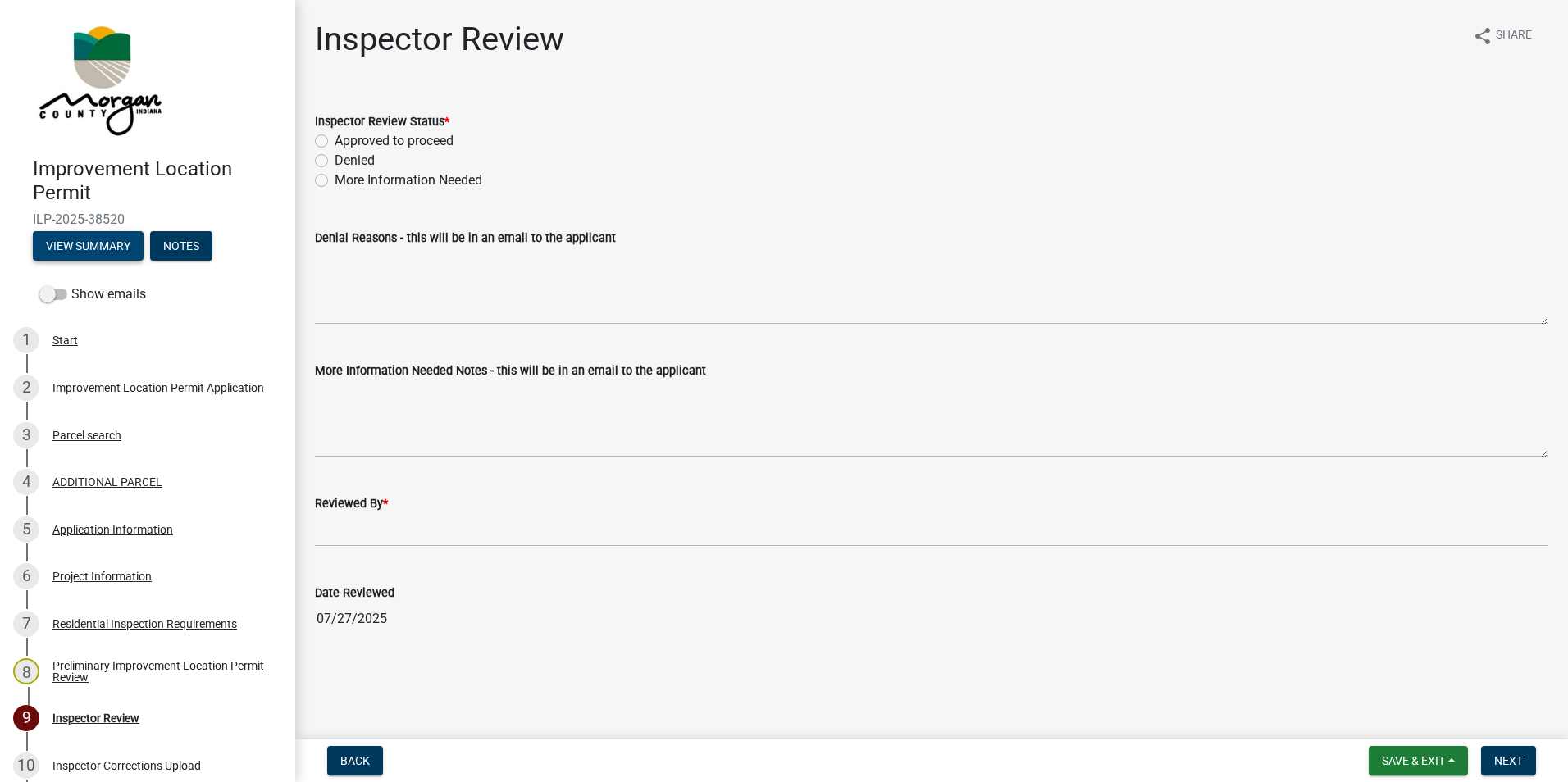 click on "View Summary" at bounding box center (88, 246) 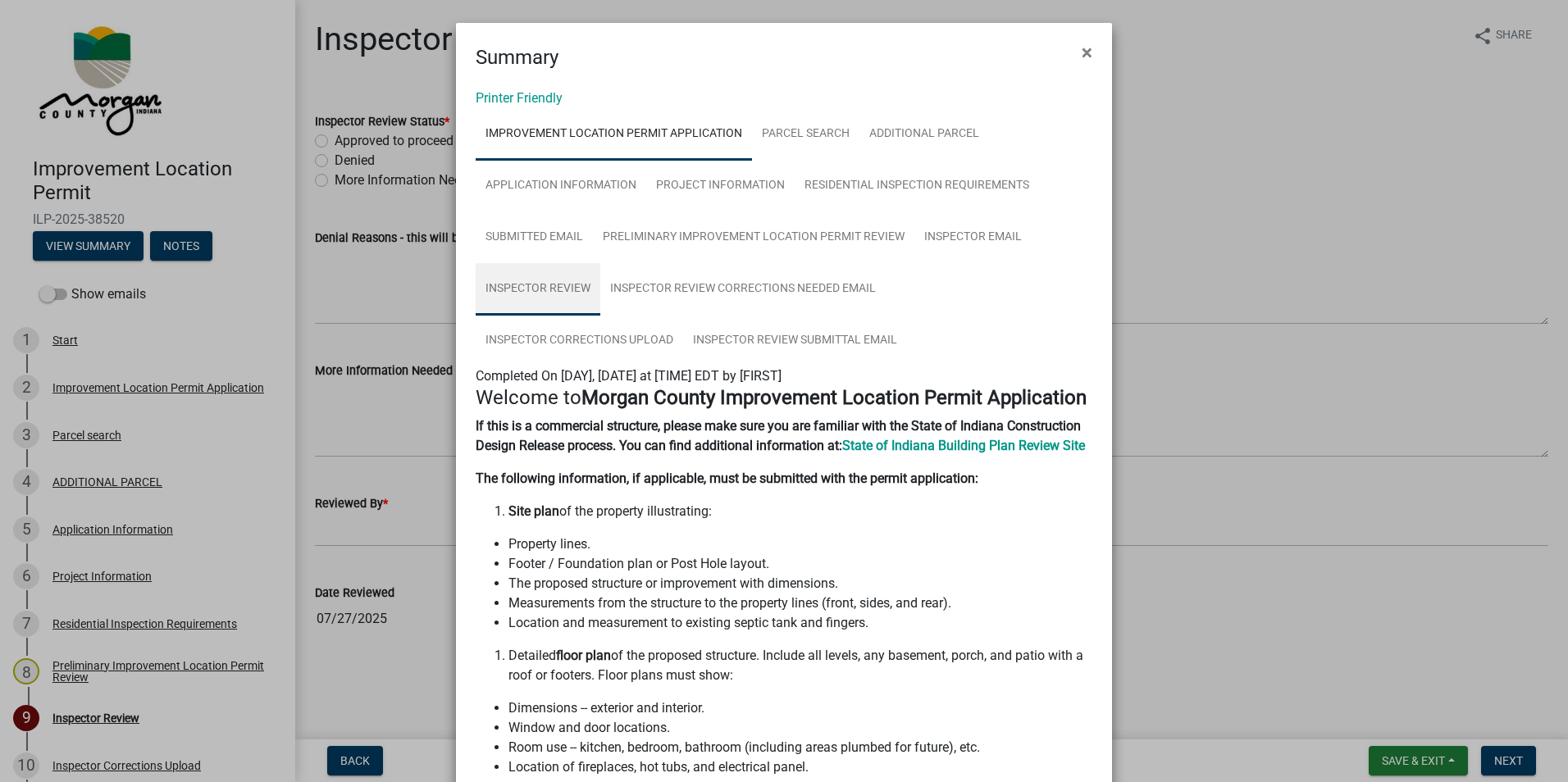 click on "Inspector Review" at bounding box center (538, 289) 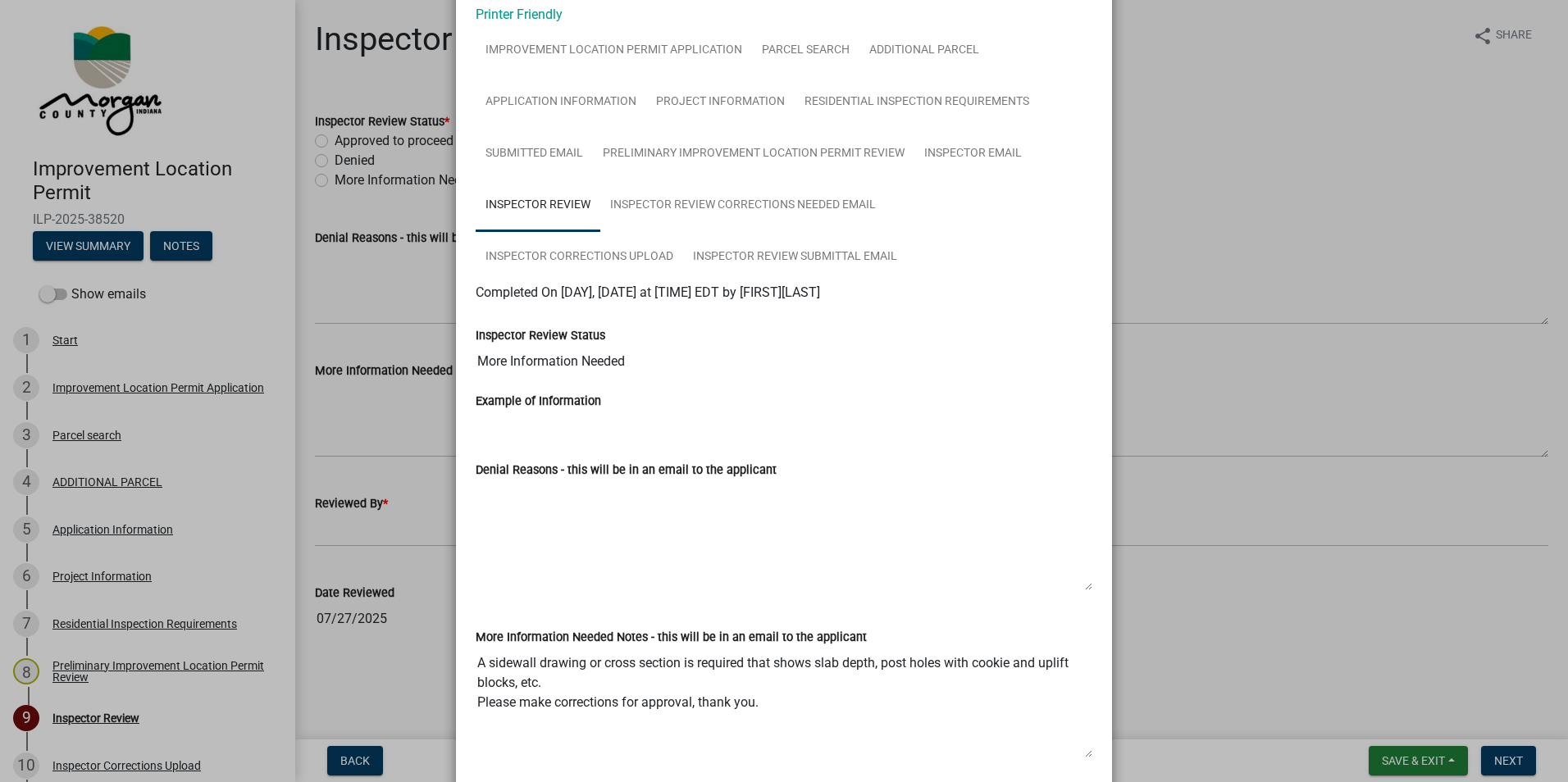 scroll, scrollTop: 82, scrollLeft: 0, axis: vertical 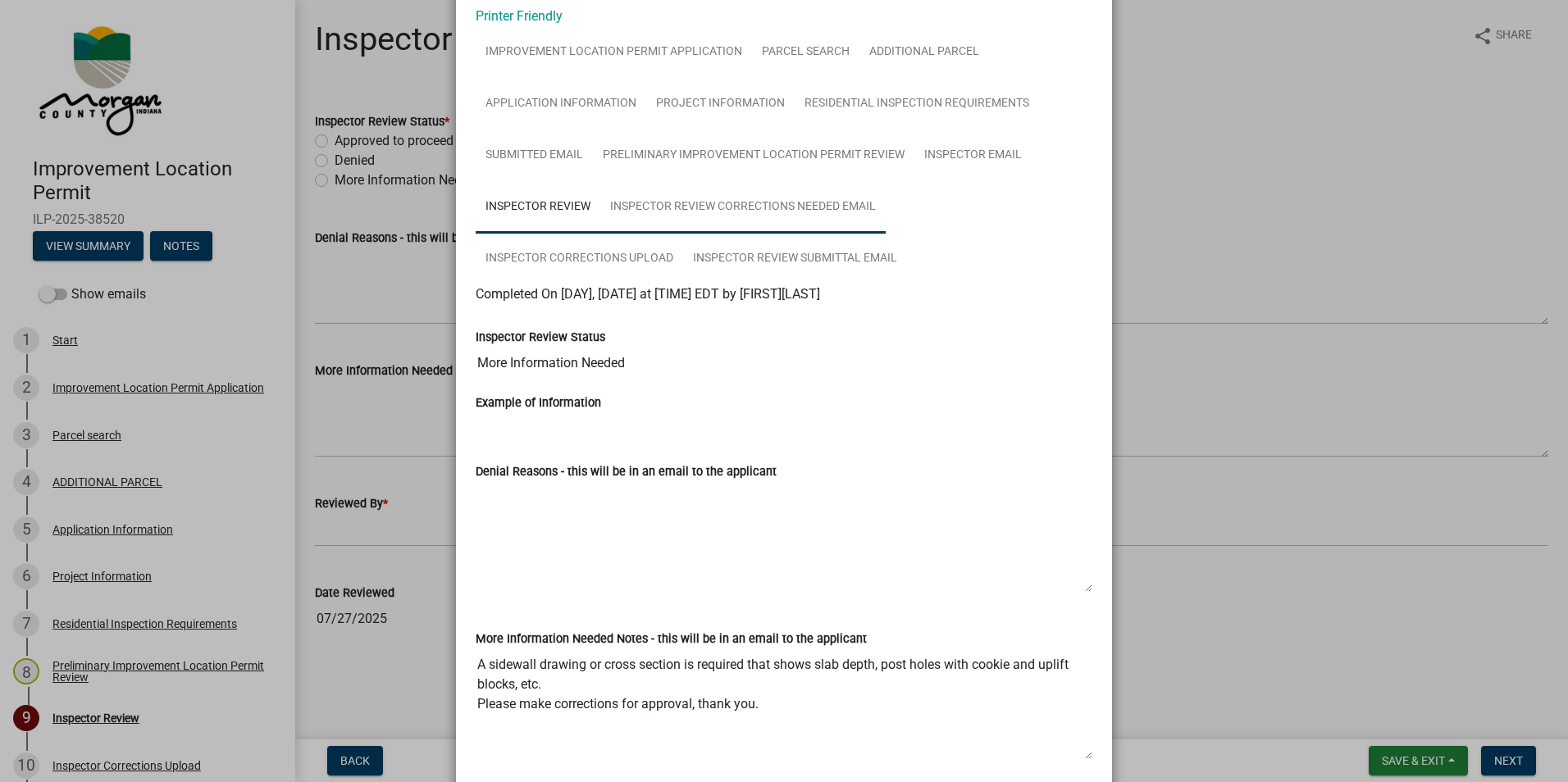 click on "Inspector Review Corrections Needed Email" at bounding box center [743, 207] 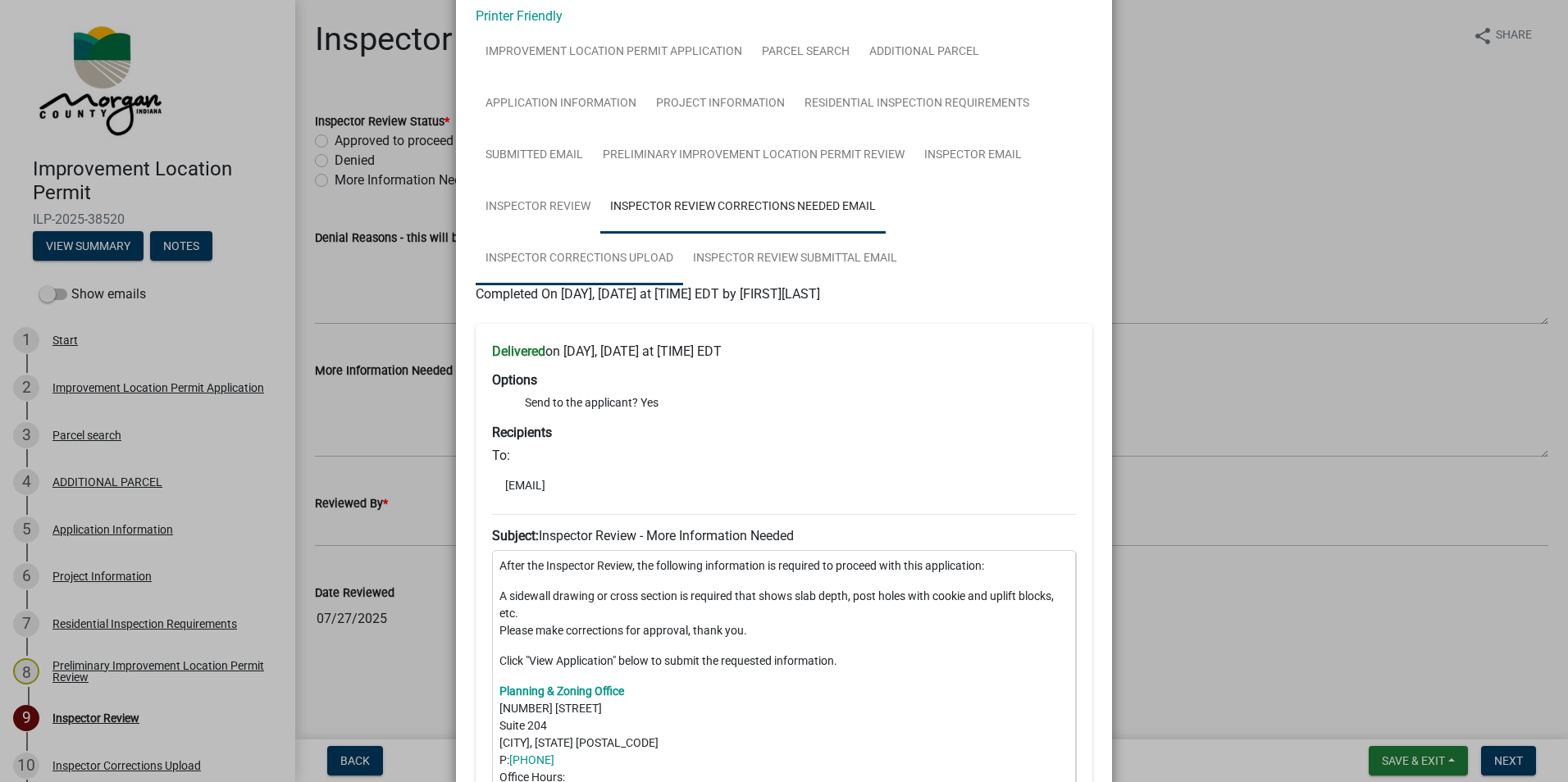 click on "Inspector Corrections Upload" at bounding box center (579, 259) 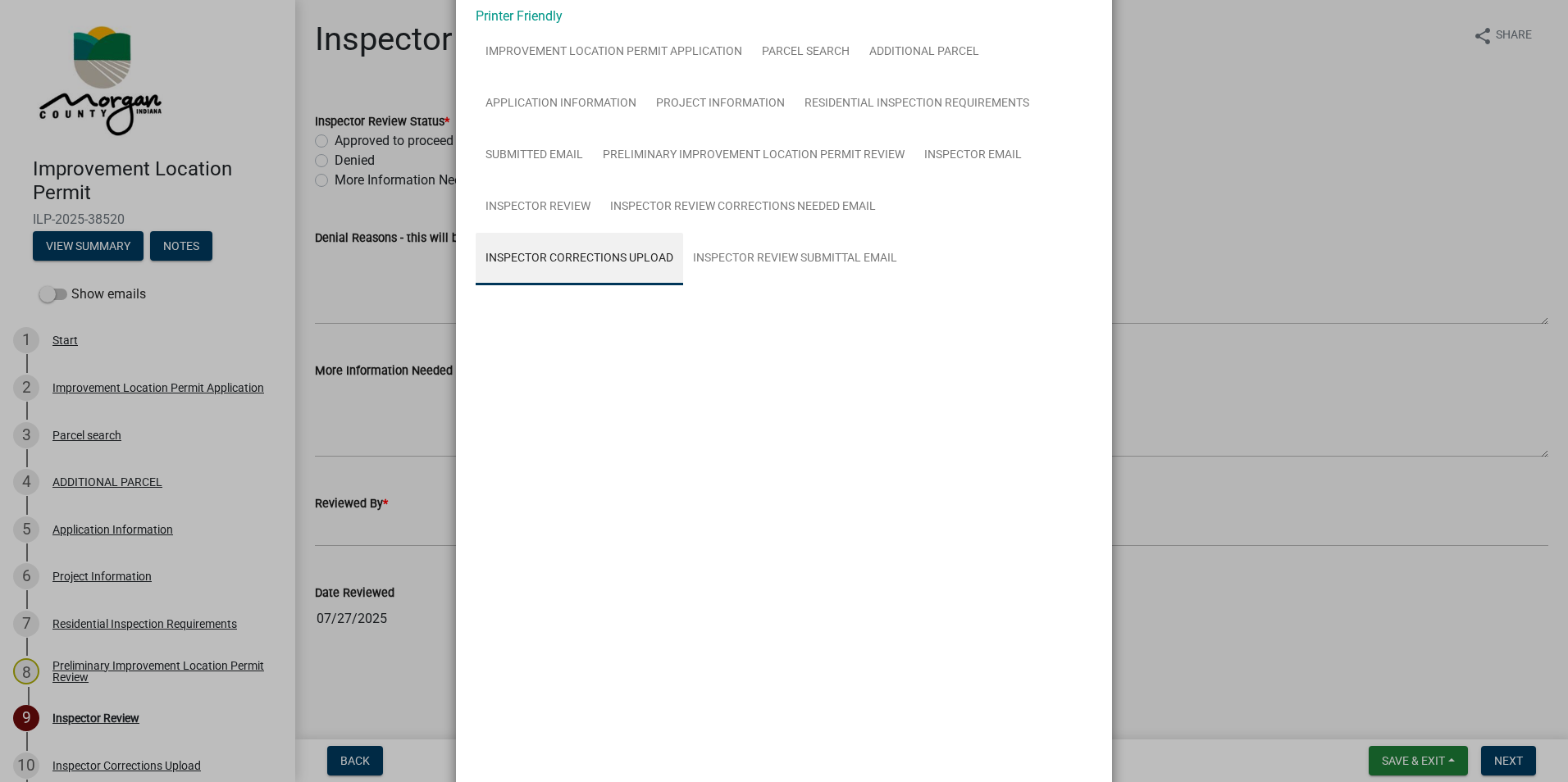 scroll, scrollTop: 0, scrollLeft: 0, axis: both 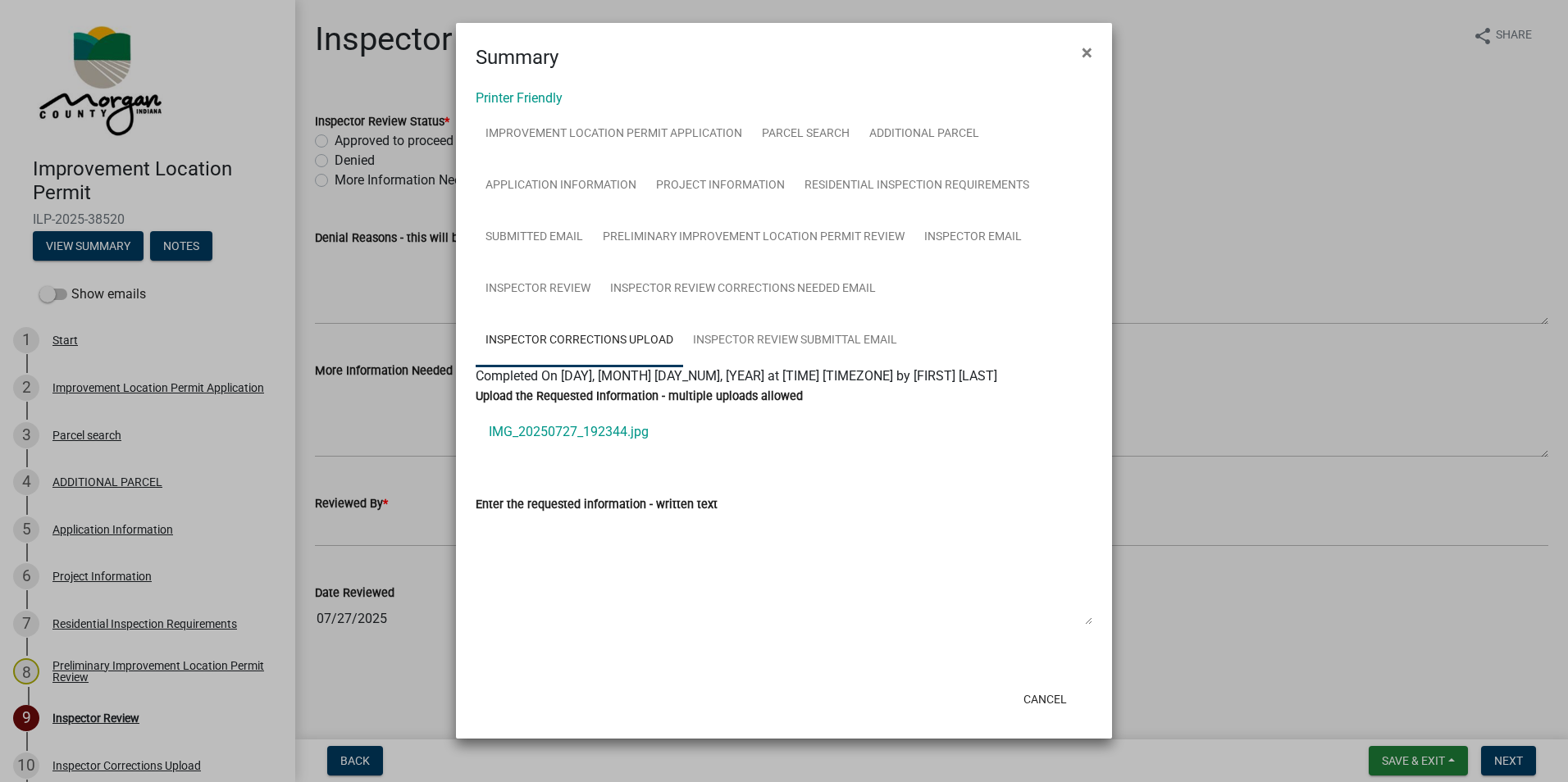 click on "IMG_20250727_192344.jpg" 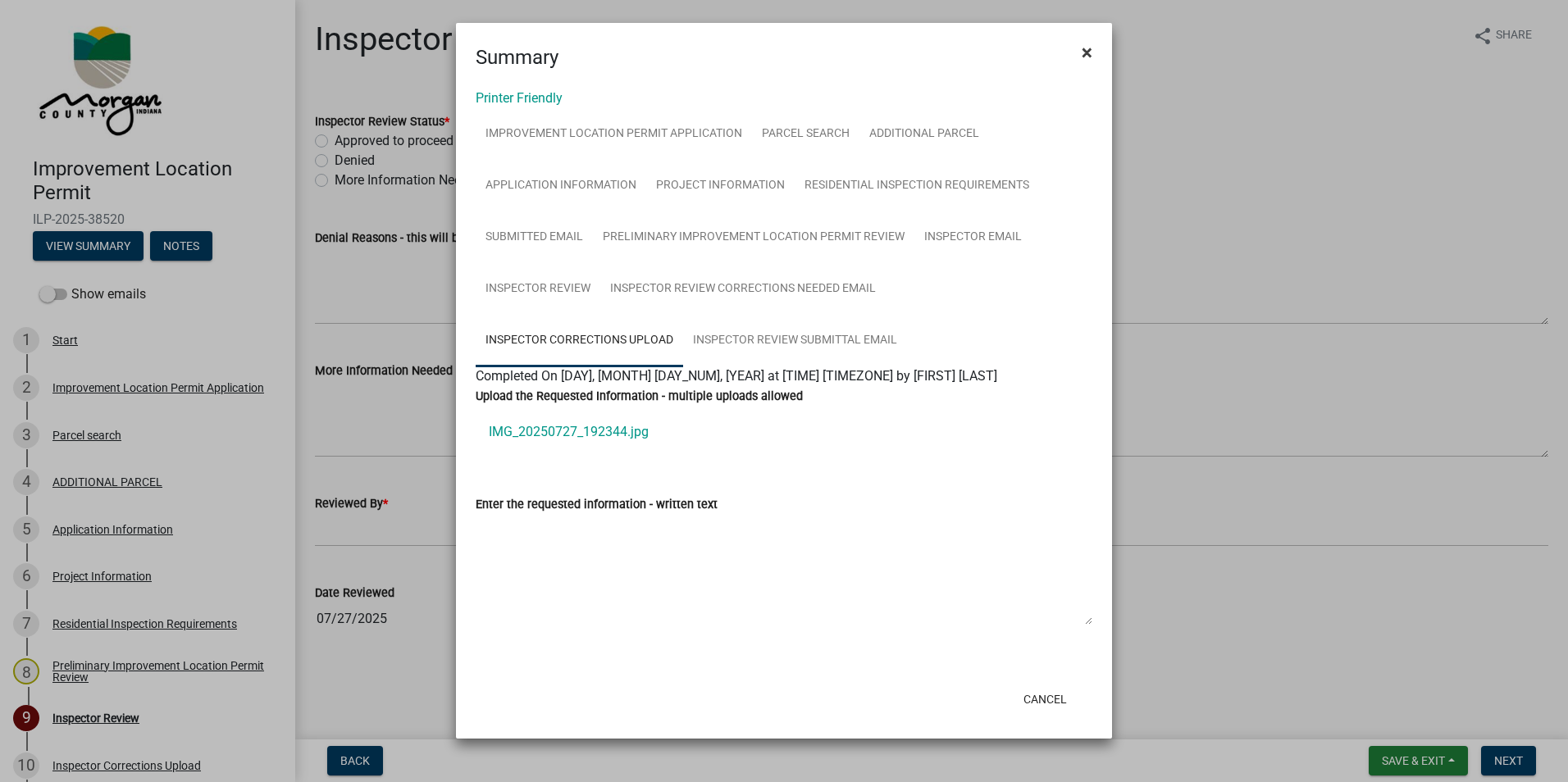 click on "×" 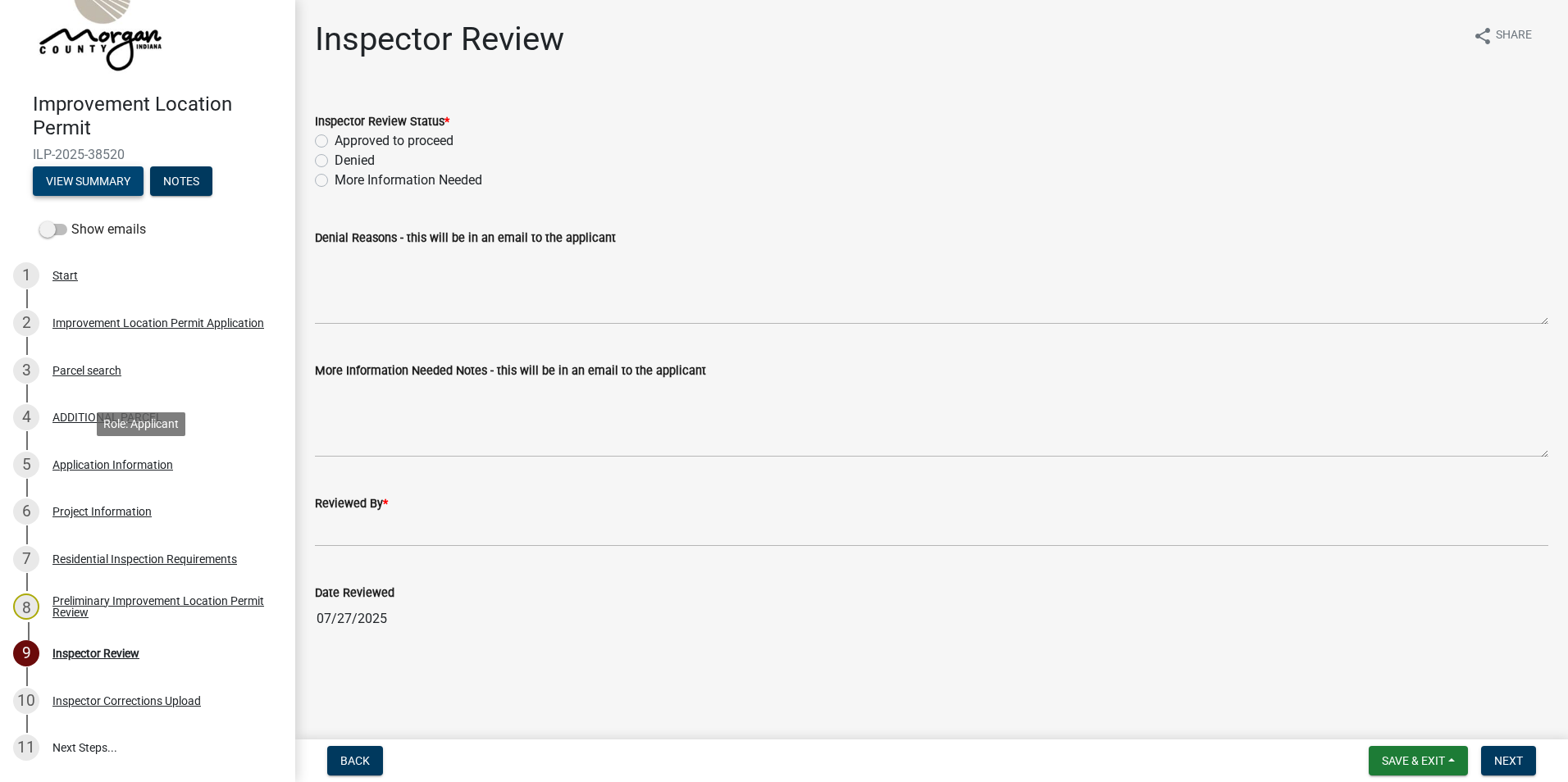 scroll, scrollTop: 170, scrollLeft: 0, axis: vertical 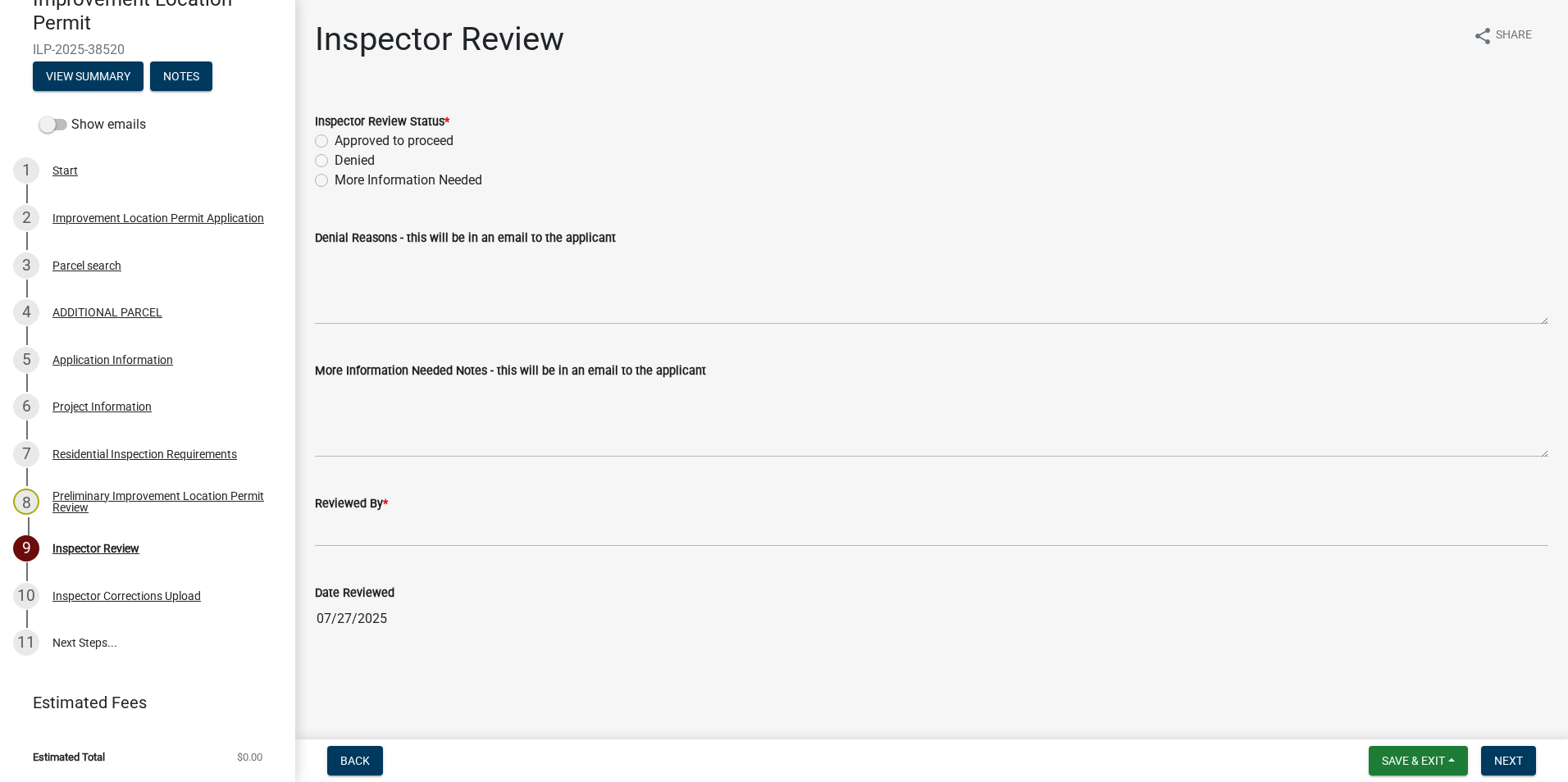 click on "Approved to proceed" 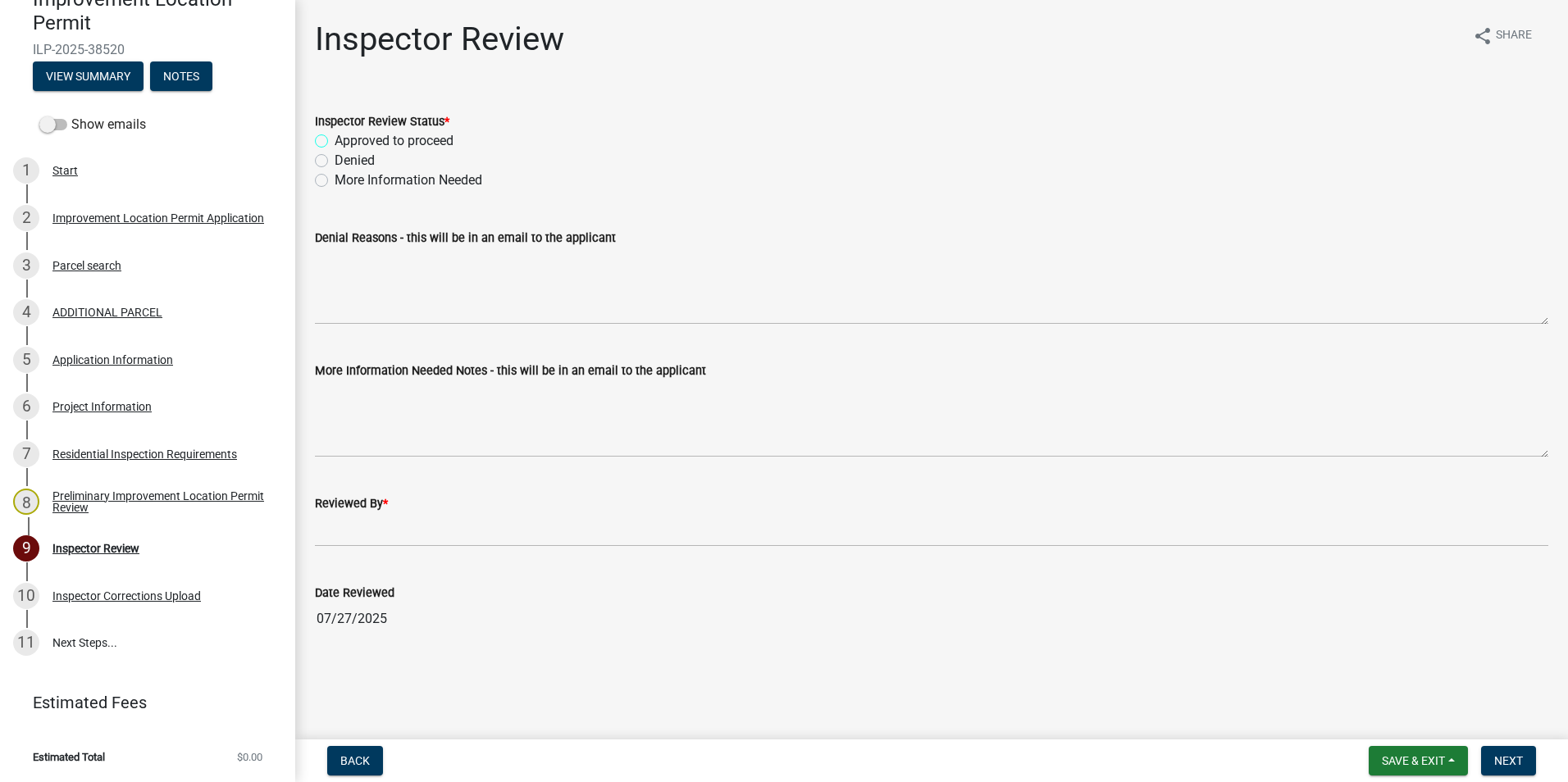 click on "Approved to proceed" at bounding box center [340, 136] 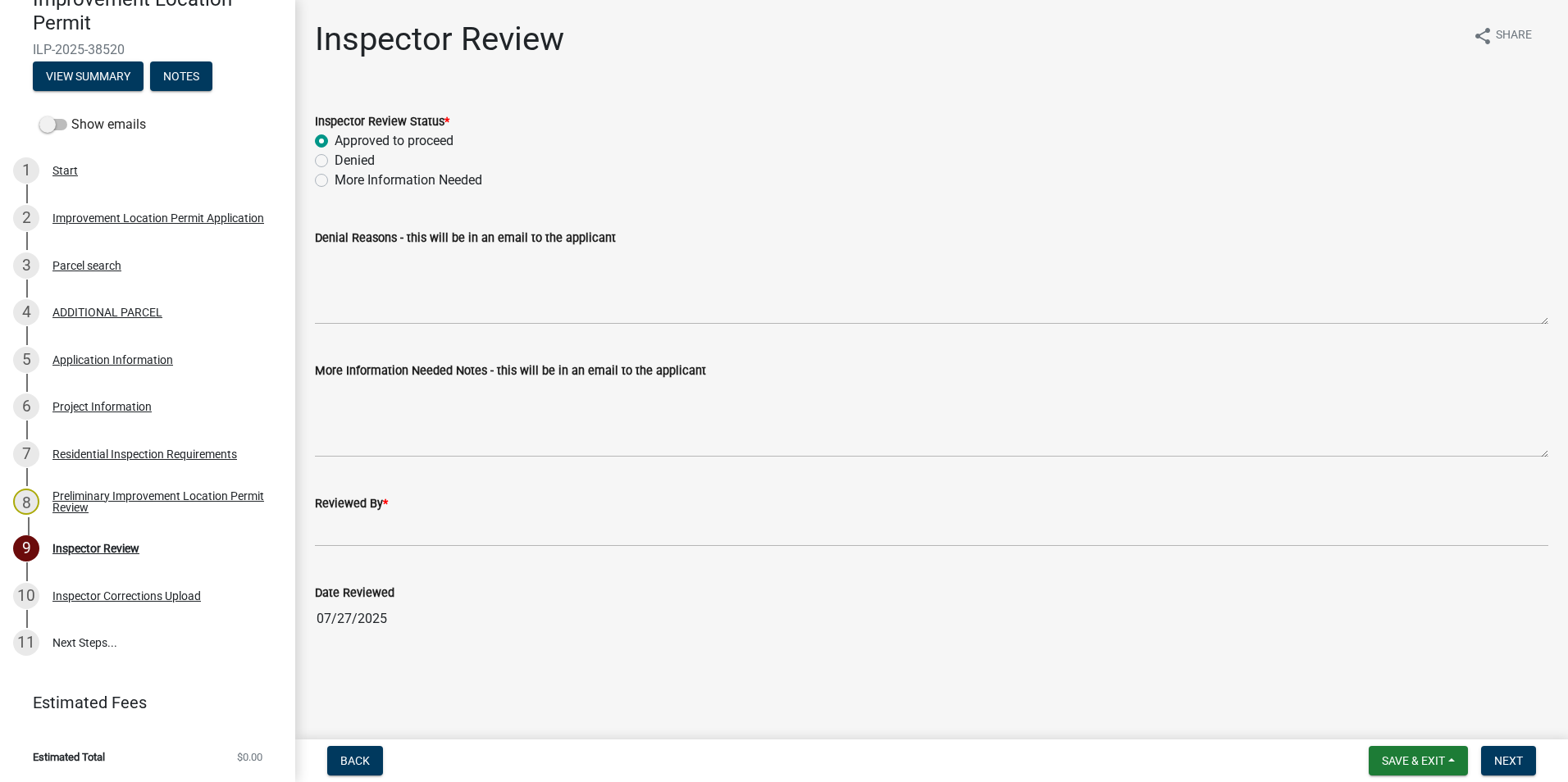 radio on "true" 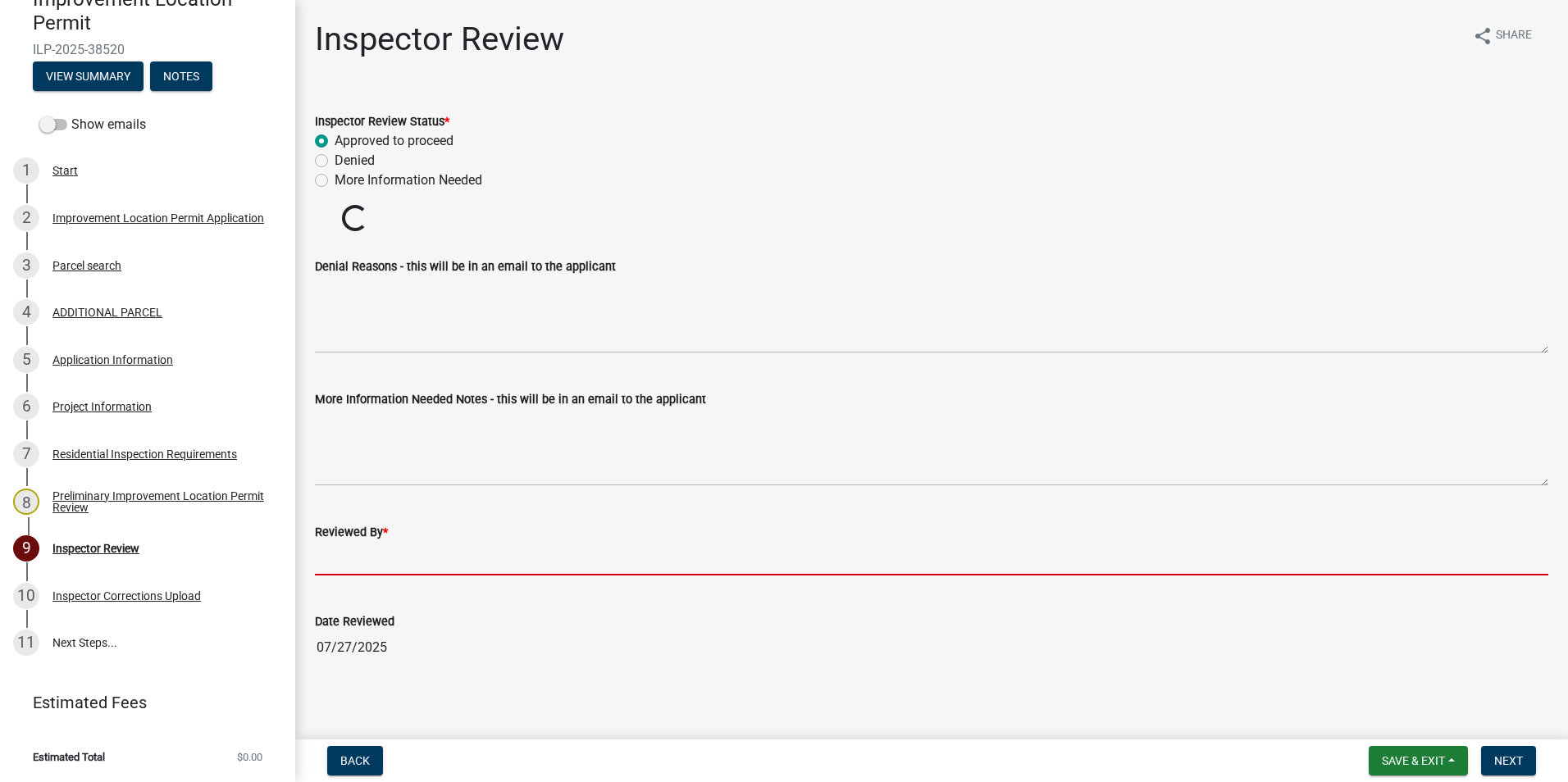 click on "Reviewed By  *" at bounding box center (932, 558) 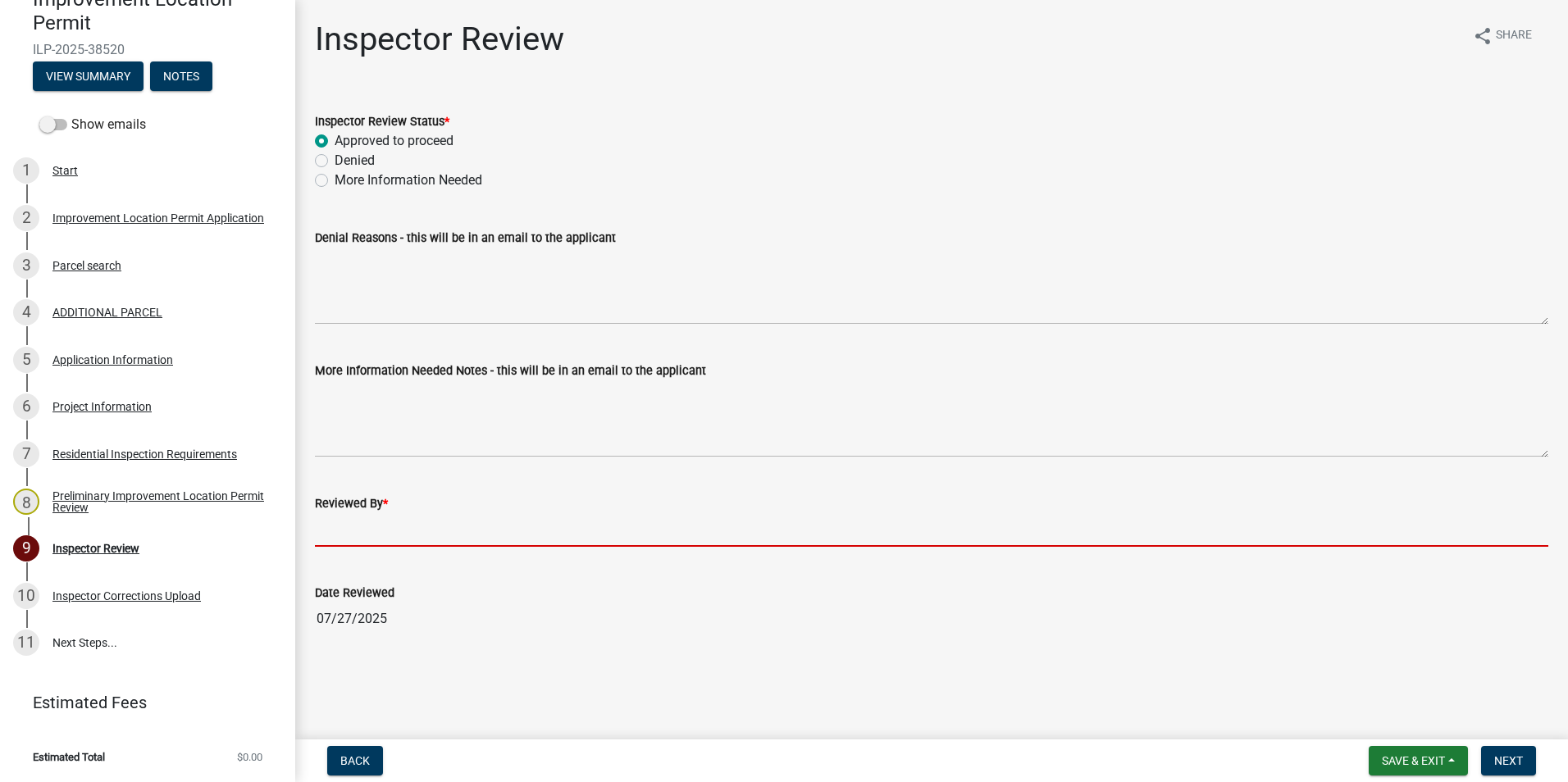 type on "AFM" 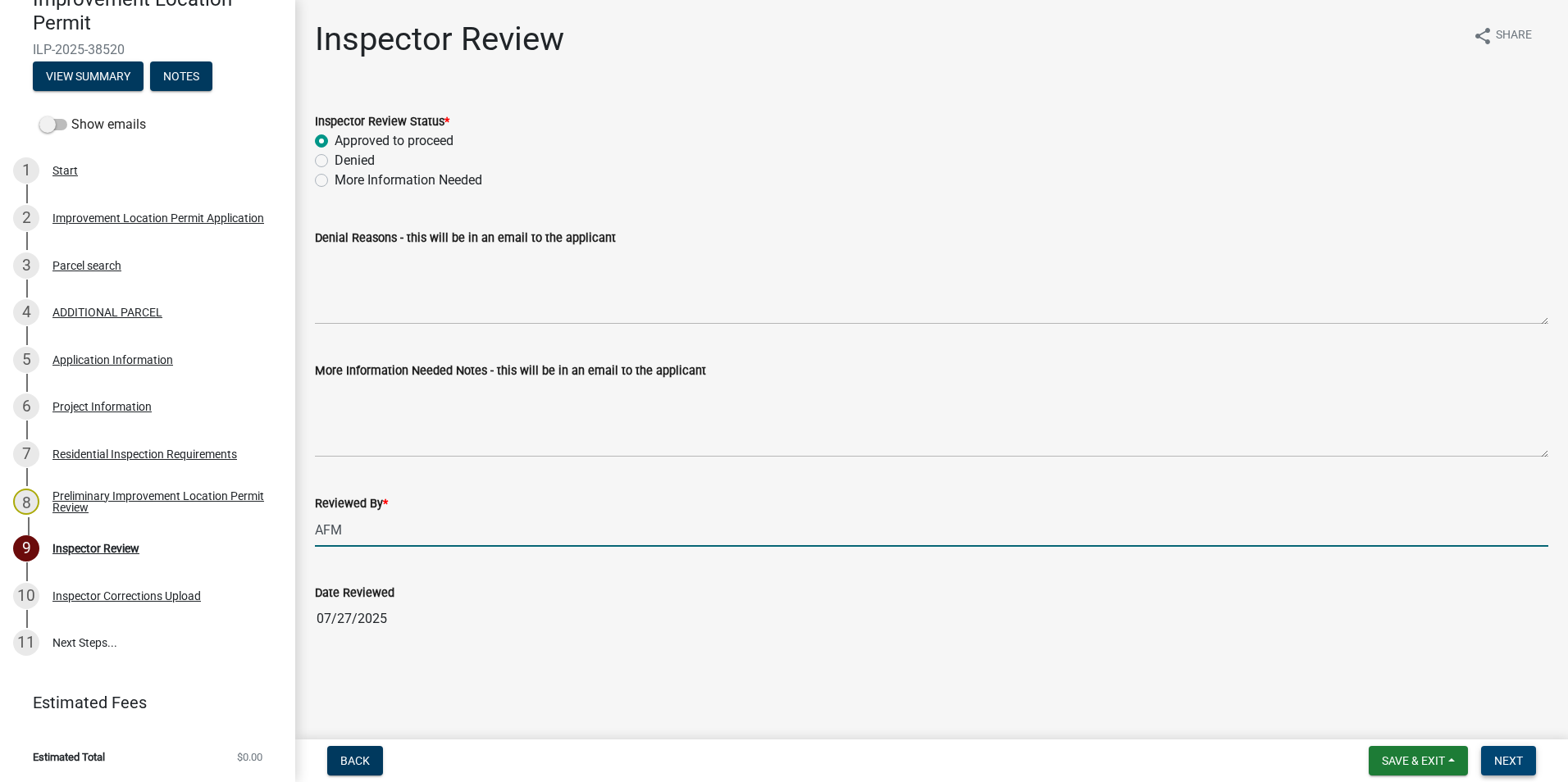 click on "Next" at bounding box center [1508, 761] 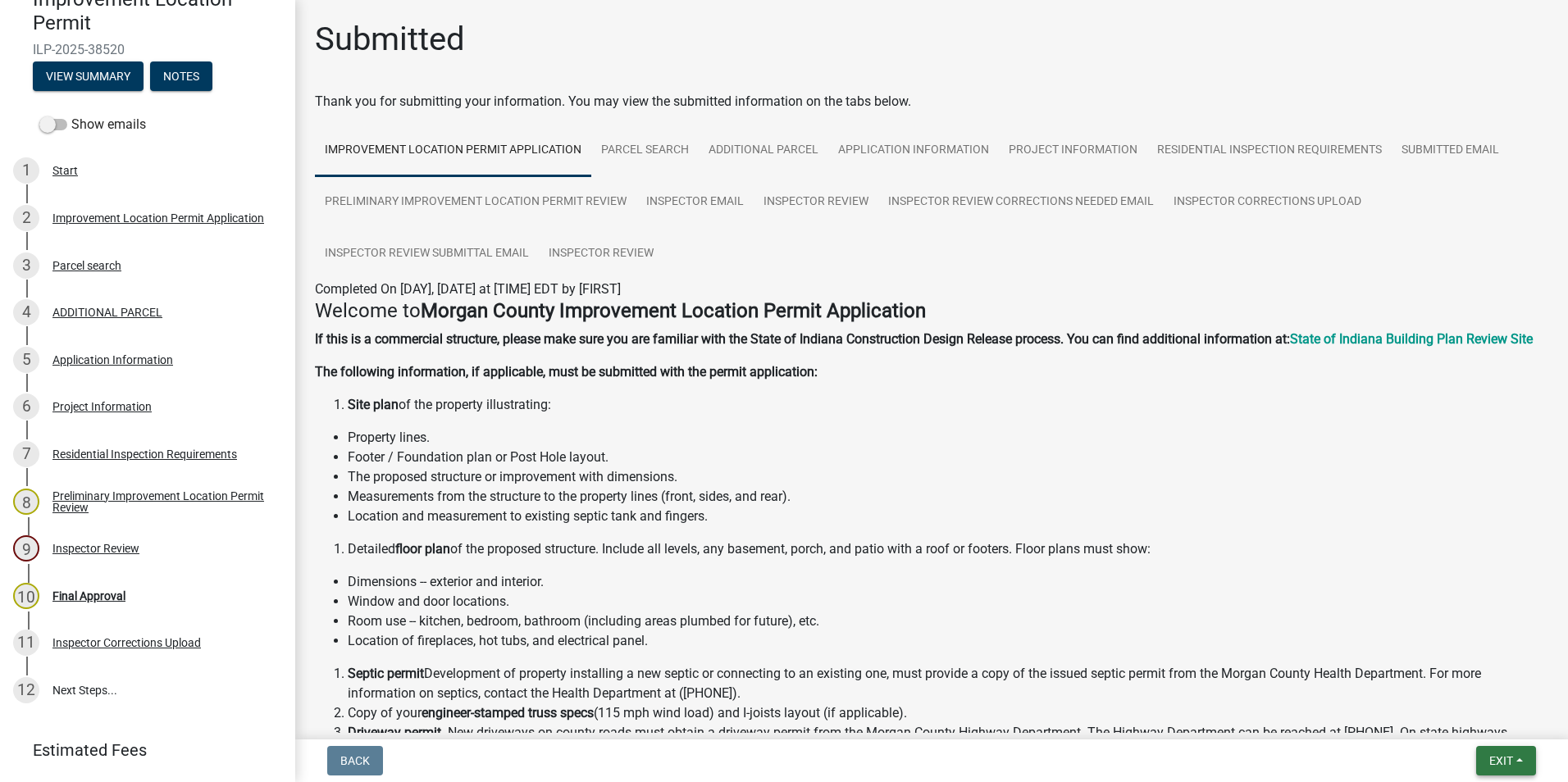 click on "Exit" at bounding box center (1501, 761) 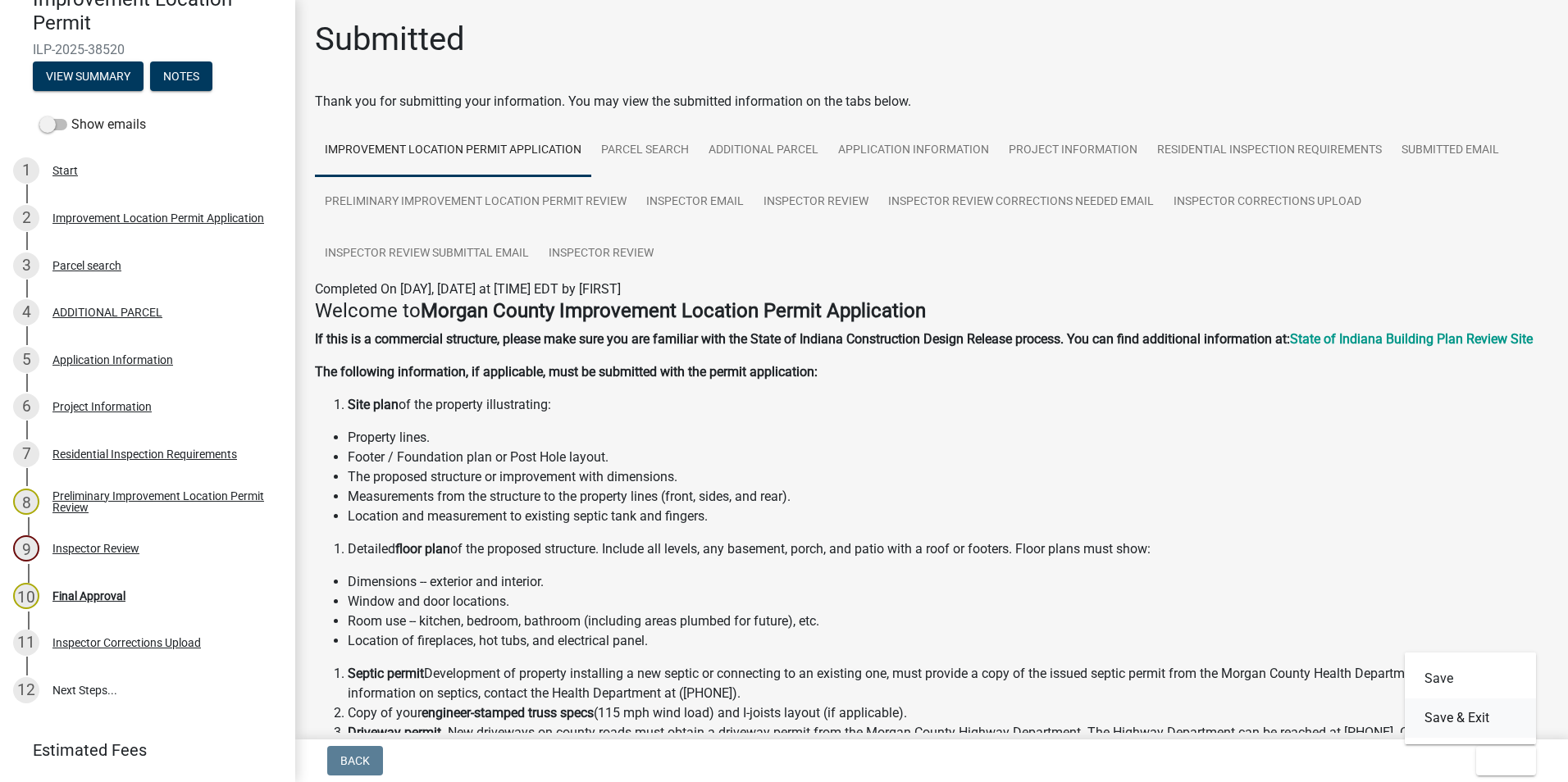 click on "Save & Exit" at bounding box center (1470, 718) 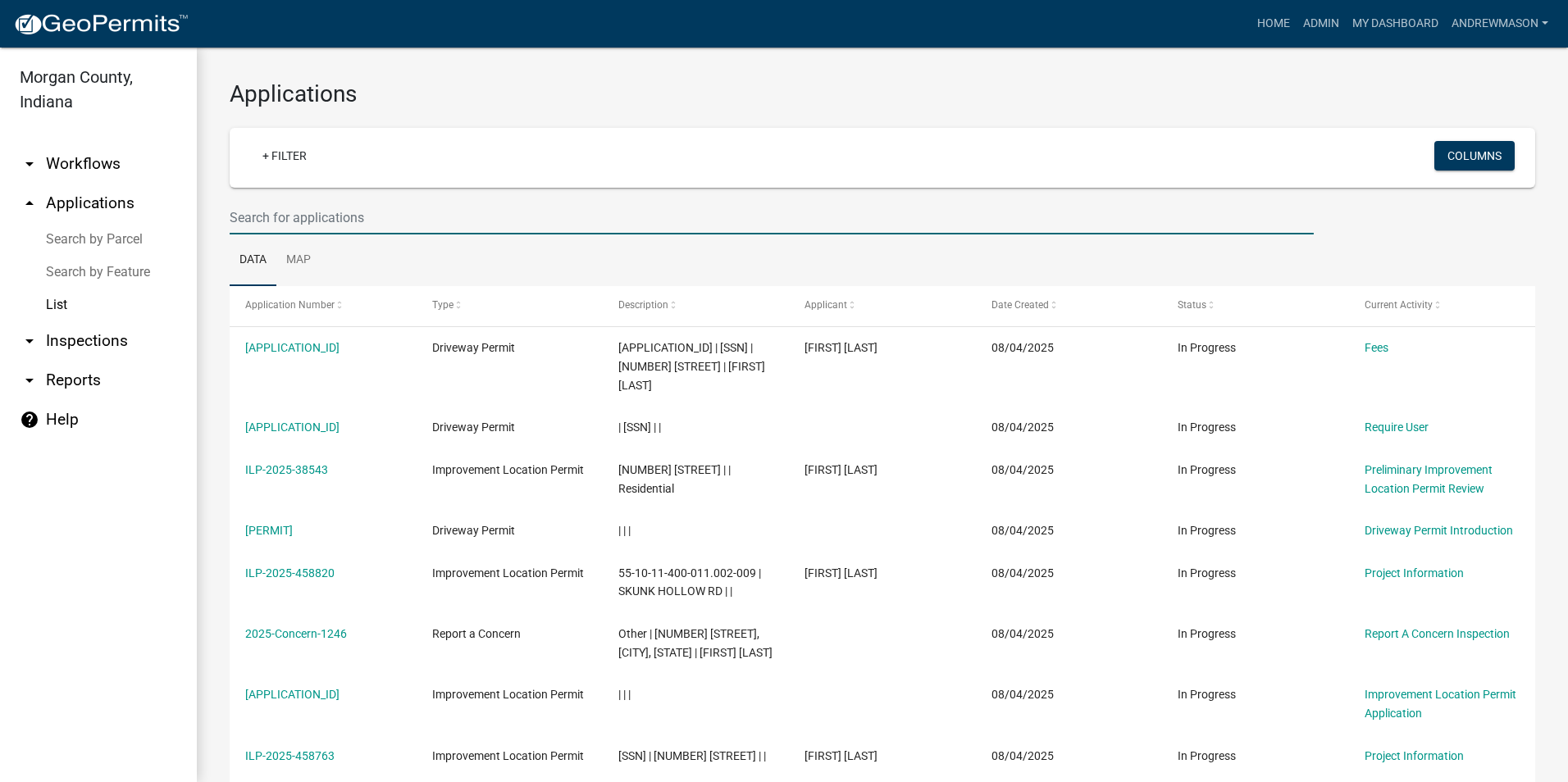 click at bounding box center (772, 217) 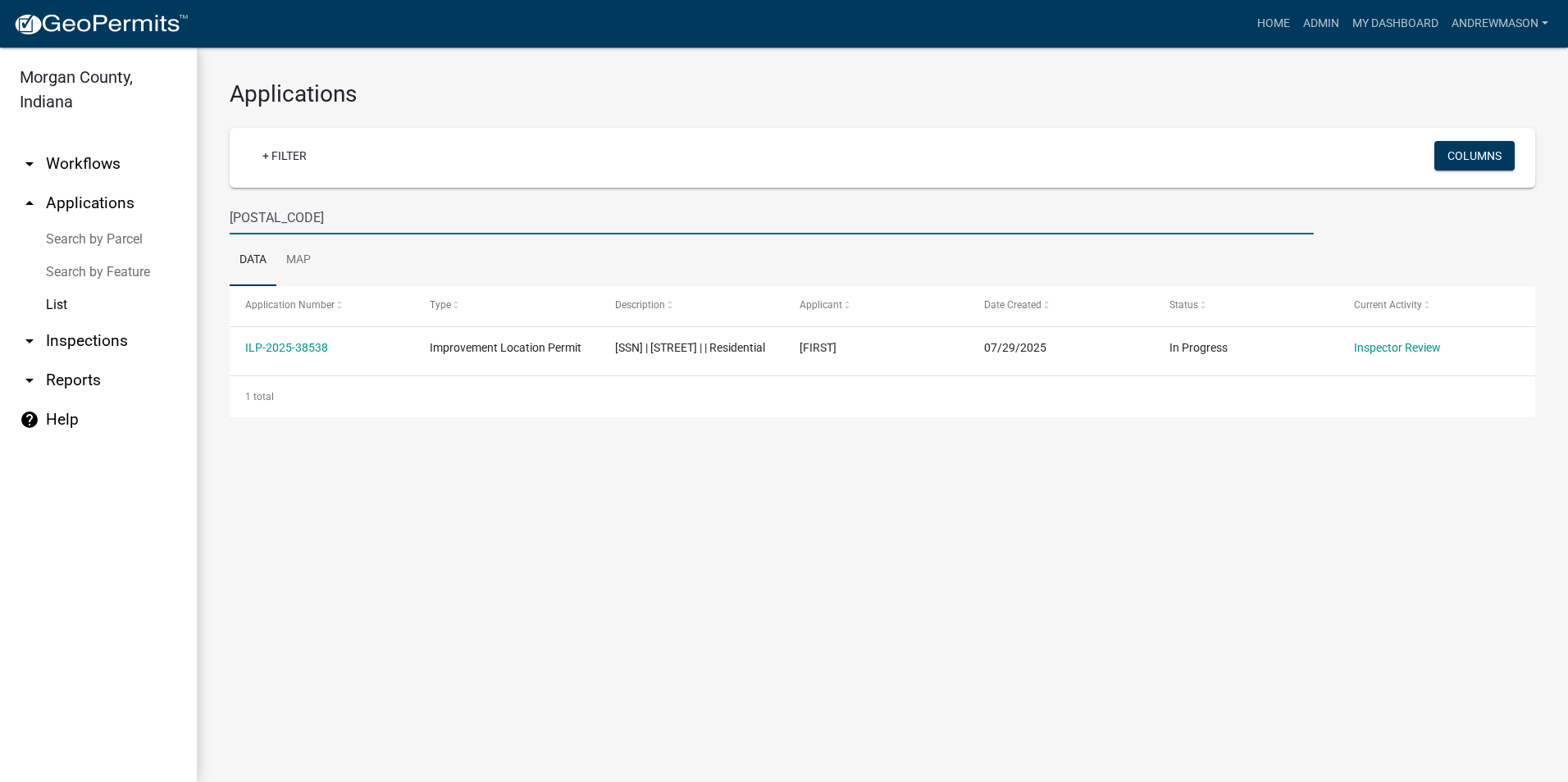type on "38538" 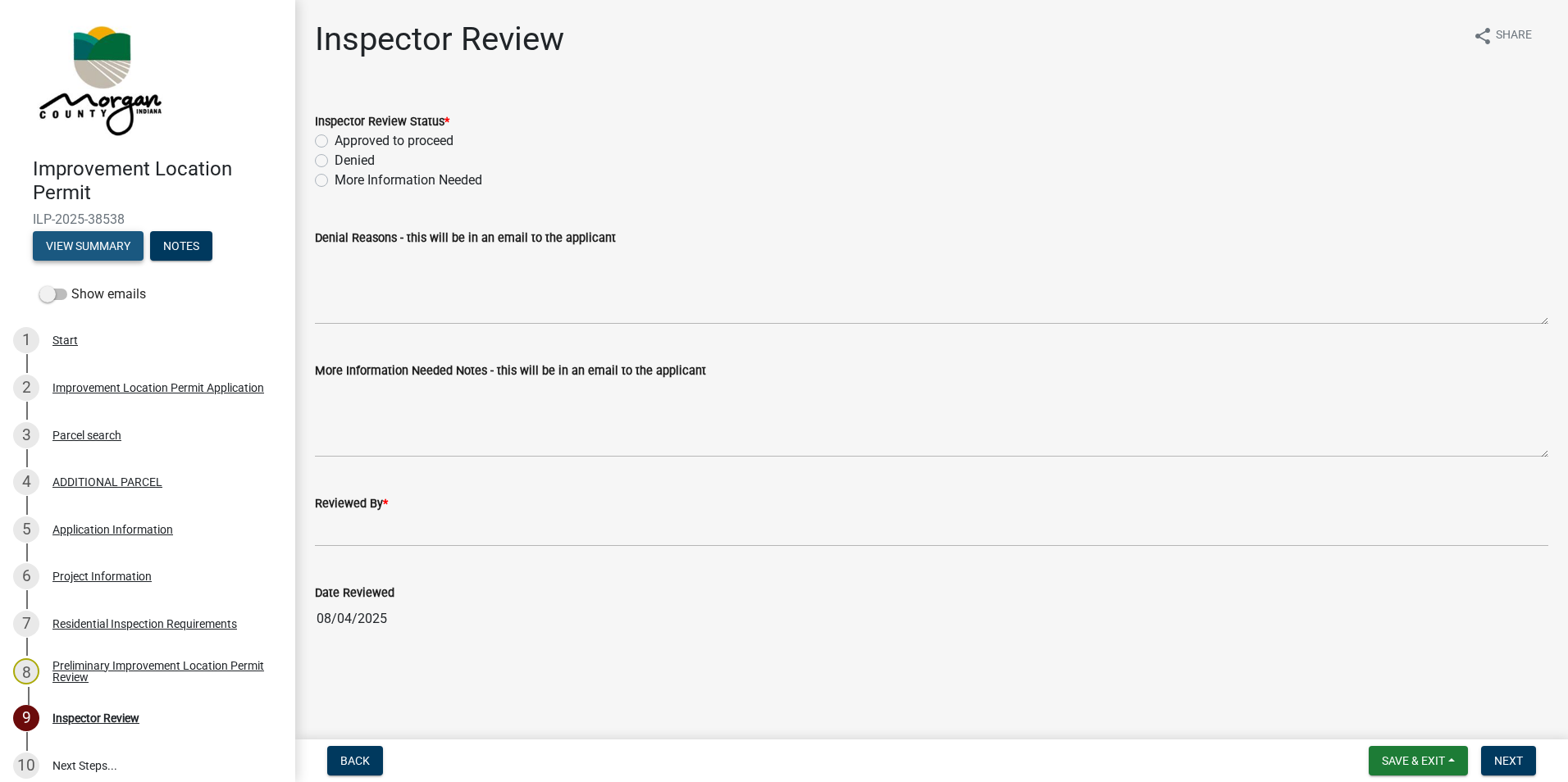 click on "View Summary" at bounding box center (88, 246) 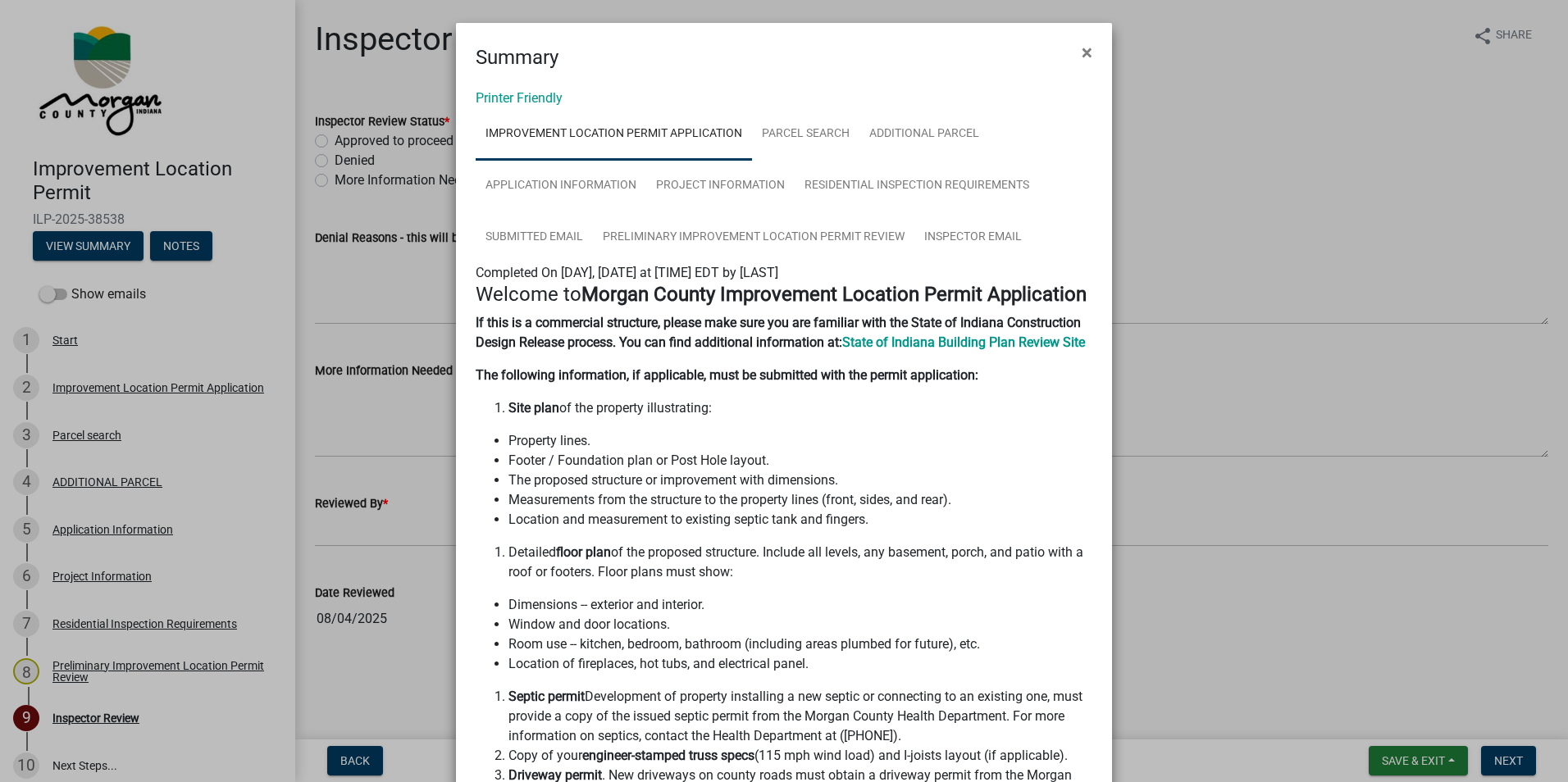 click on "×" 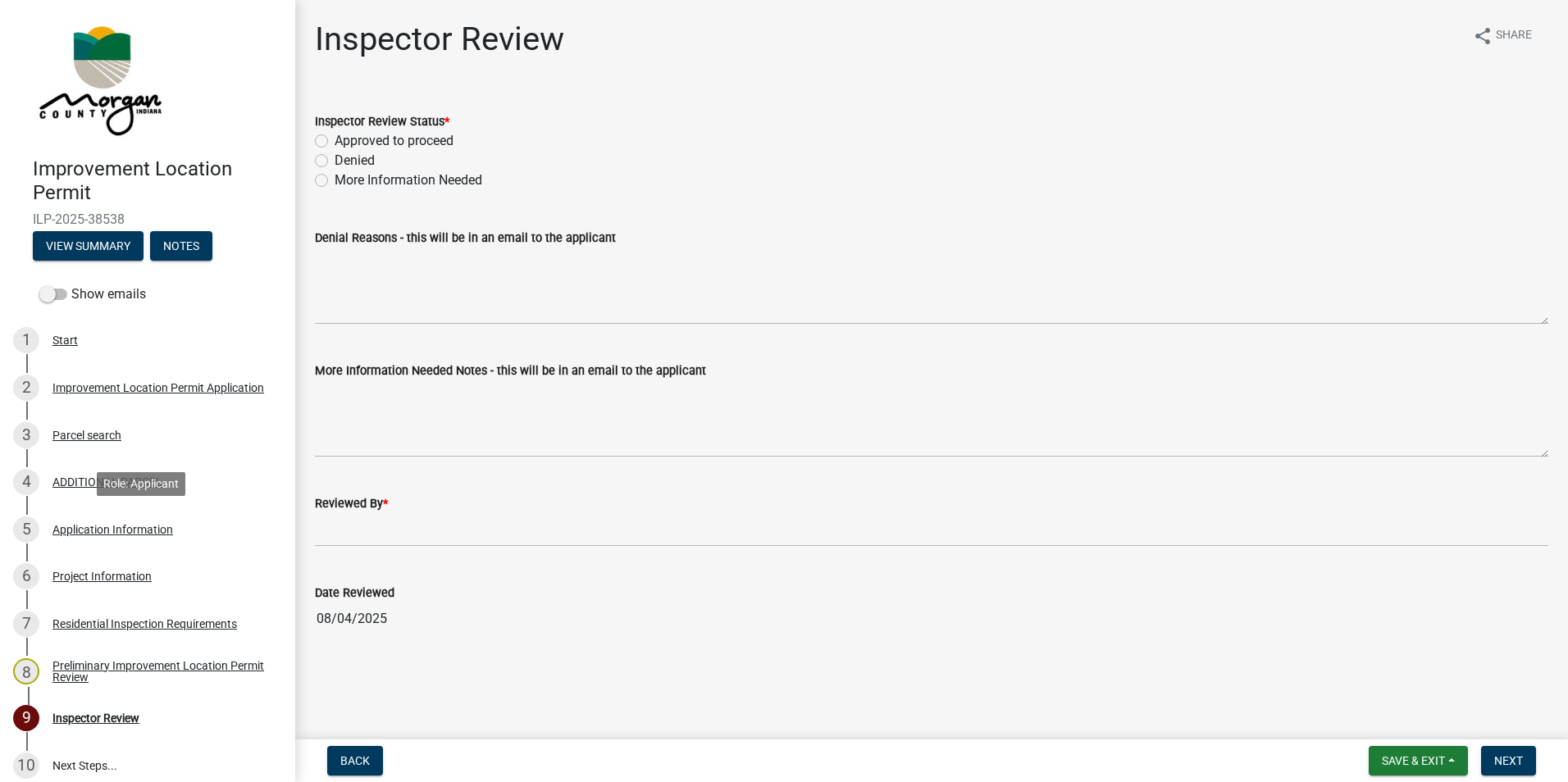 click on "Application Information" at bounding box center (112, 530) 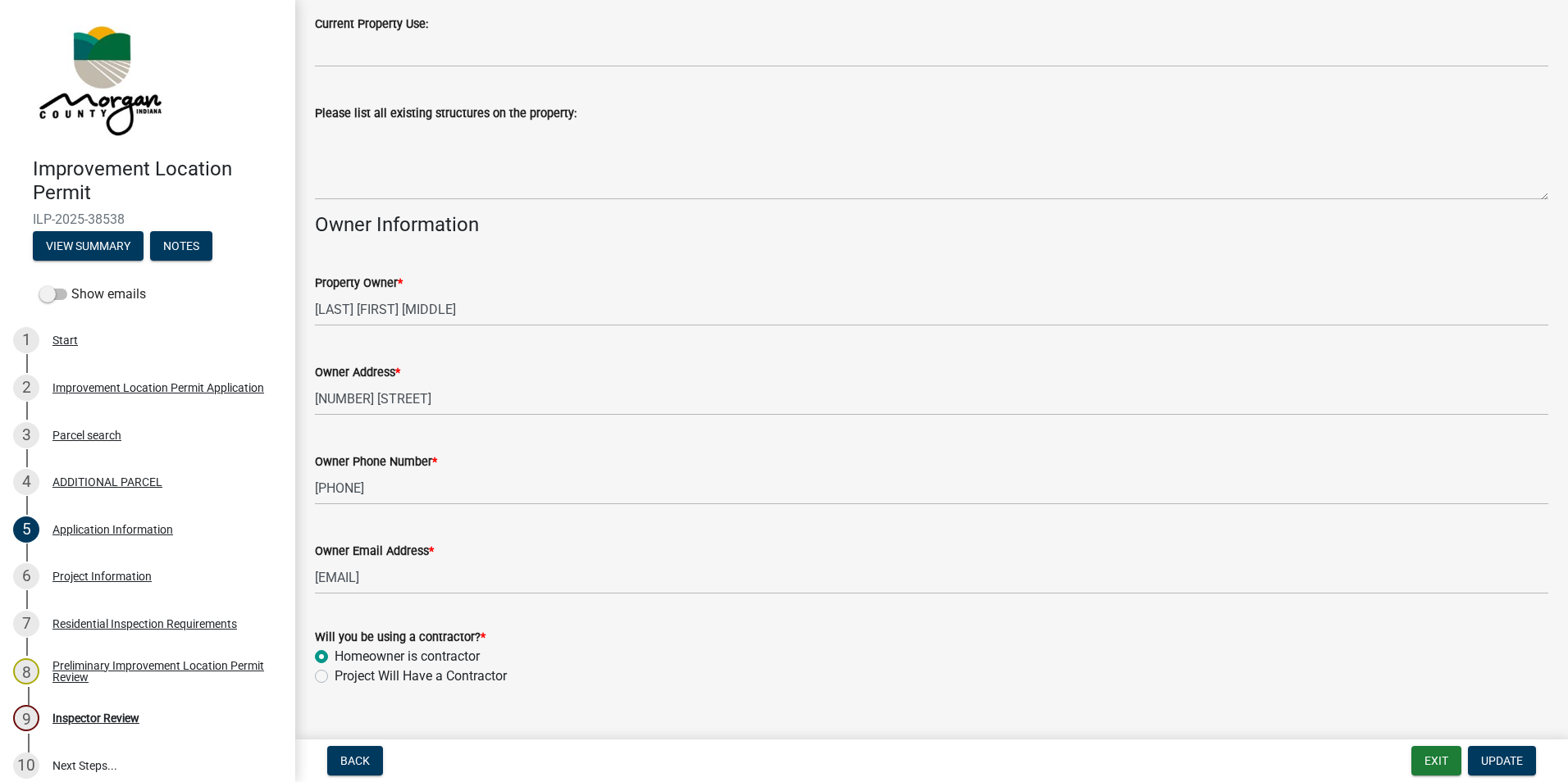 scroll, scrollTop: 677, scrollLeft: 0, axis: vertical 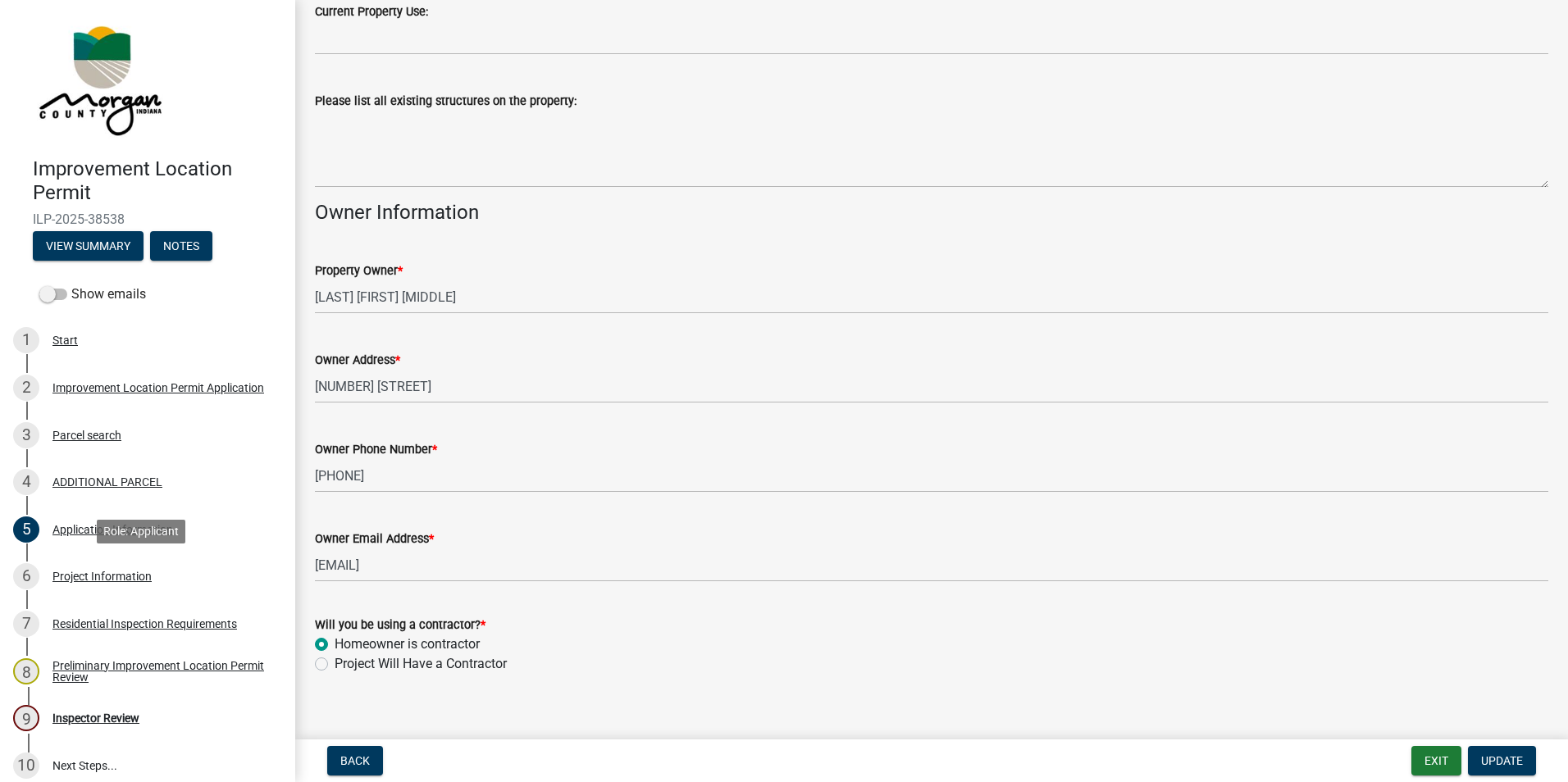 click on "Project Information" at bounding box center [102, 576] 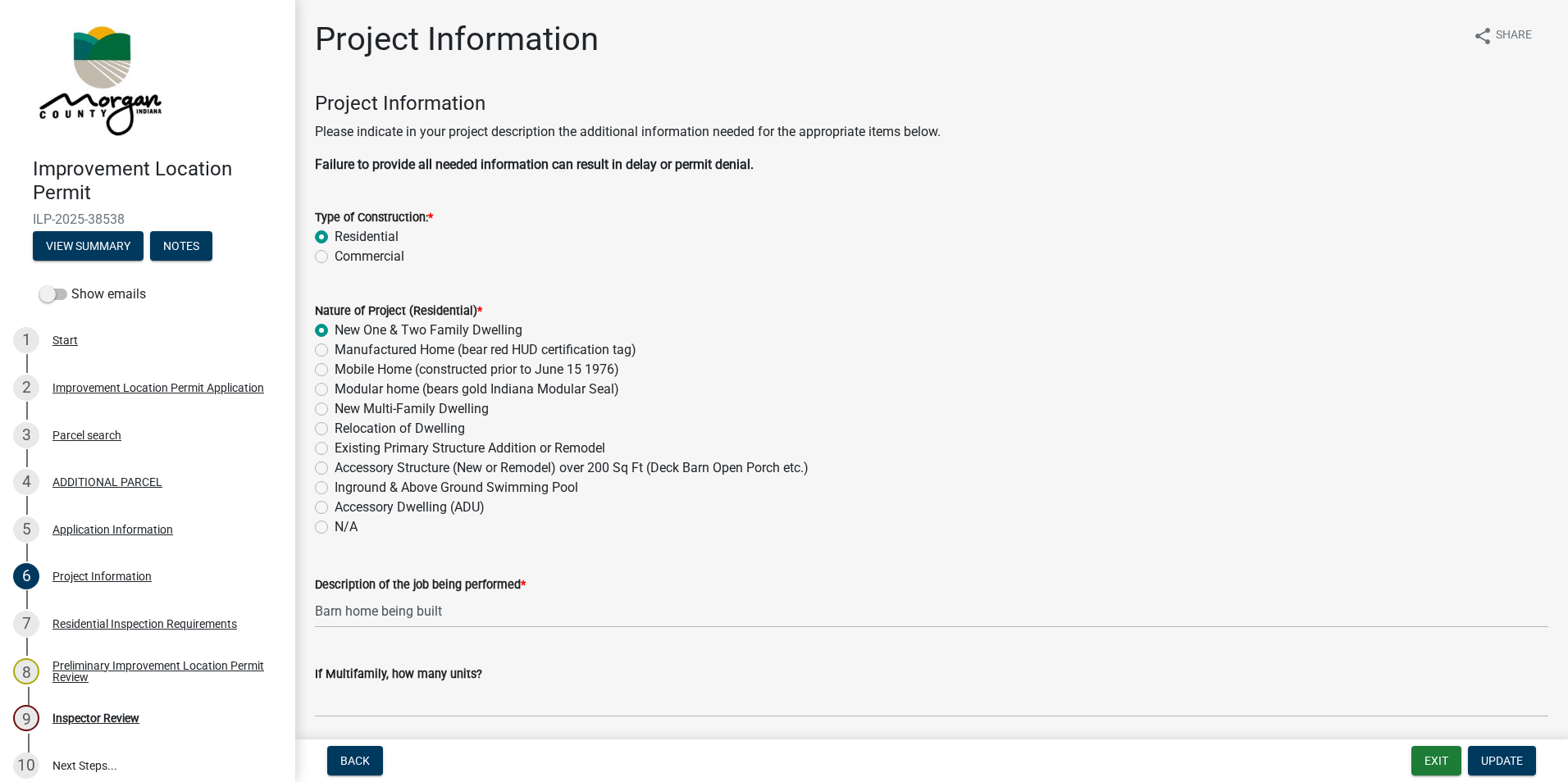 click on "5     Application Information" at bounding box center [141, 530] 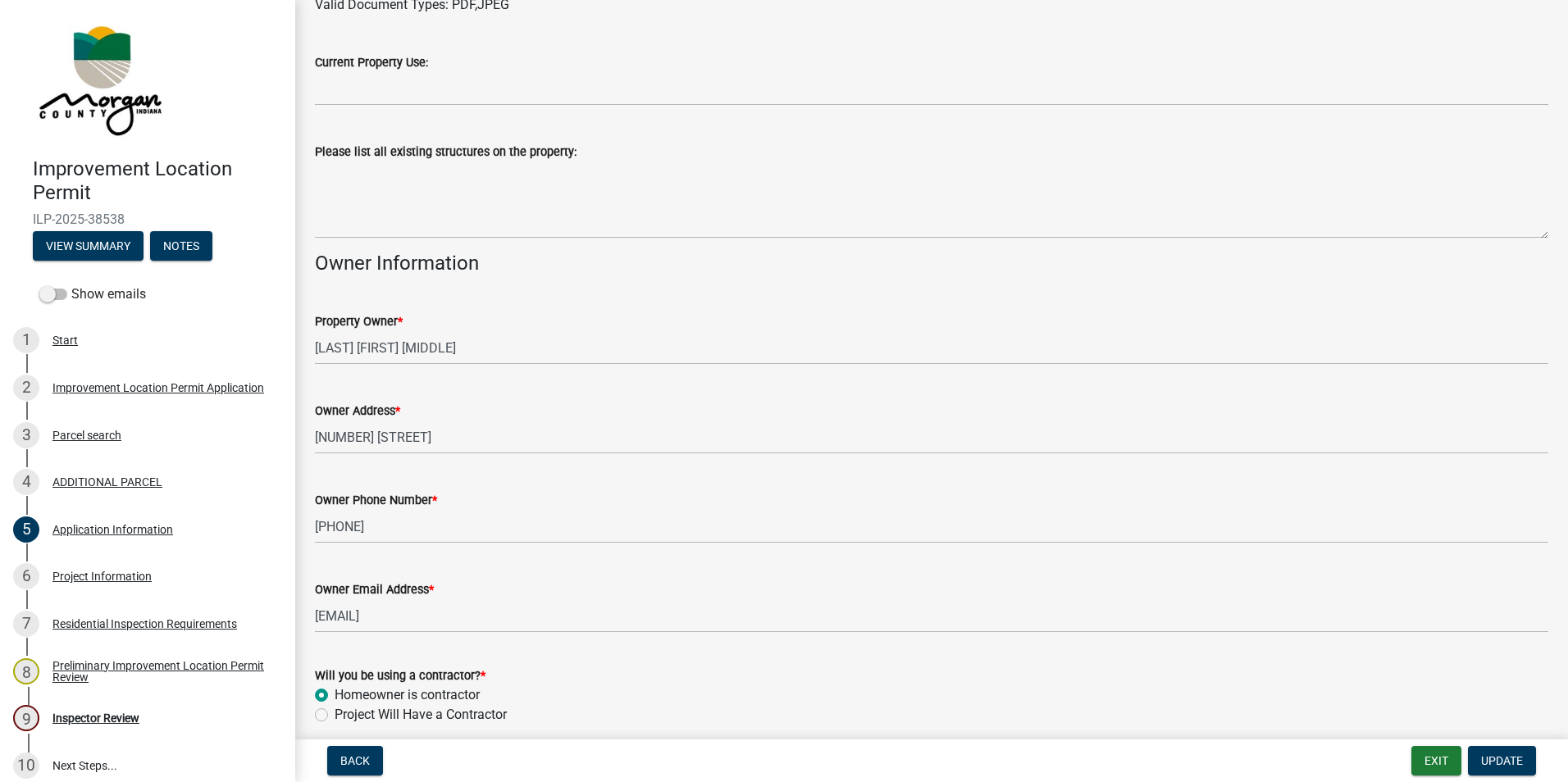 scroll, scrollTop: 677, scrollLeft: 0, axis: vertical 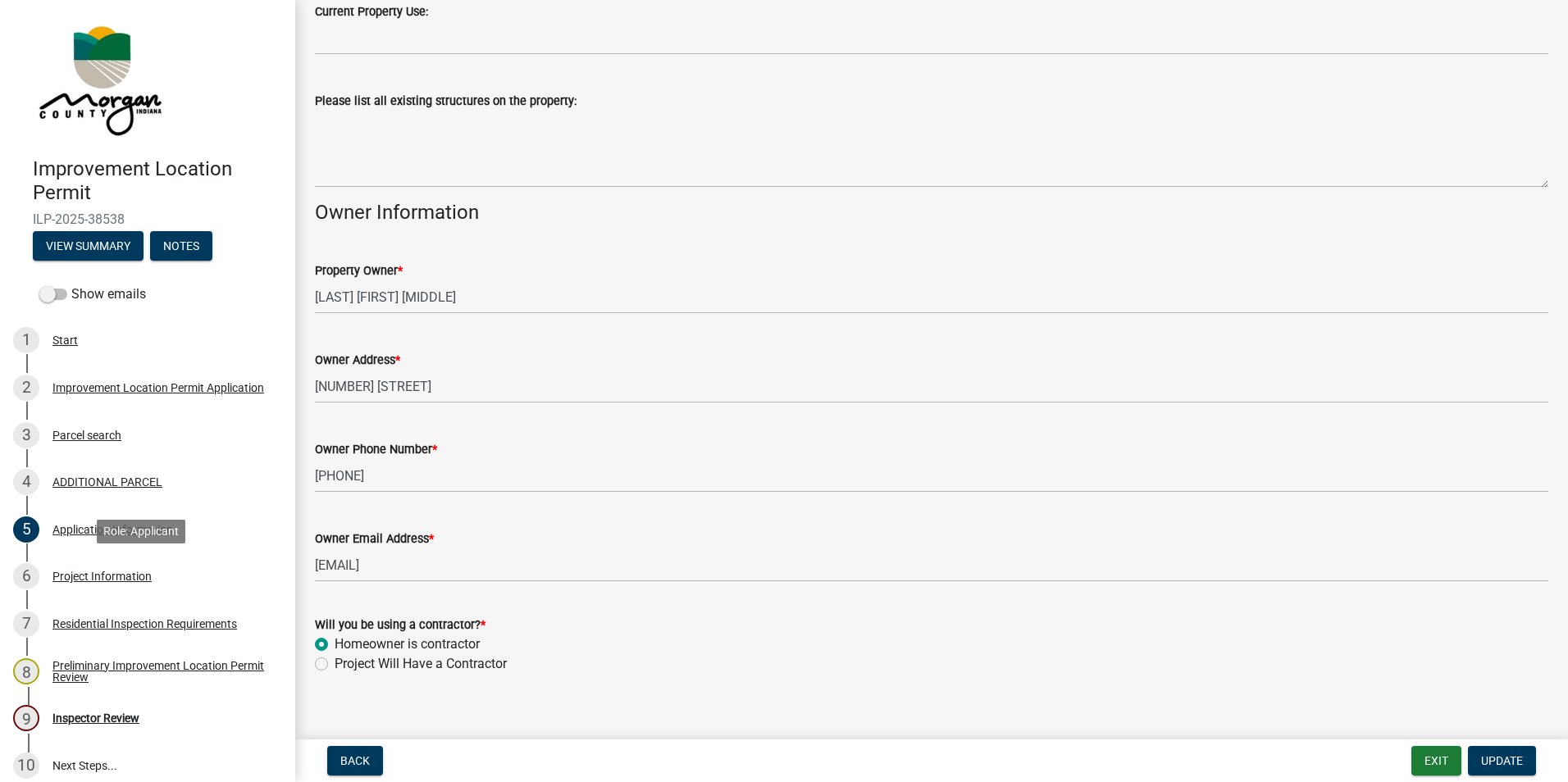 click on "Project Information" at bounding box center (102, 576) 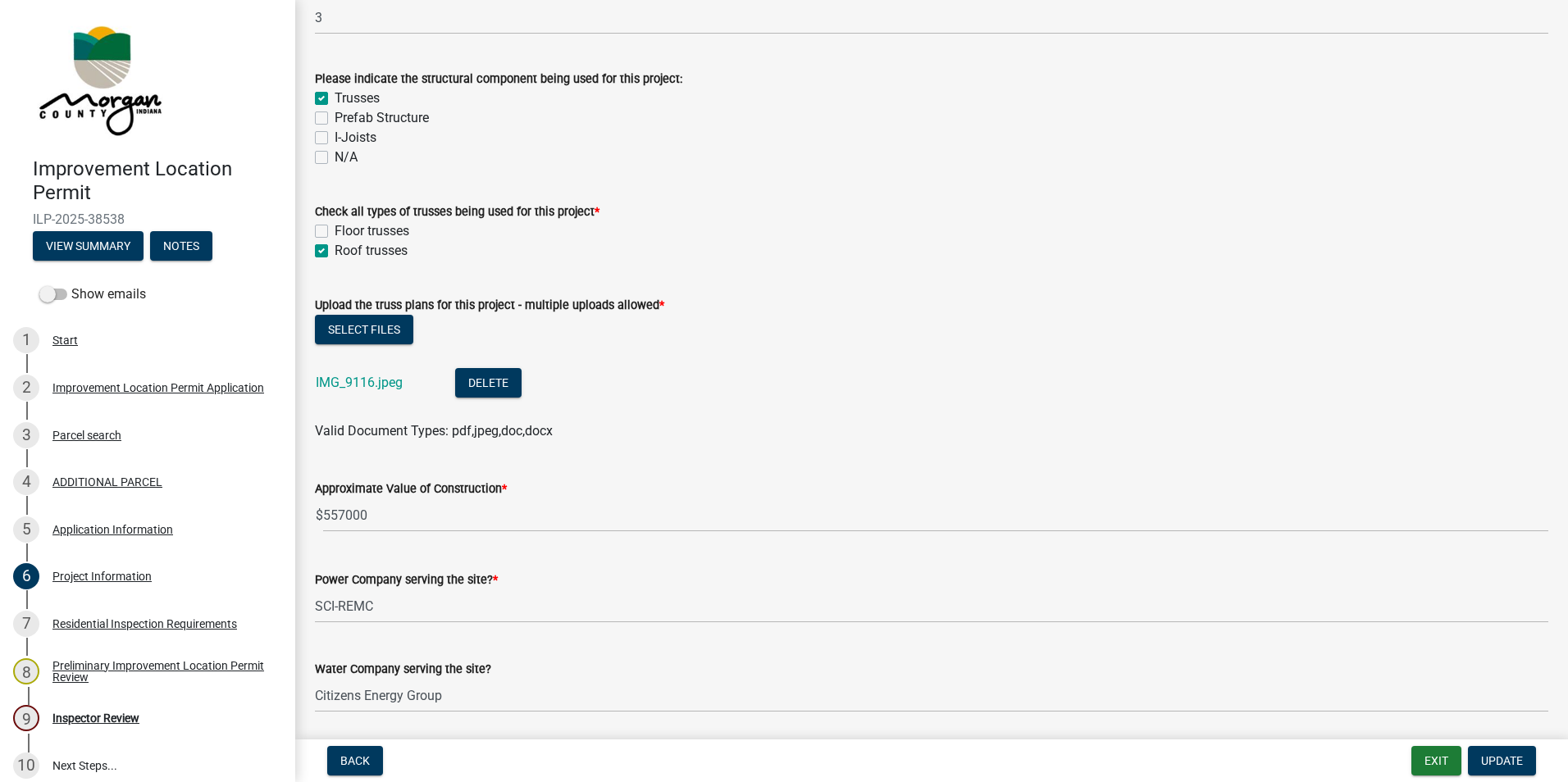 scroll, scrollTop: 1557, scrollLeft: 0, axis: vertical 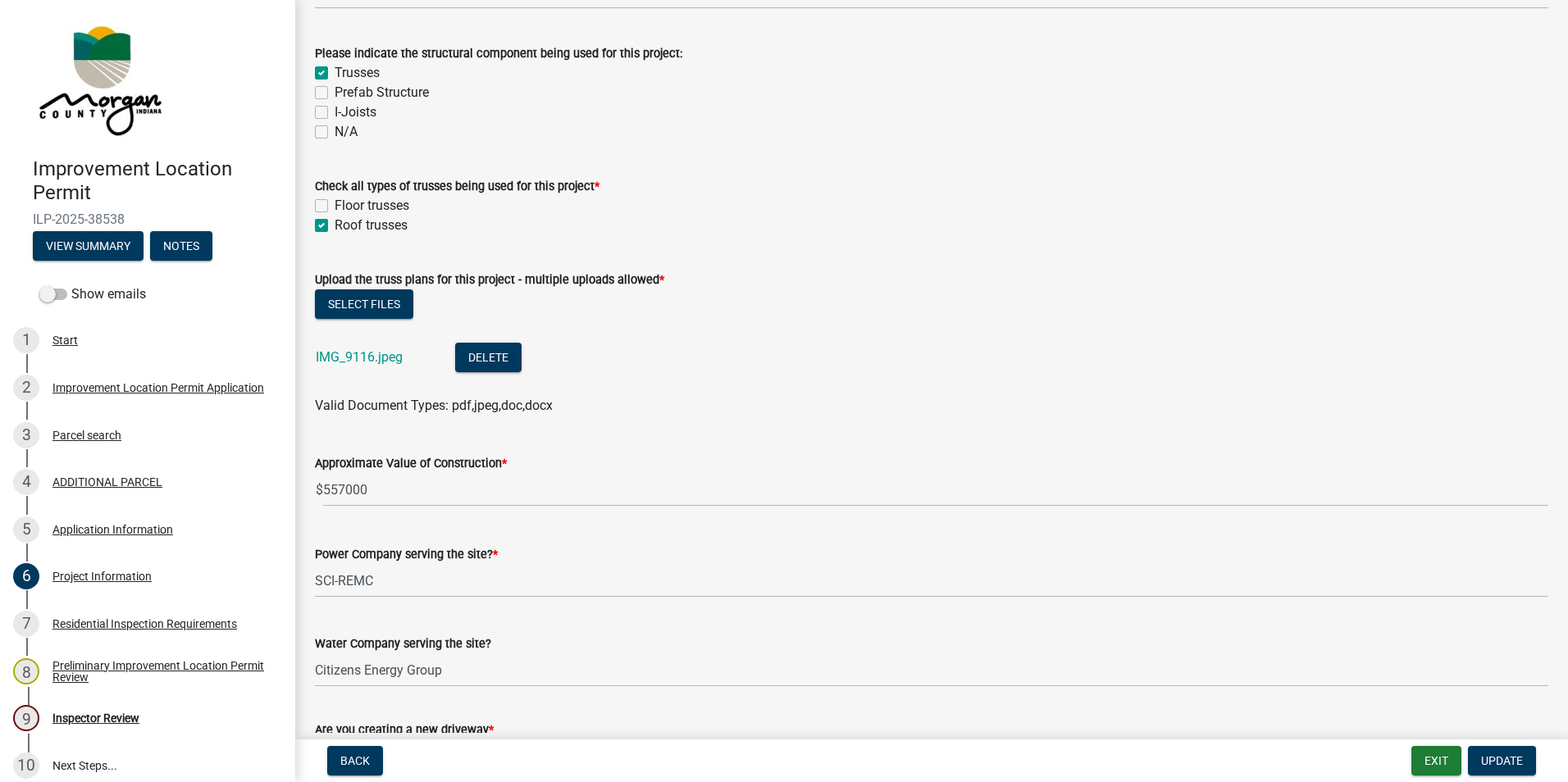 click on "IMG_9116.jpeg" 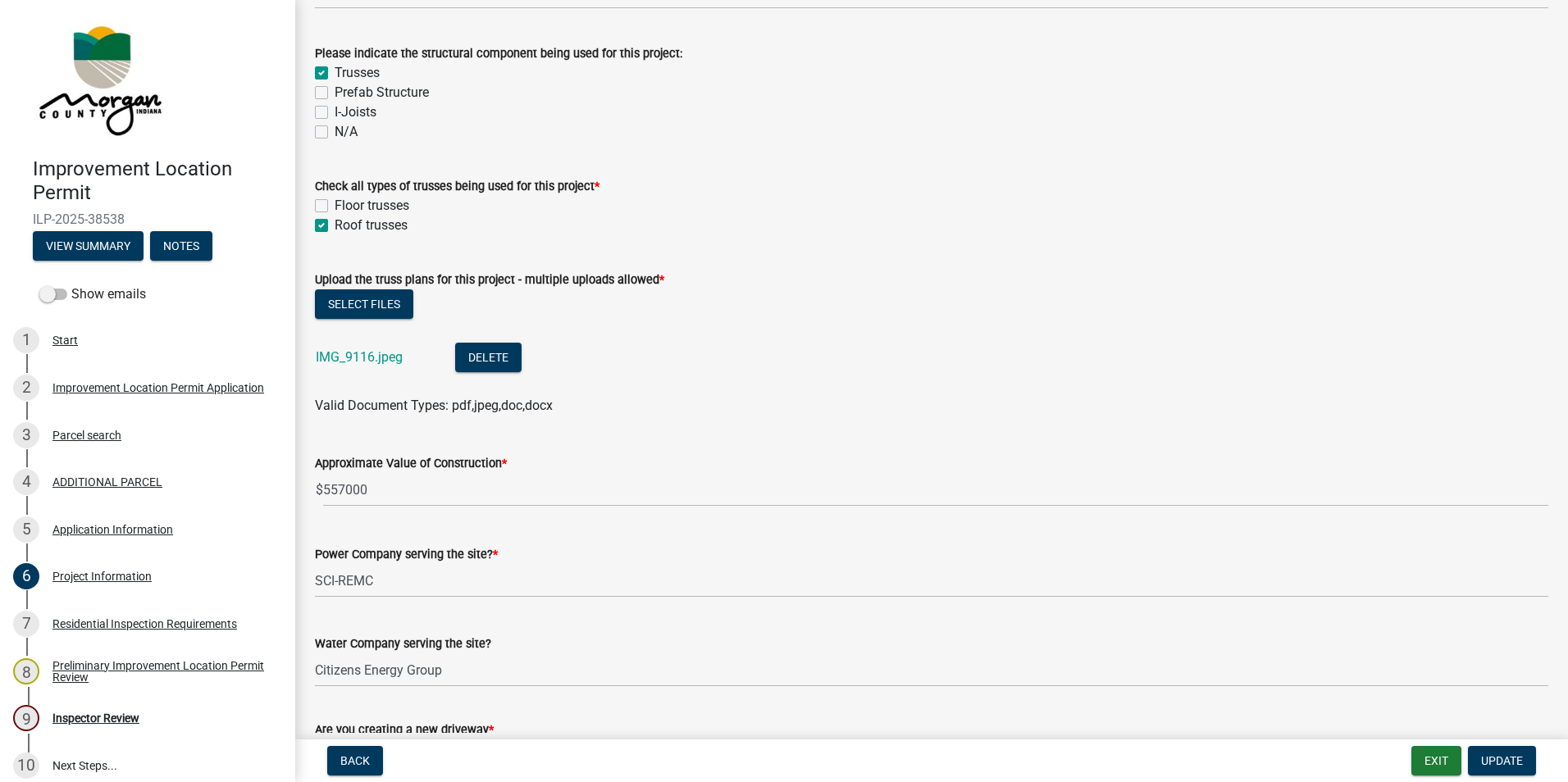 click on "IMG_9116.jpeg" 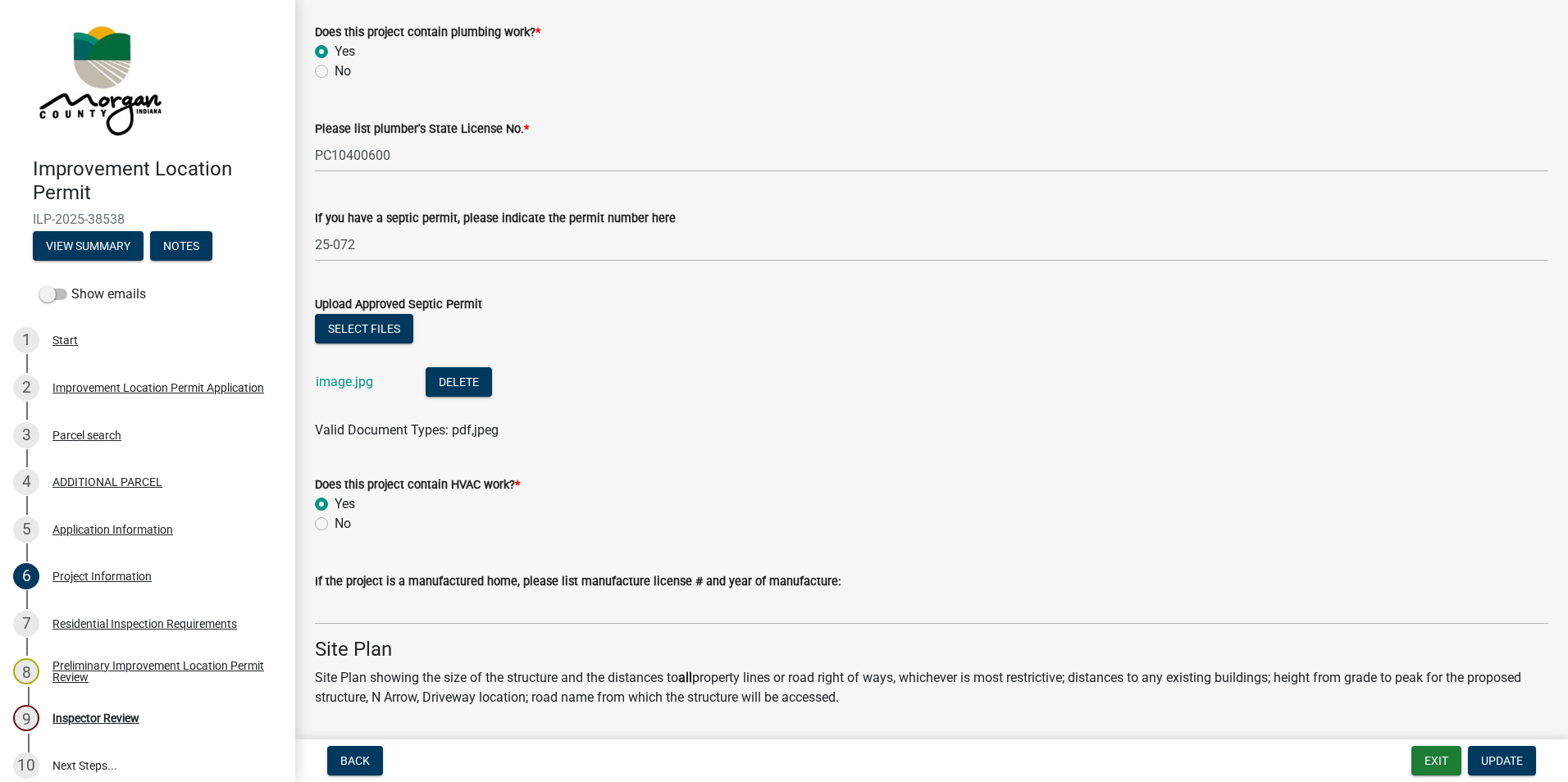 scroll, scrollTop: 2869, scrollLeft: 0, axis: vertical 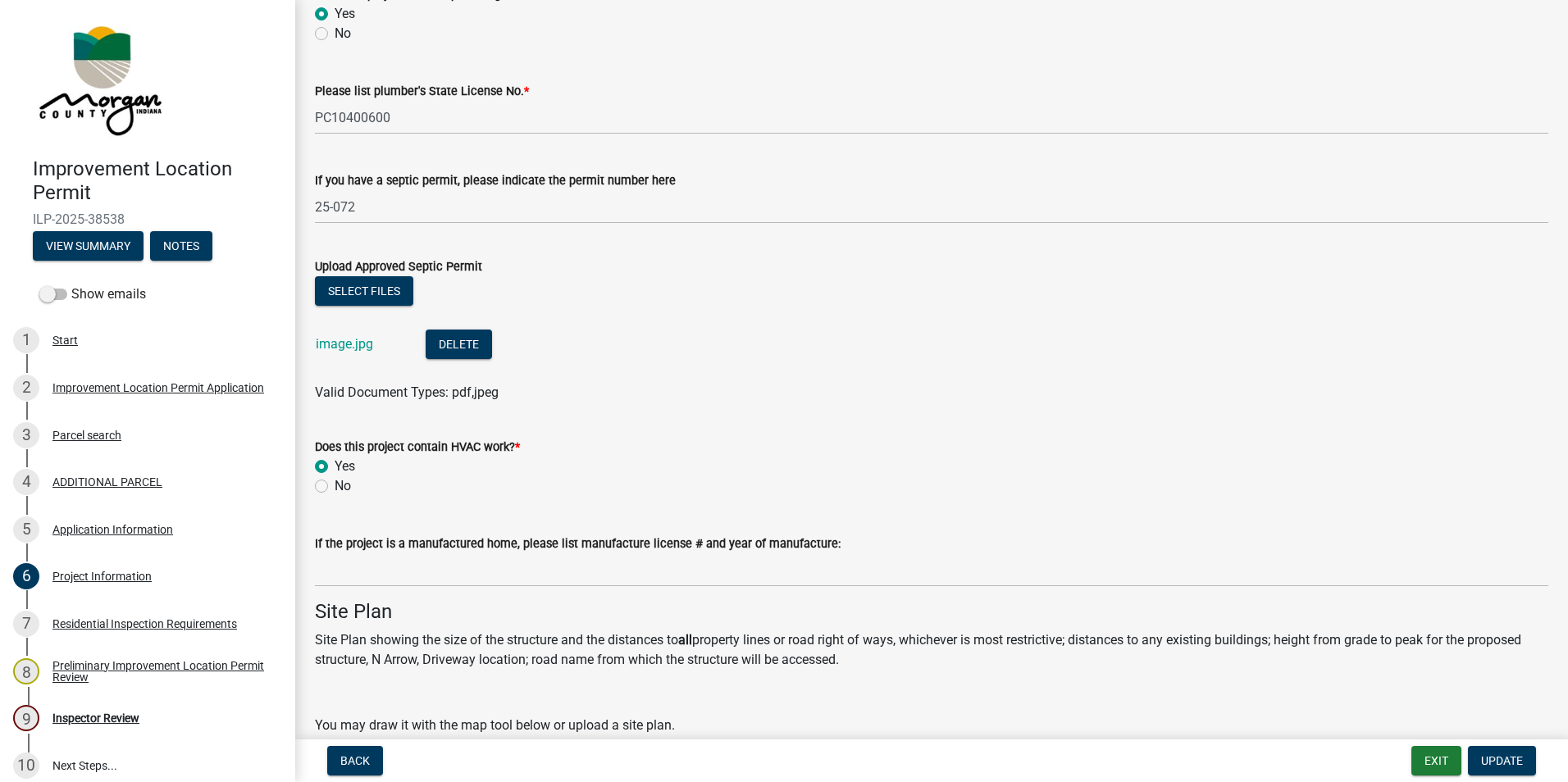 click on "image.jpg" 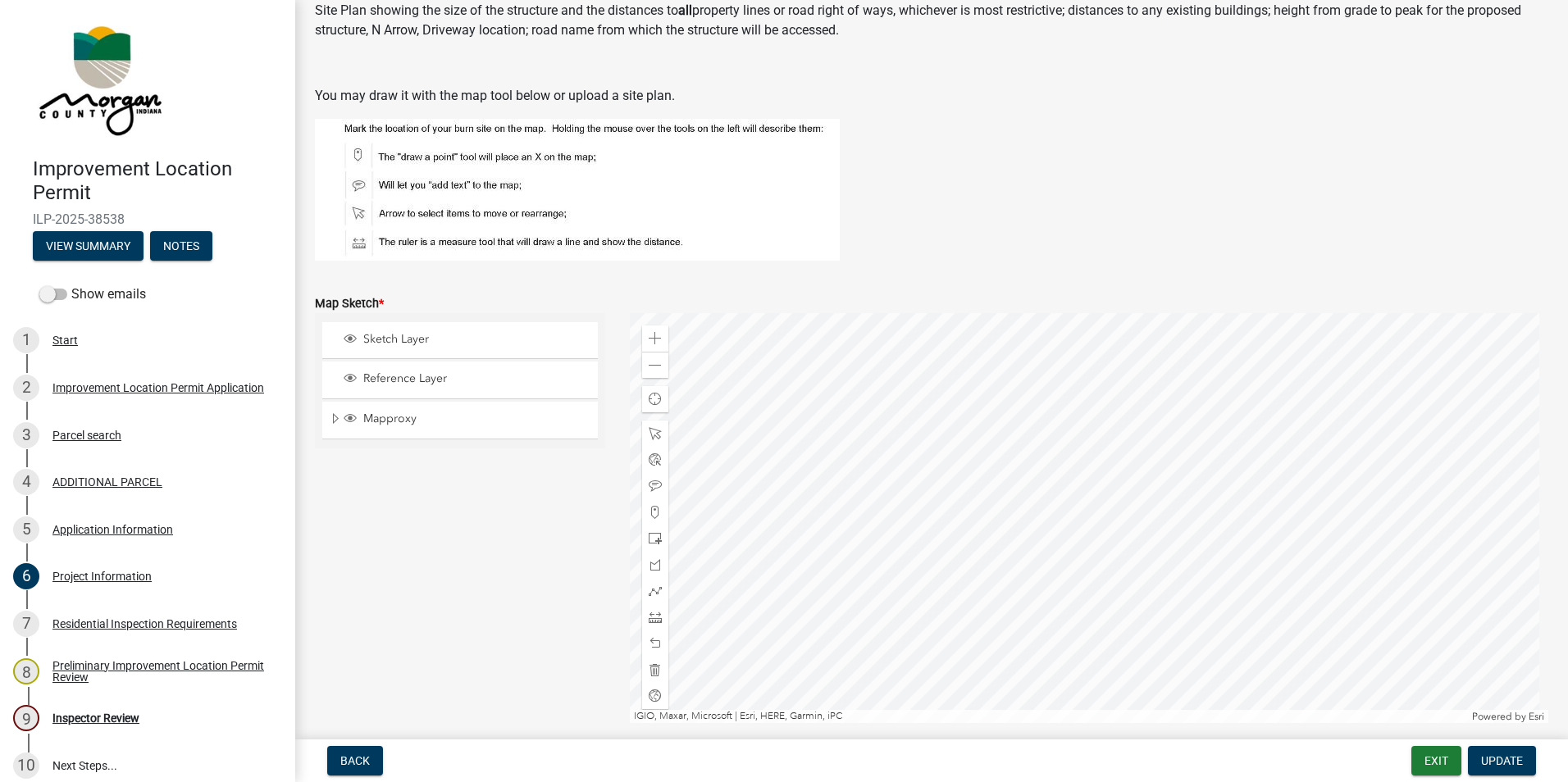 scroll, scrollTop: 3689, scrollLeft: 0, axis: vertical 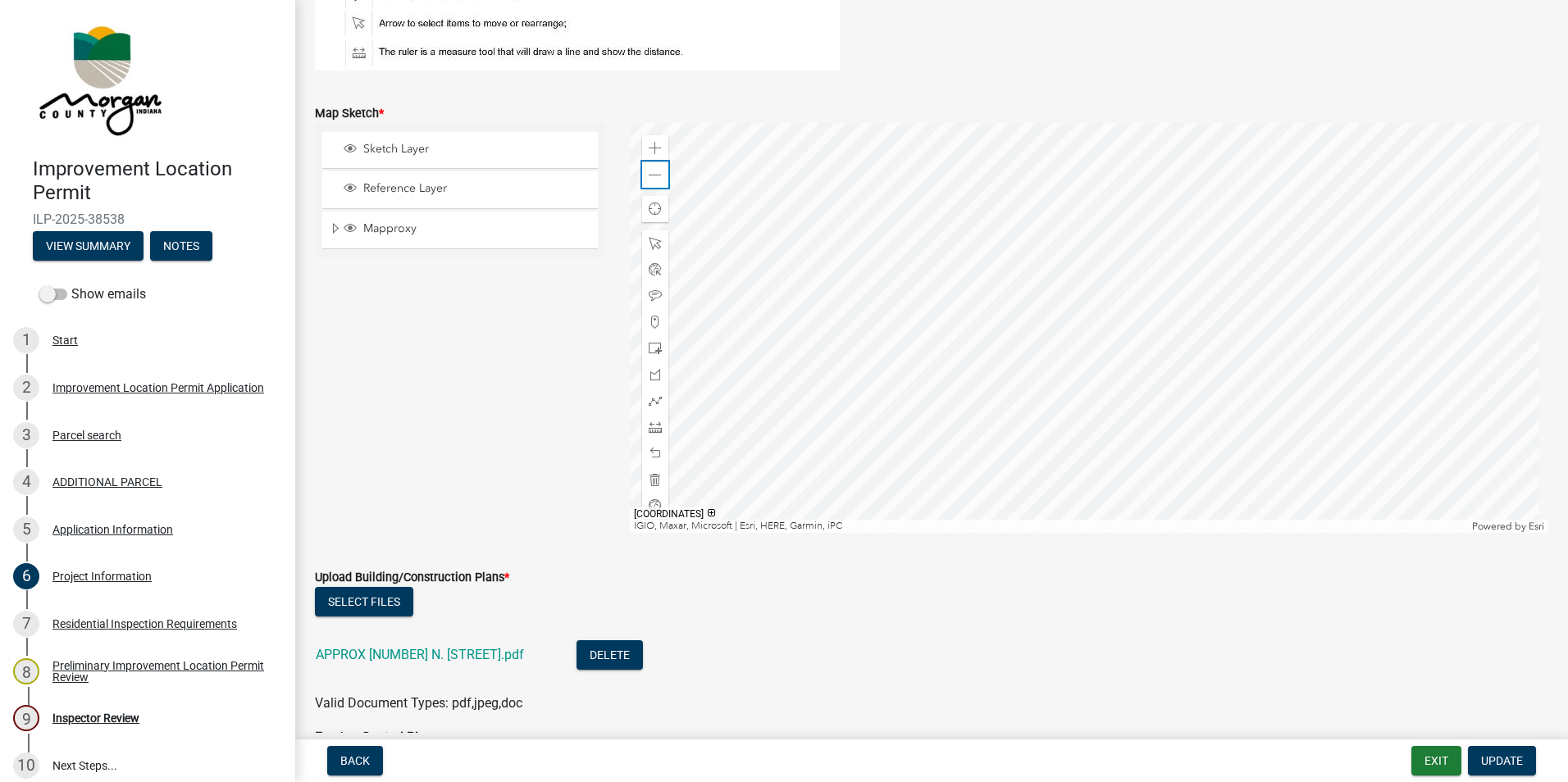 click 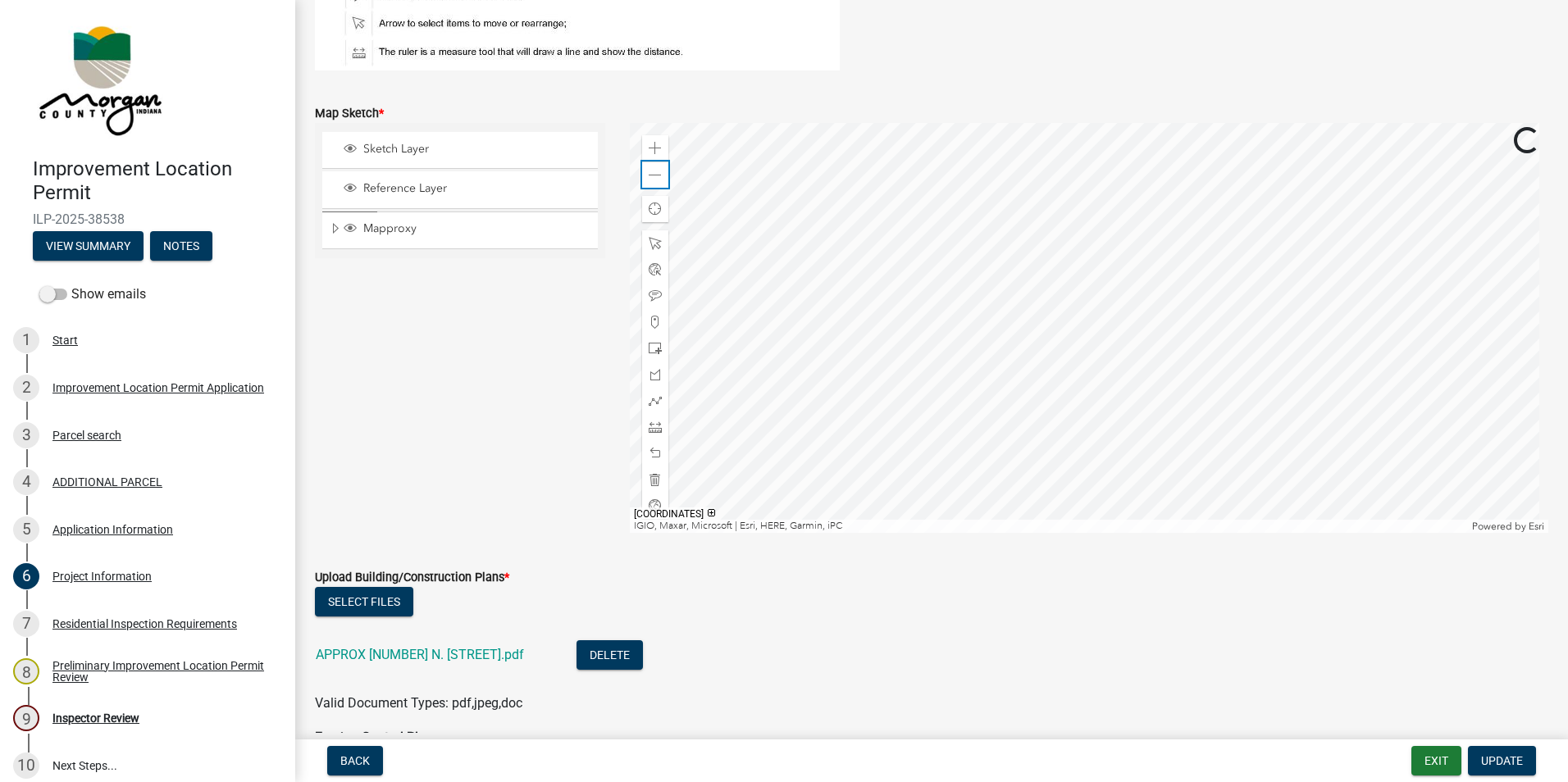 click 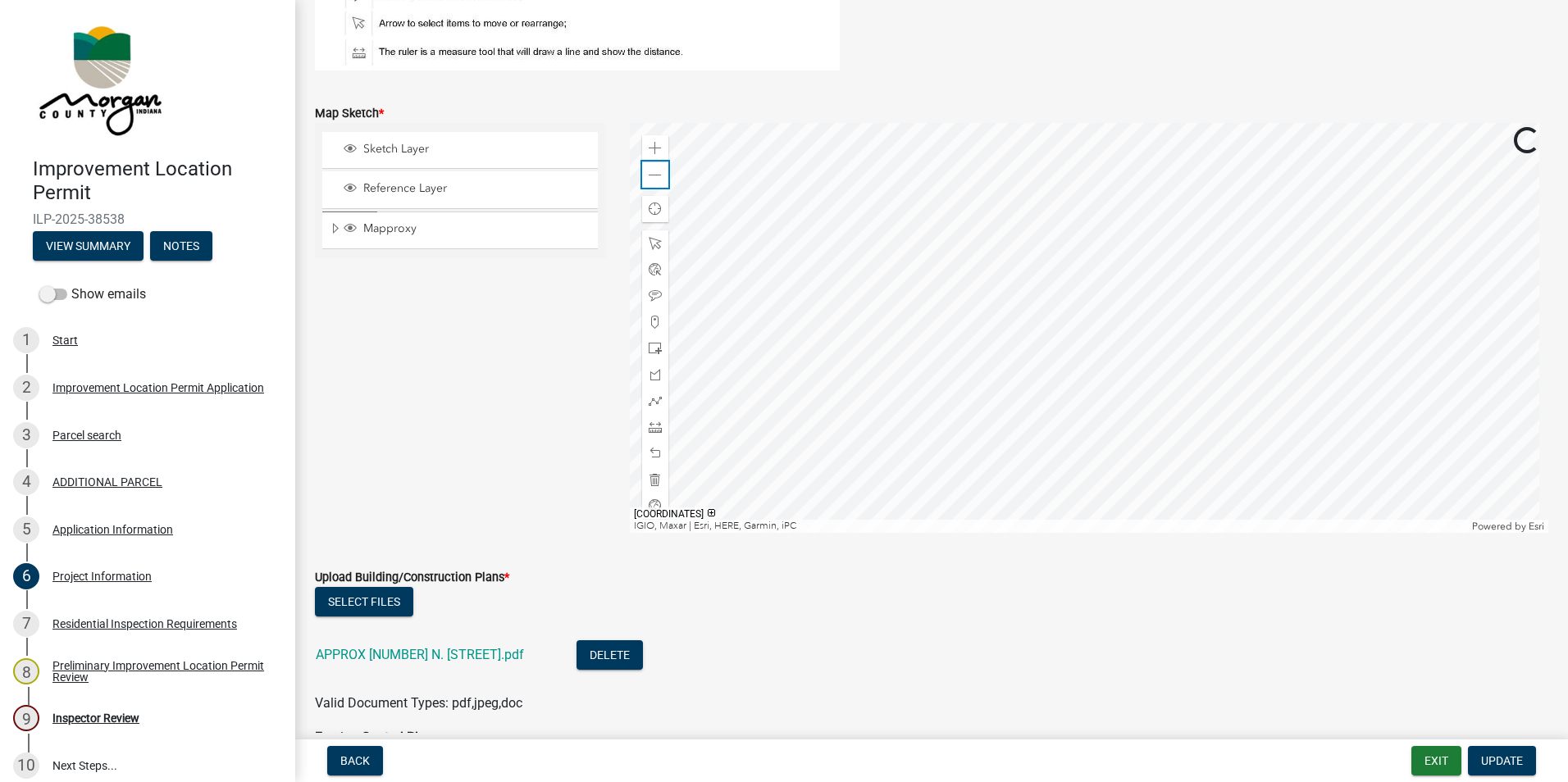 click 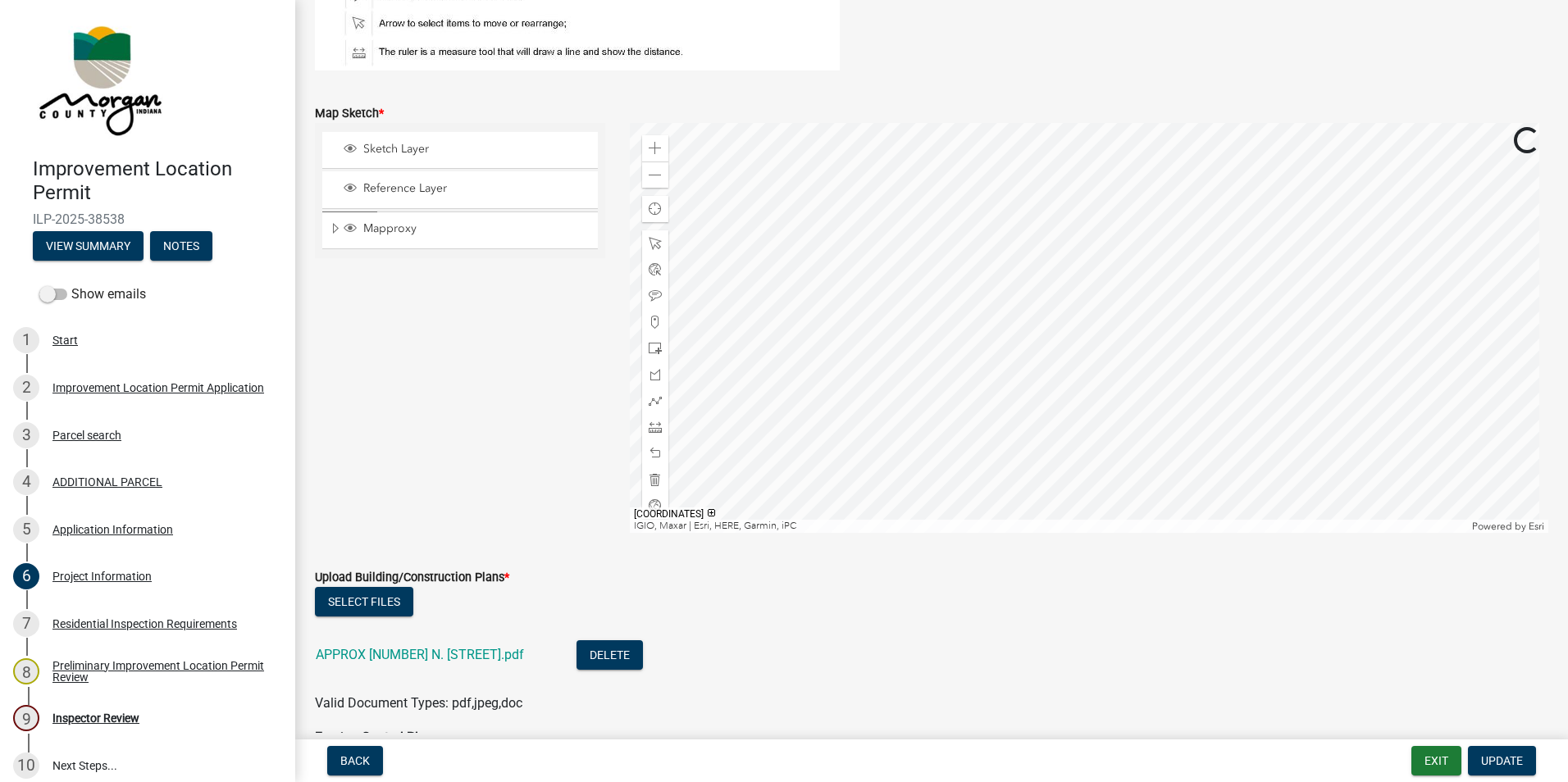 click on "APPROX 9100 N. KITCHEN ROAD.pdf" 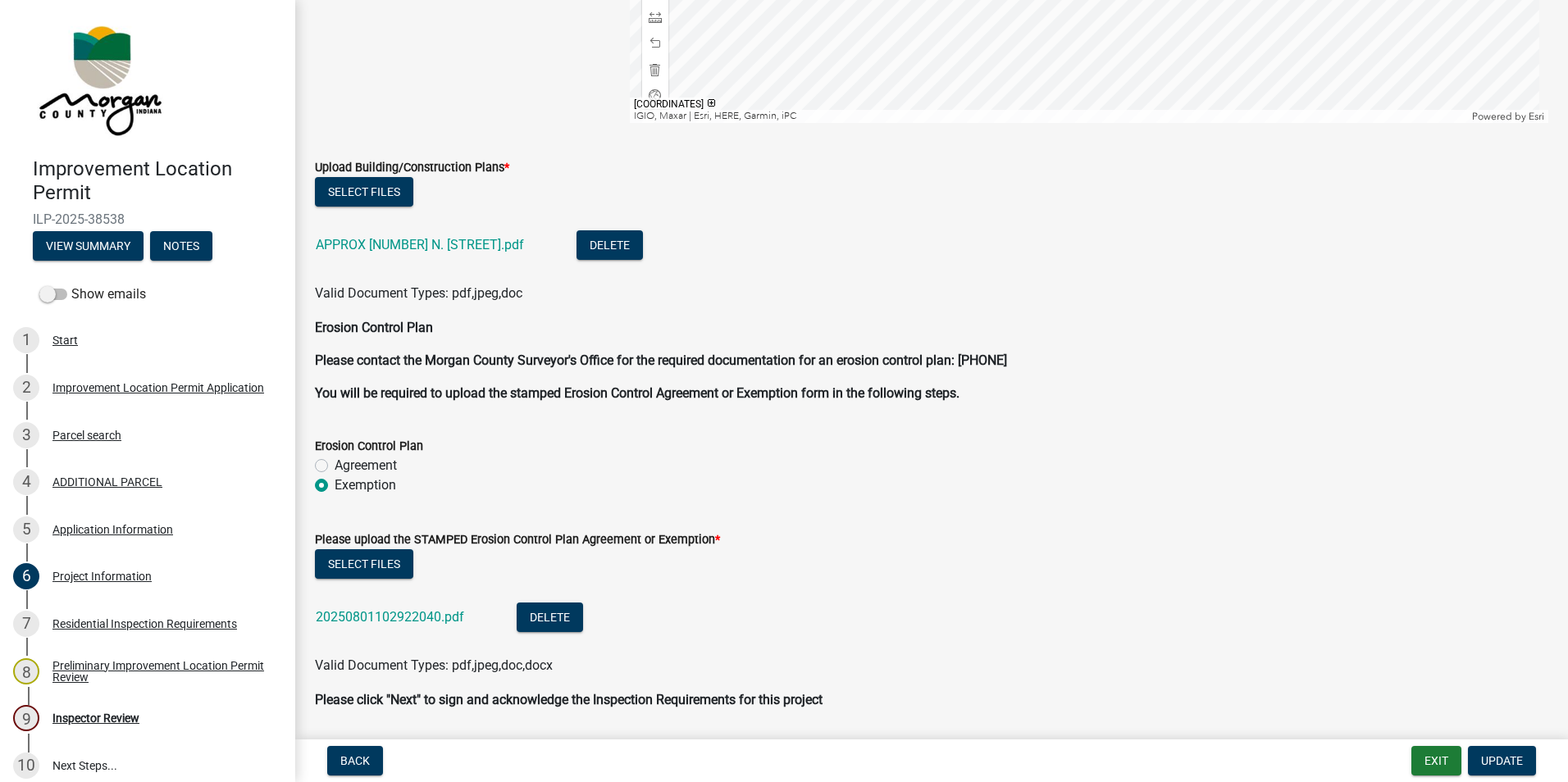 scroll, scrollTop: 4153, scrollLeft: 0, axis: vertical 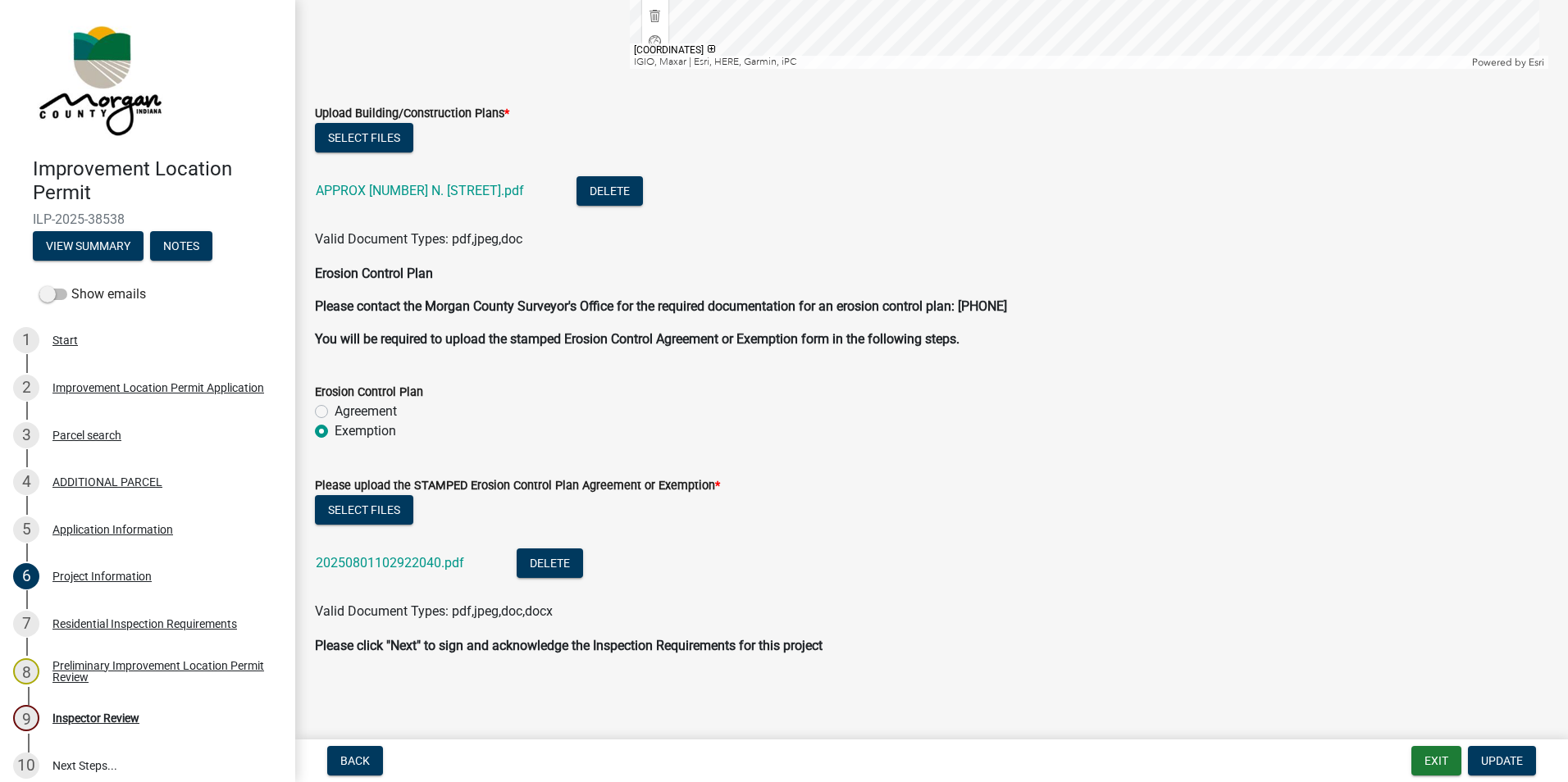 click on "20250801102922040.pdf" 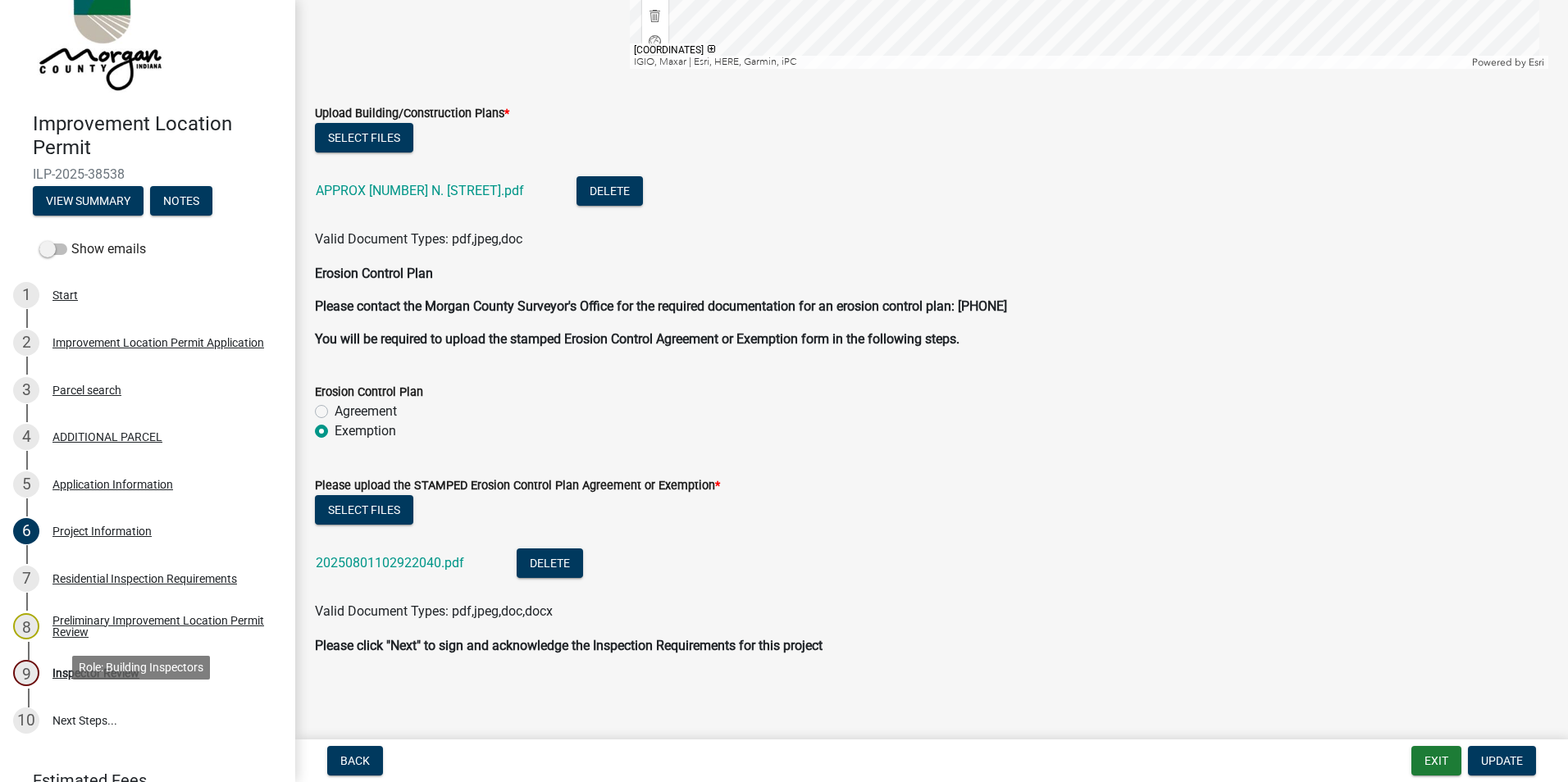 scroll, scrollTop: 123, scrollLeft: 0, axis: vertical 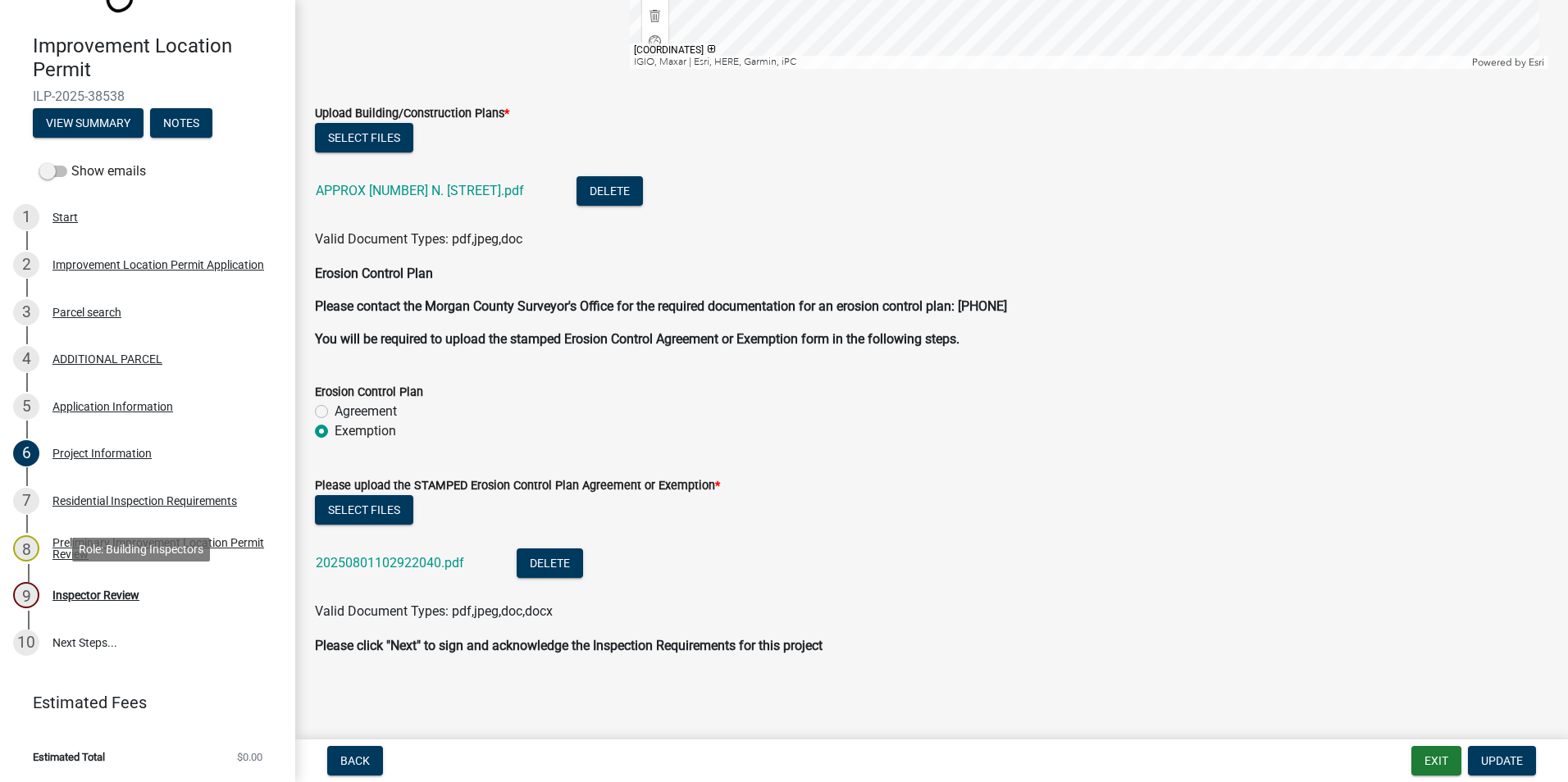 click on "Inspector Review" at bounding box center [96, 595] 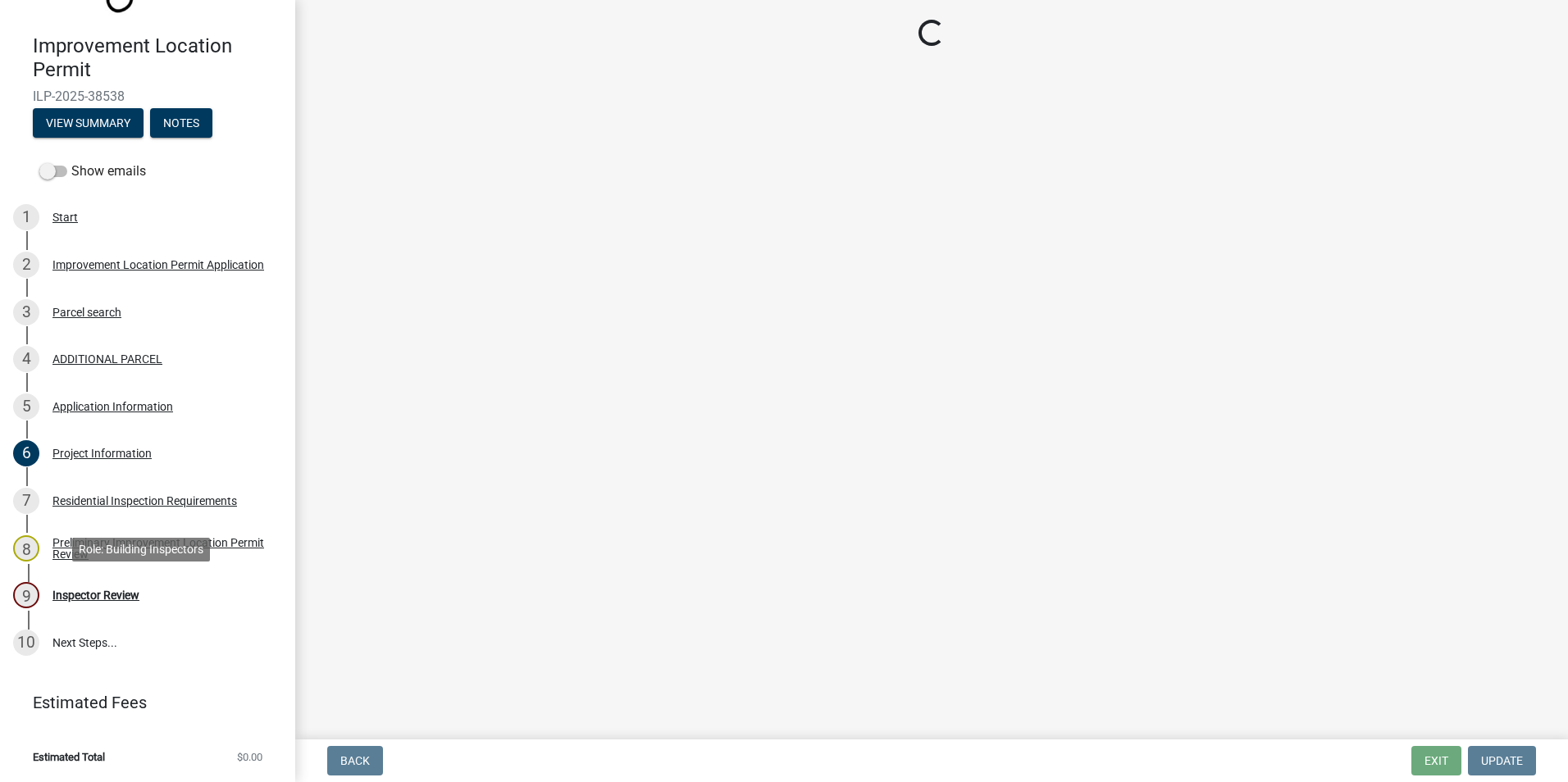 scroll, scrollTop: 0, scrollLeft: 0, axis: both 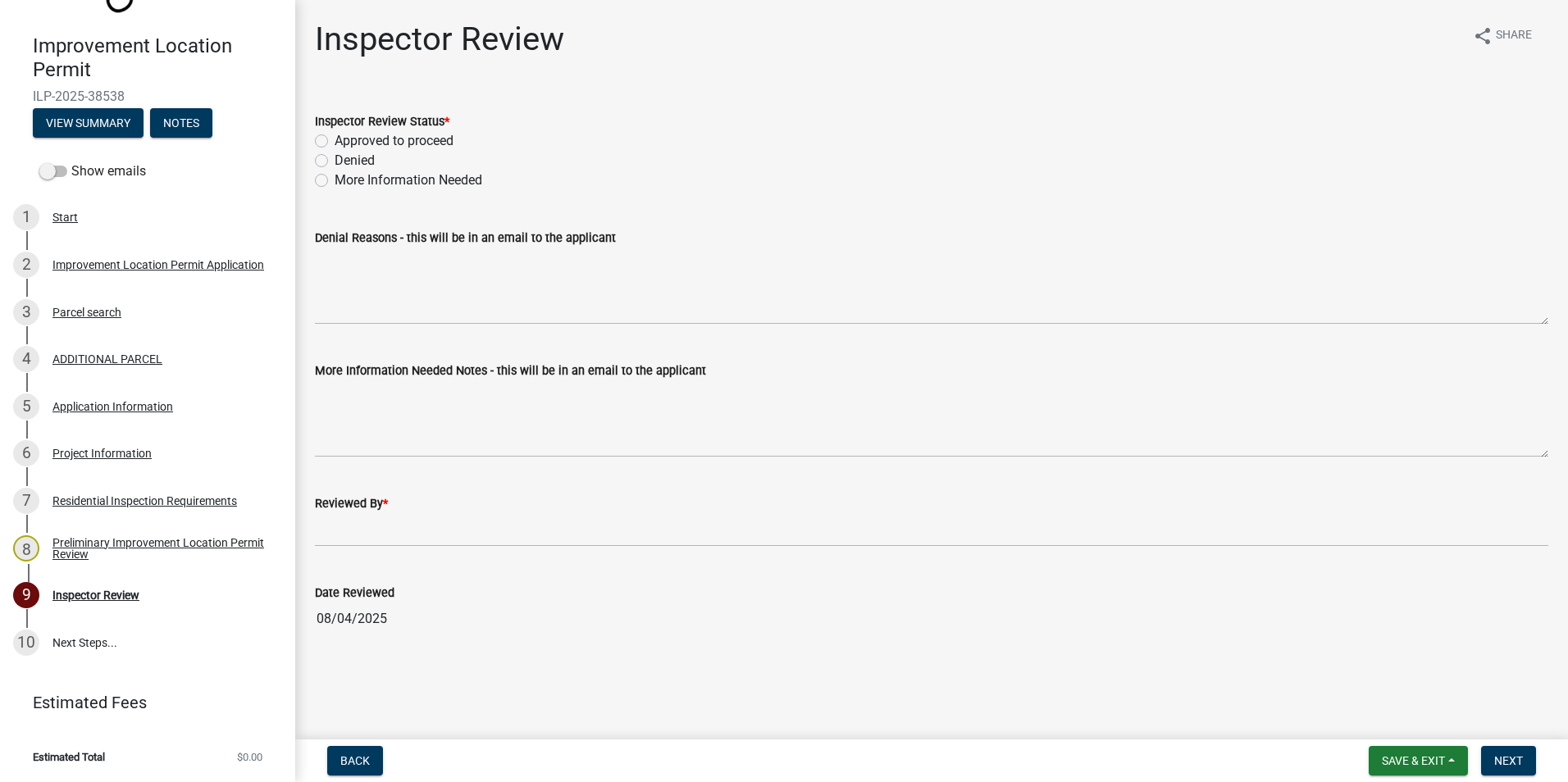 click on "Approved to proceed" 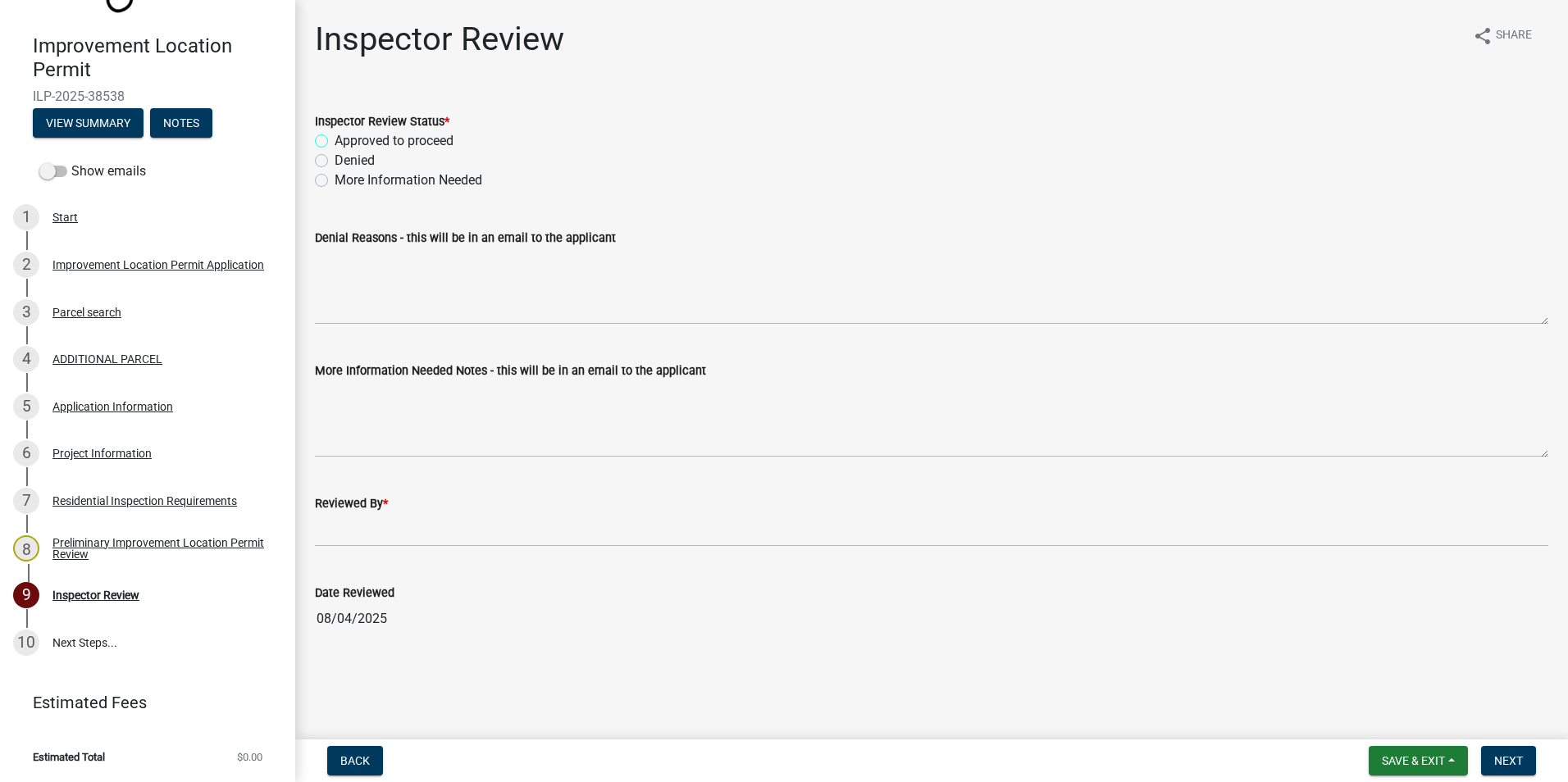 click on "Approved to proceed" at bounding box center [340, 136] 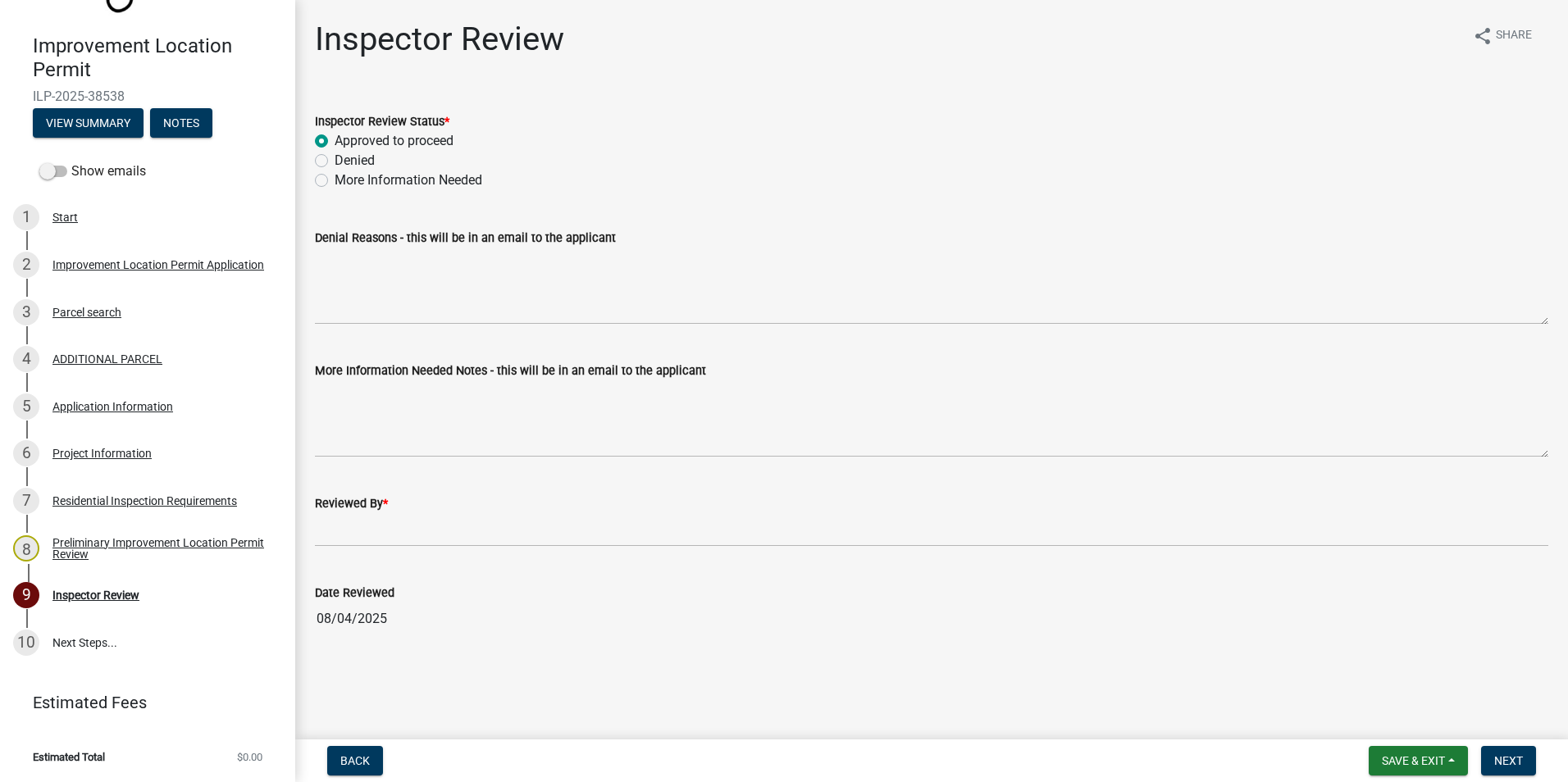 radio on "true" 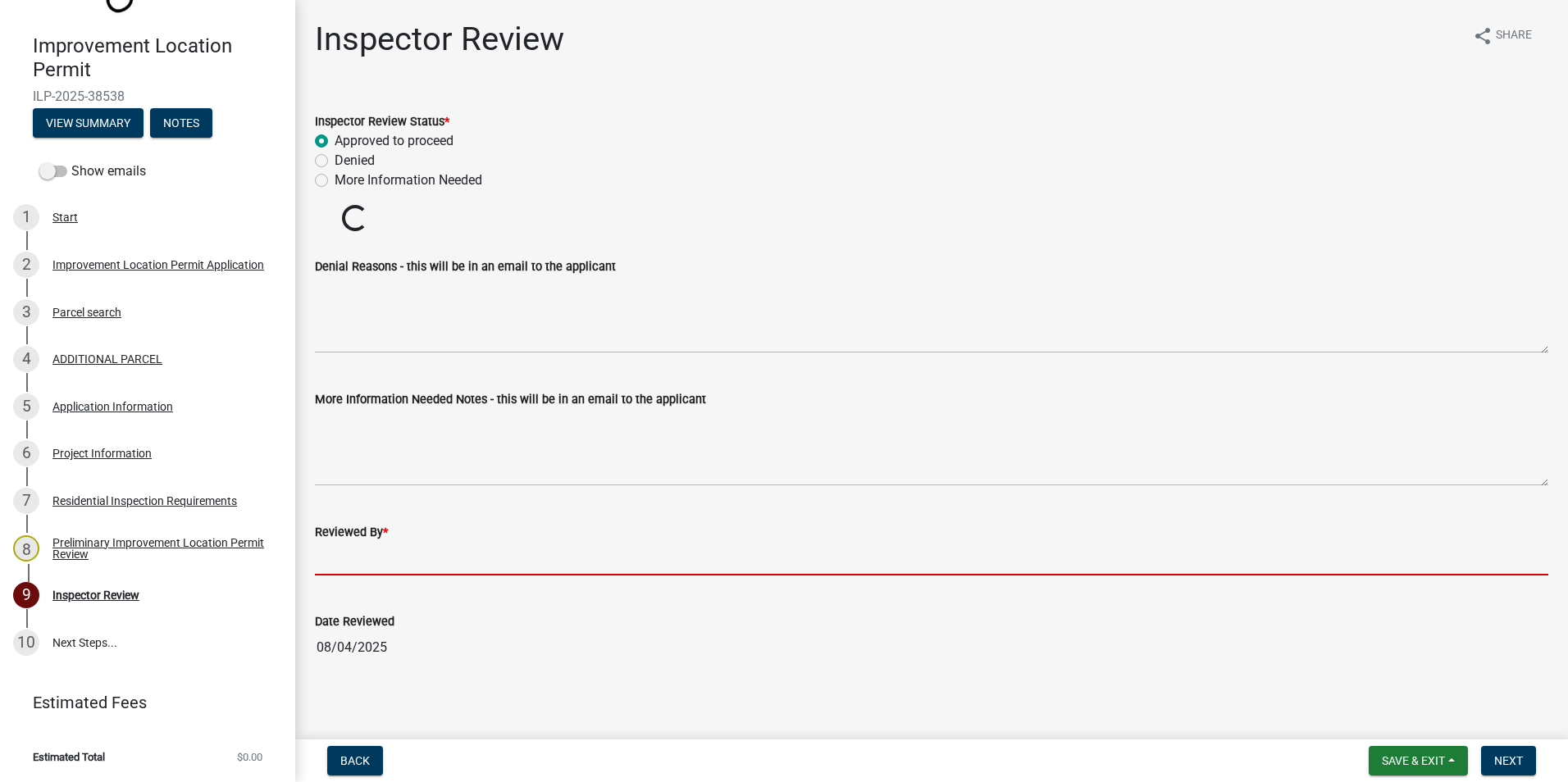 click on "Reviewed By  *" at bounding box center (932, 558) 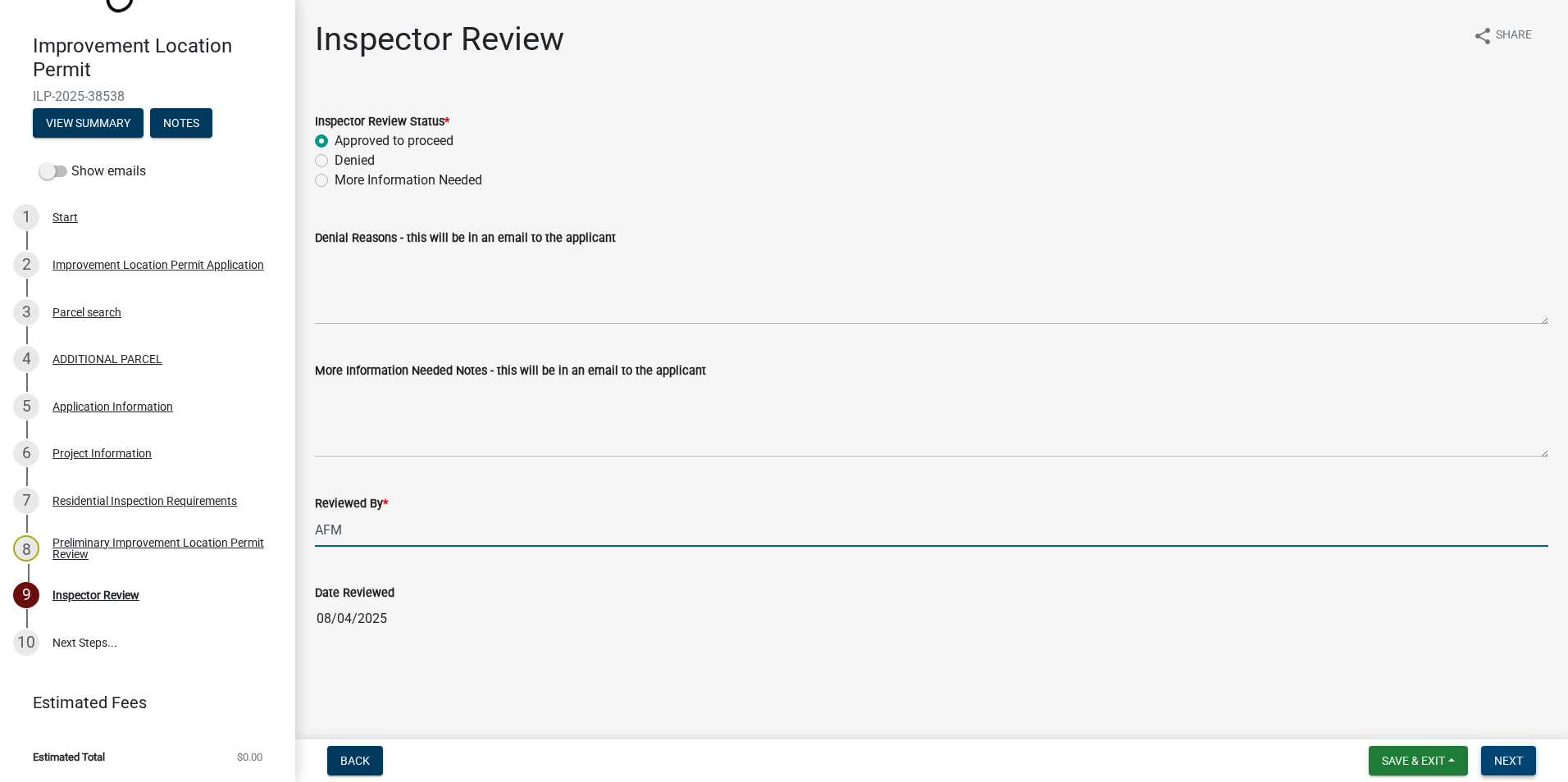 click on "Next" at bounding box center [1508, 761] 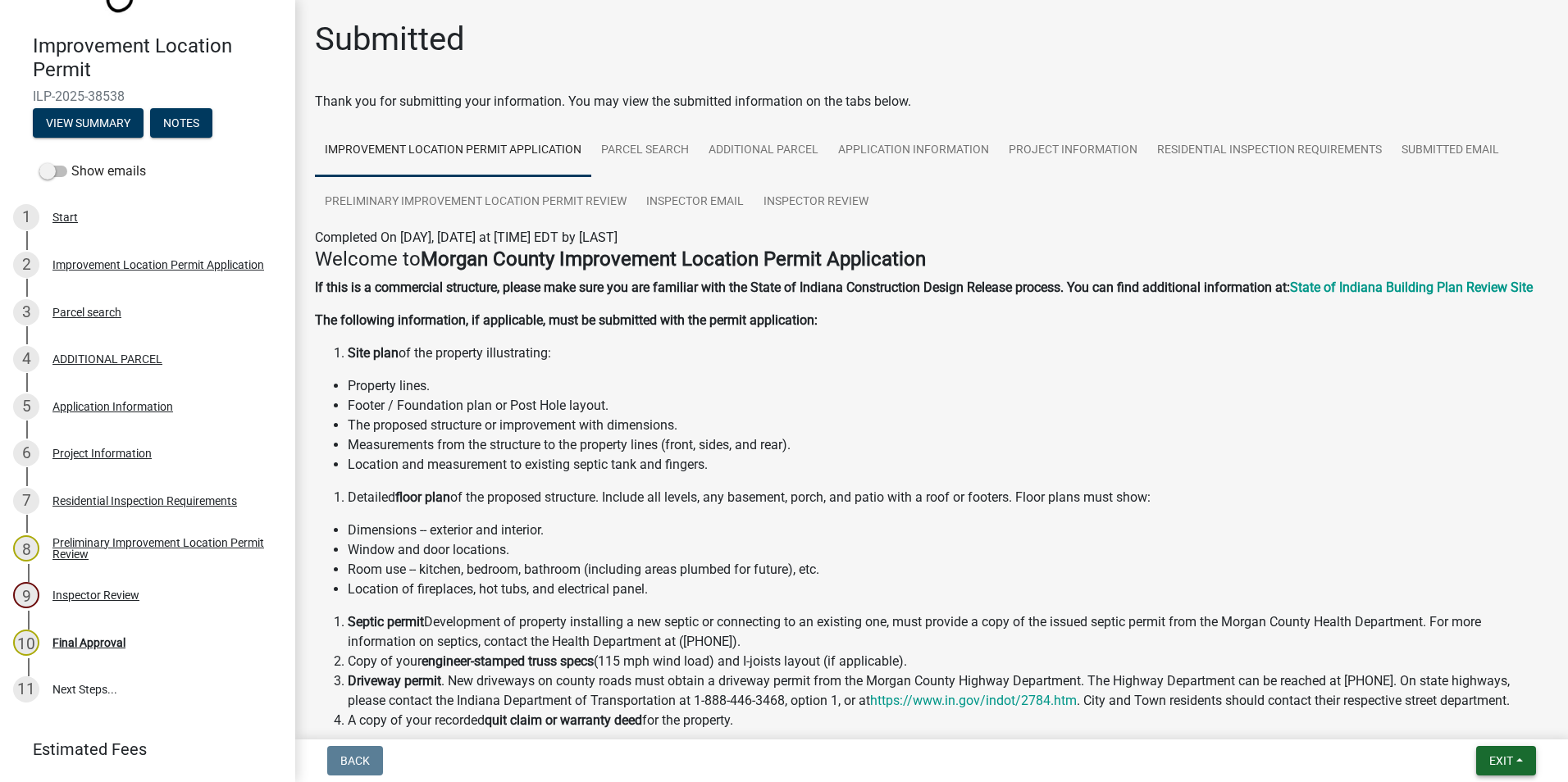 click on "Exit" at bounding box center (1501, 761) 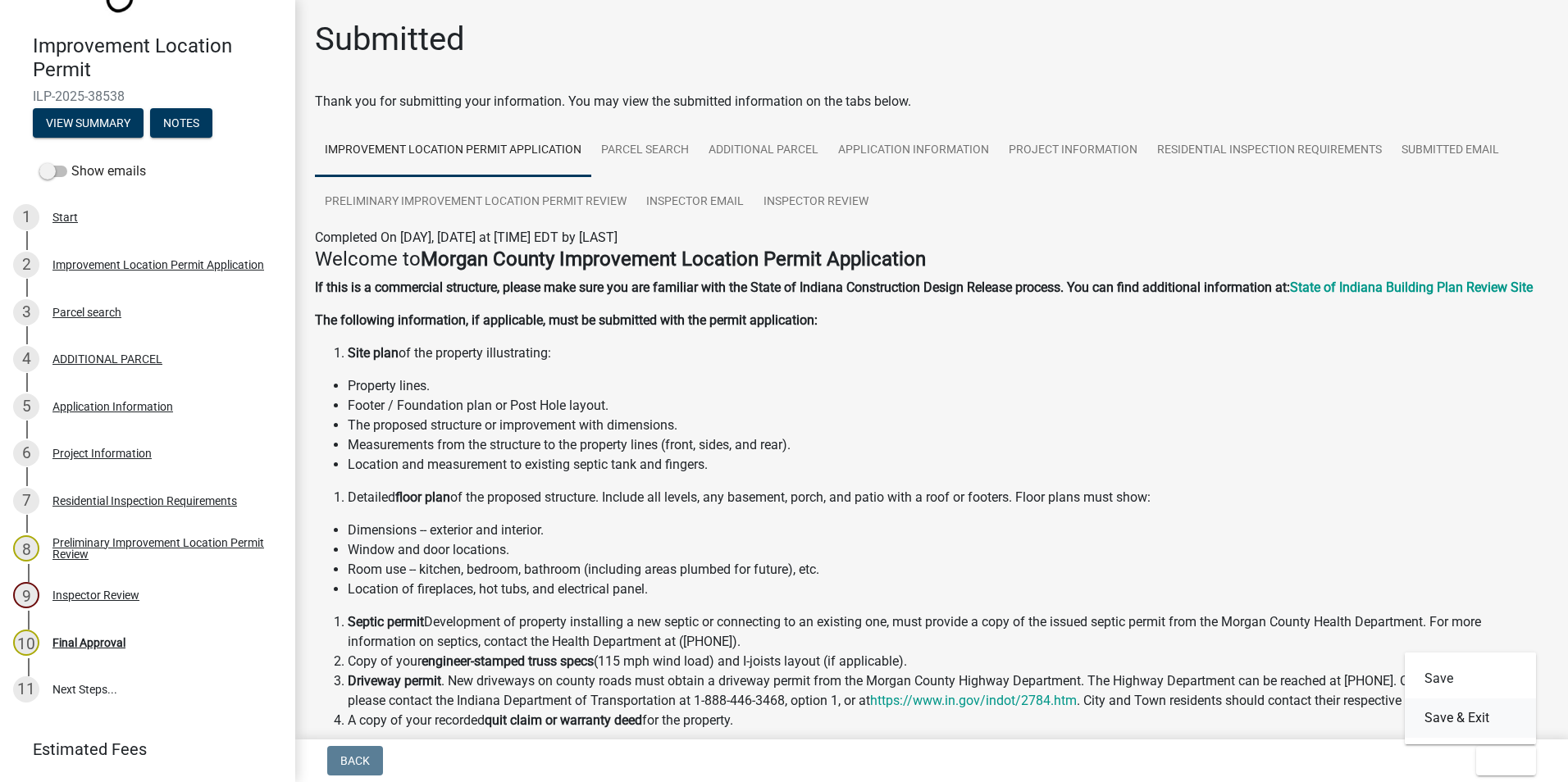 click on "Save & Exit" at bounding box center (1470, 718) 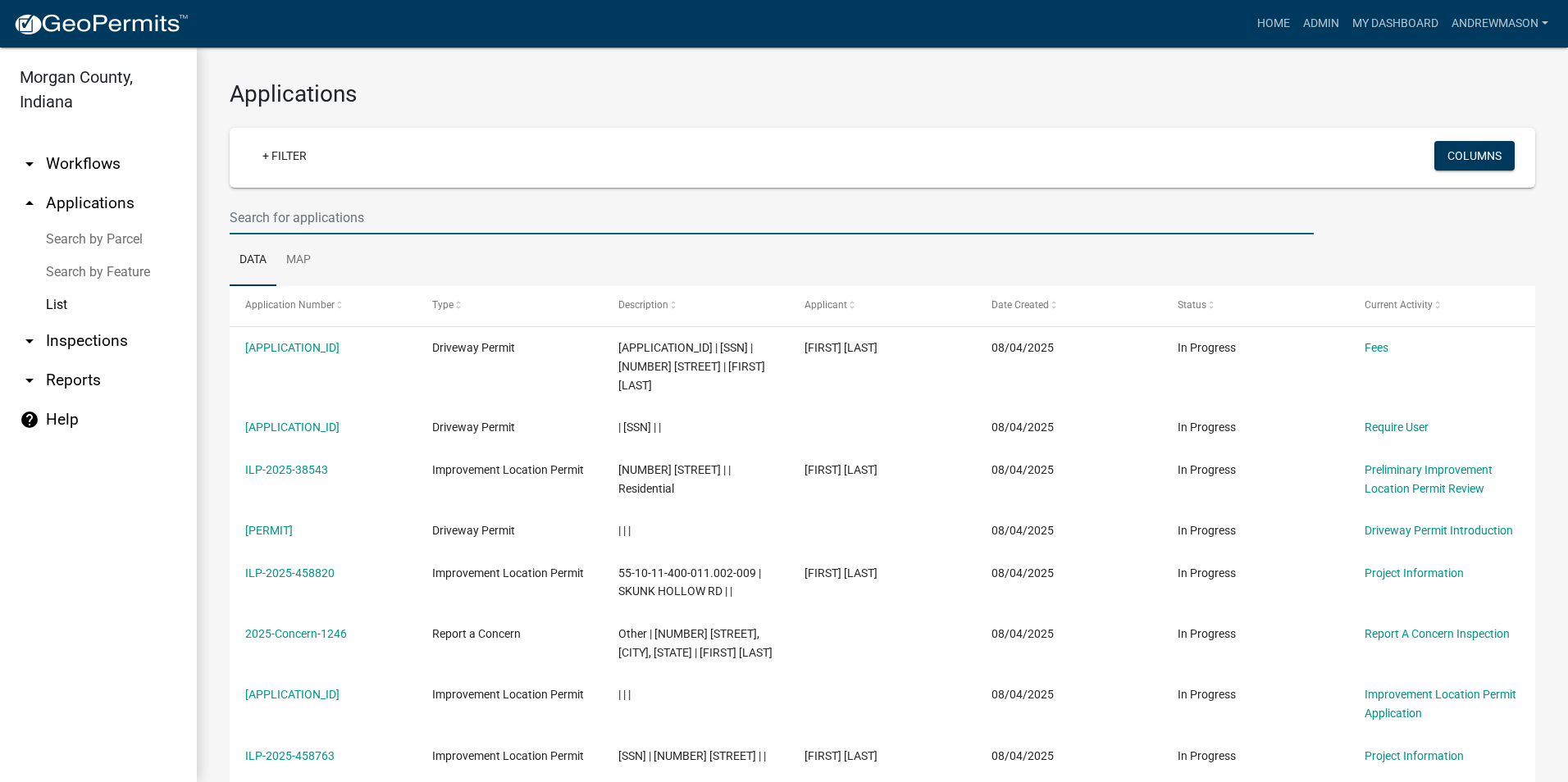 click at bounding box center (772, 217) 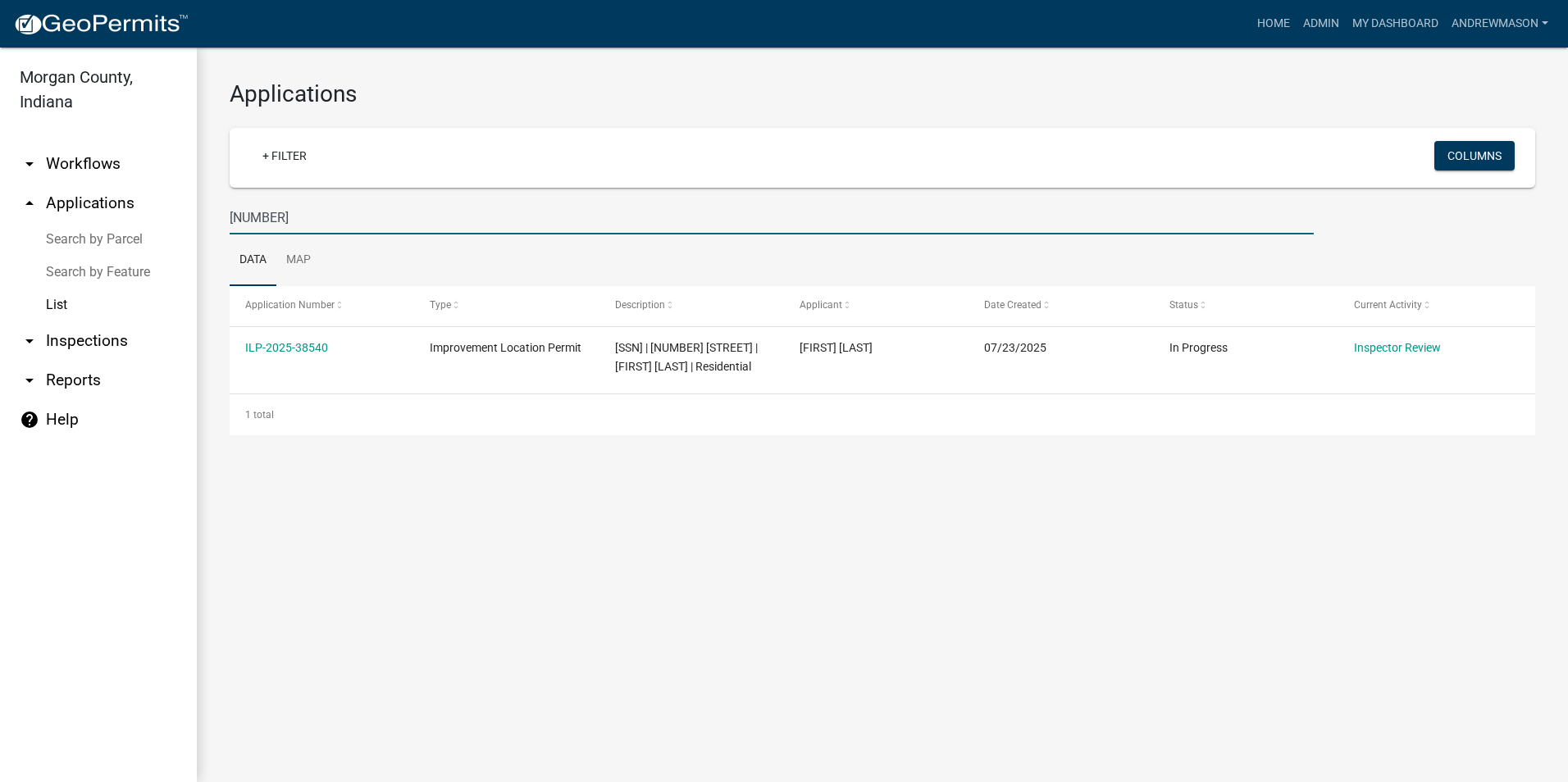 type on "38540" 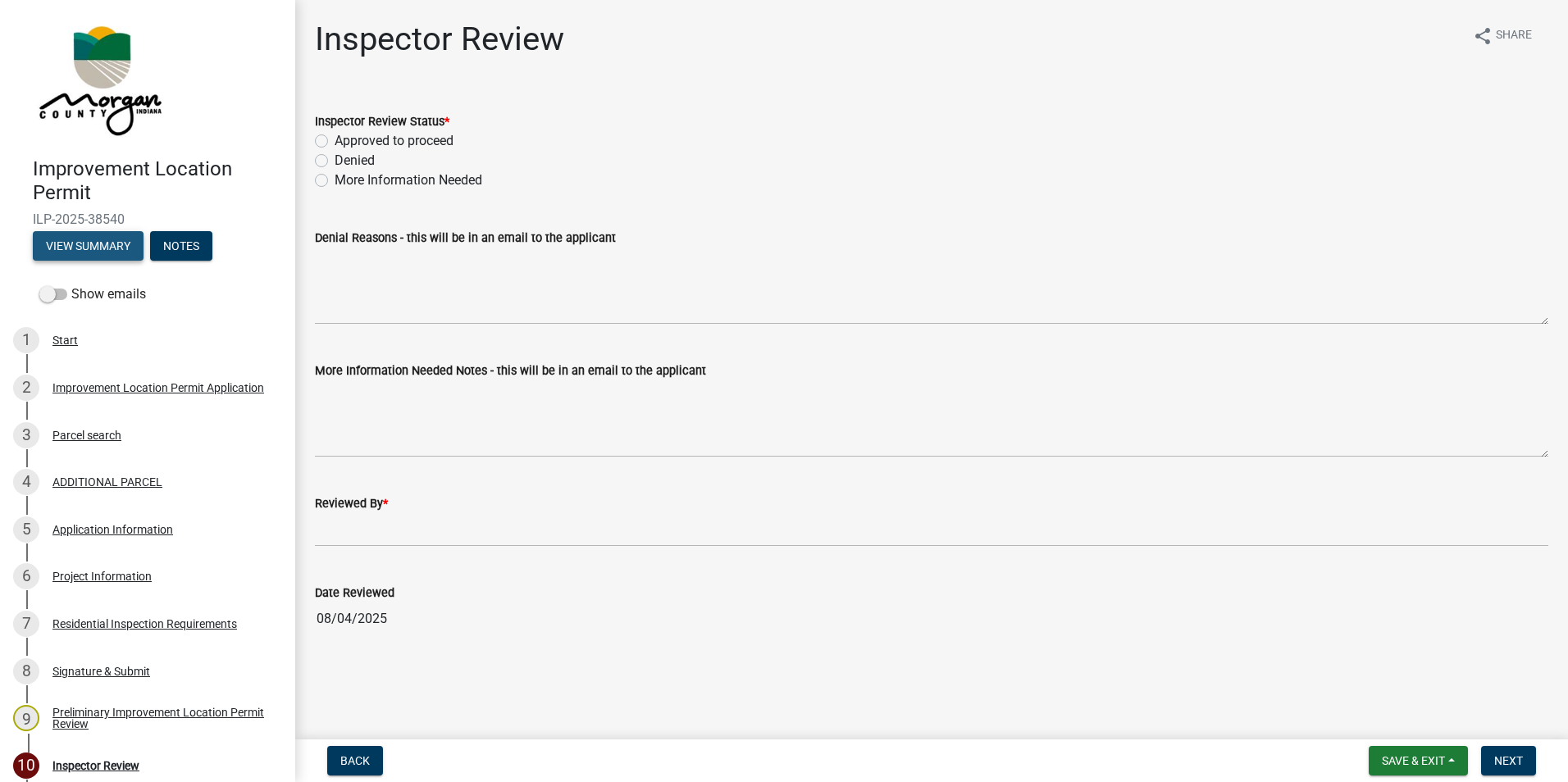 click on "View Summary" at bounding box center (88, 246) 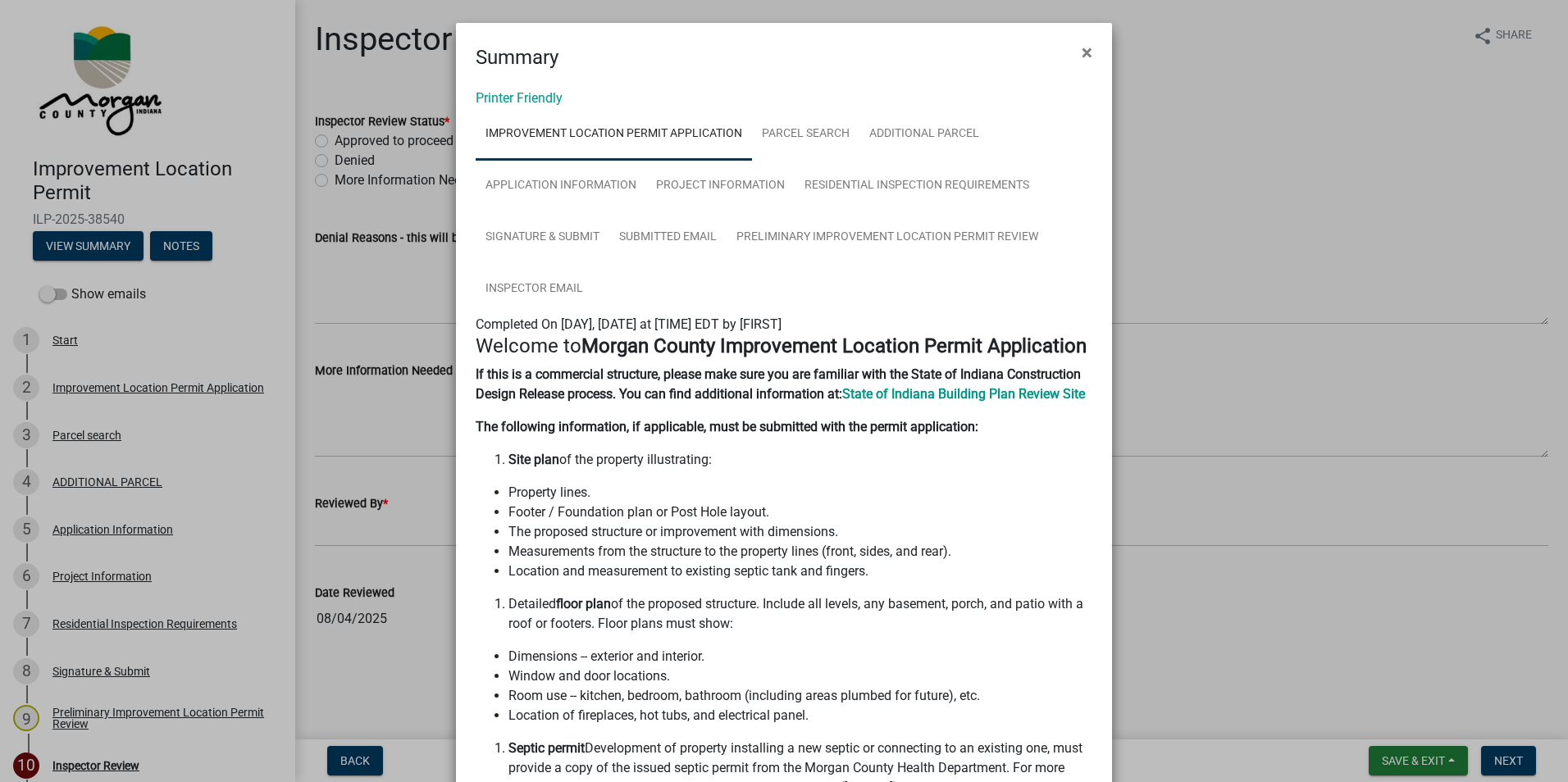 click on "×" 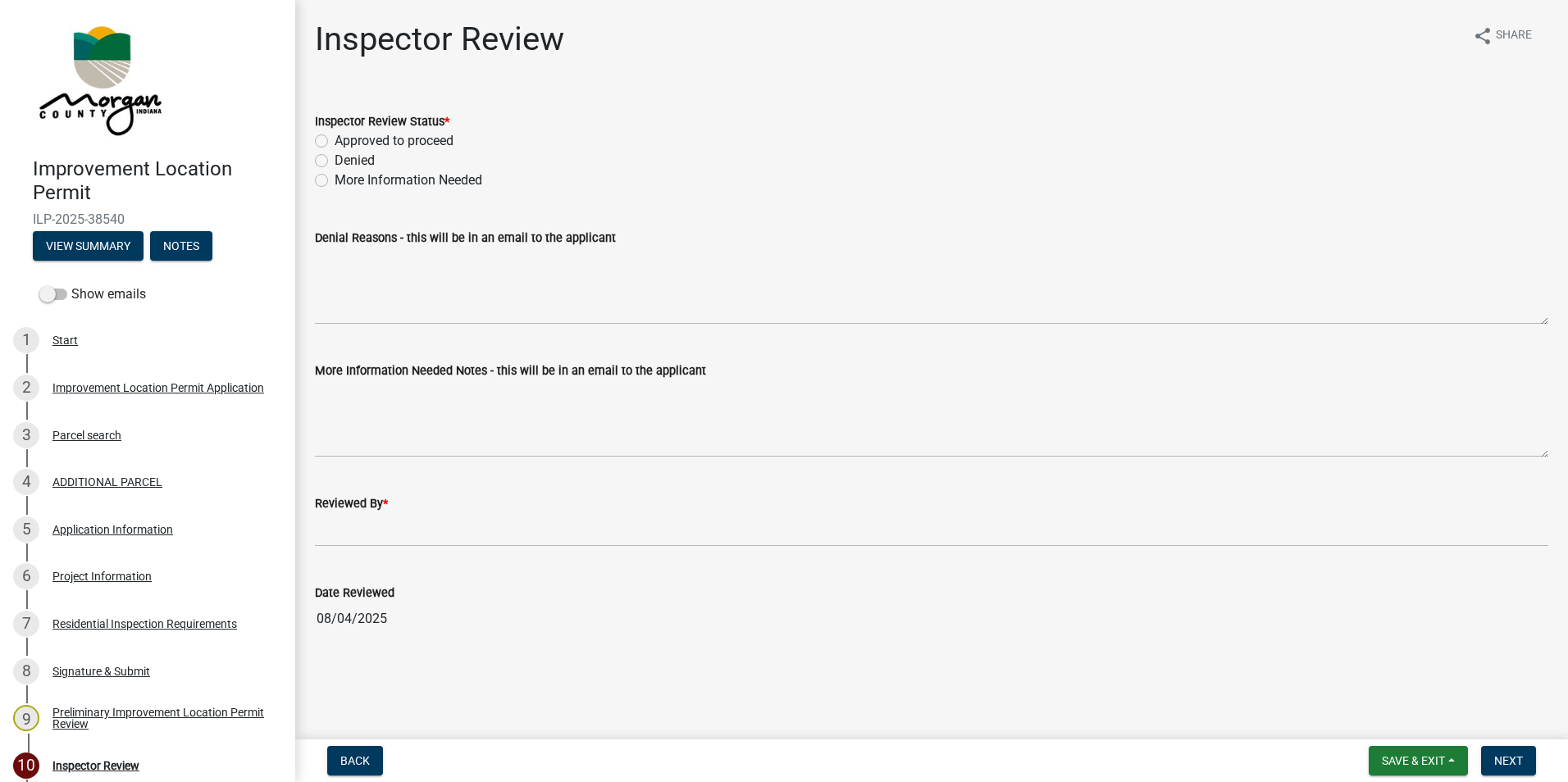 click on "Application Information" at bounding box center [112, 530] 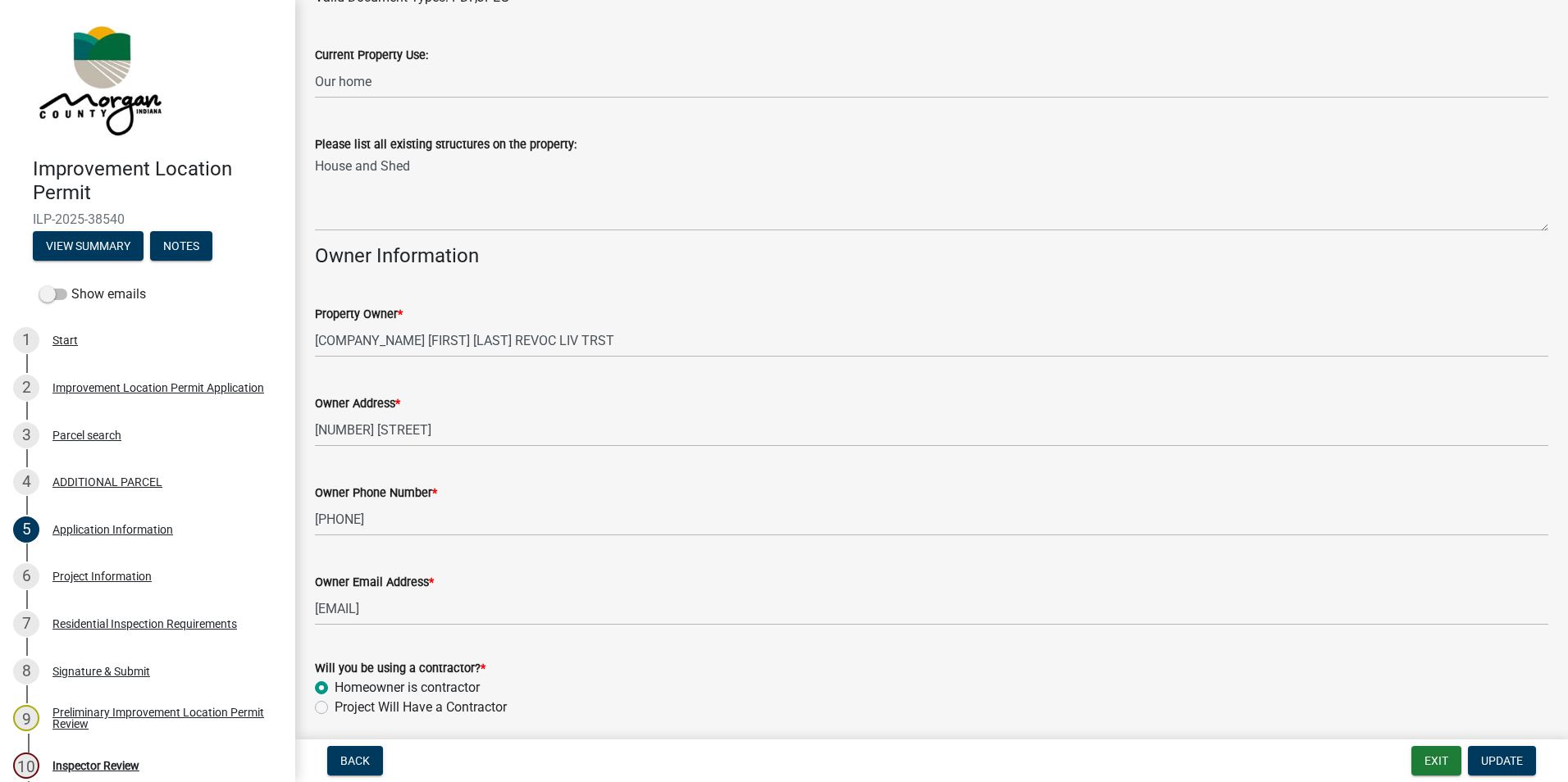 scroll, scrollTop: 617, scrollLeft: 0, axis: vertical 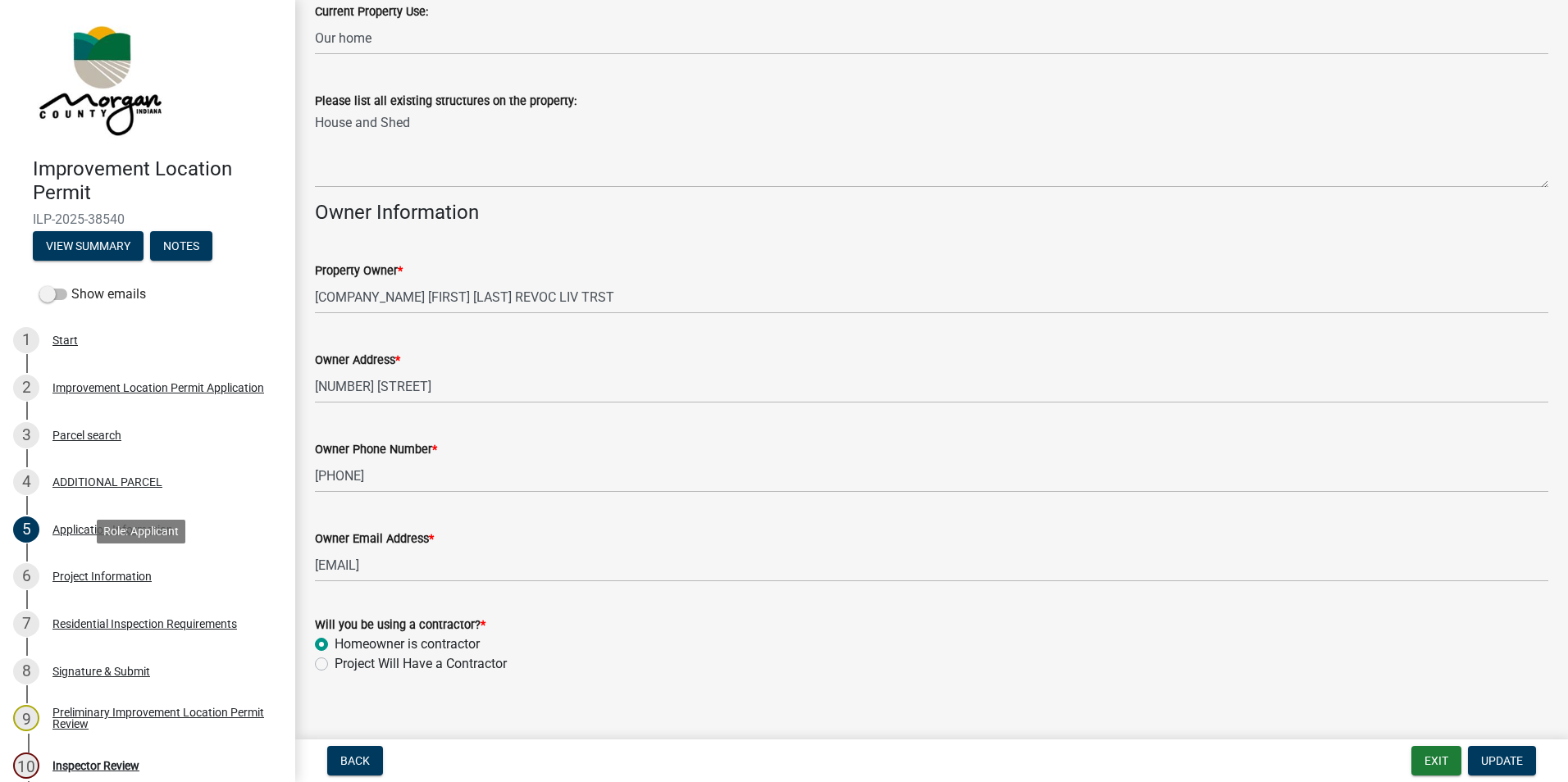 click on "Project Information" at bounding box center (102, 576) 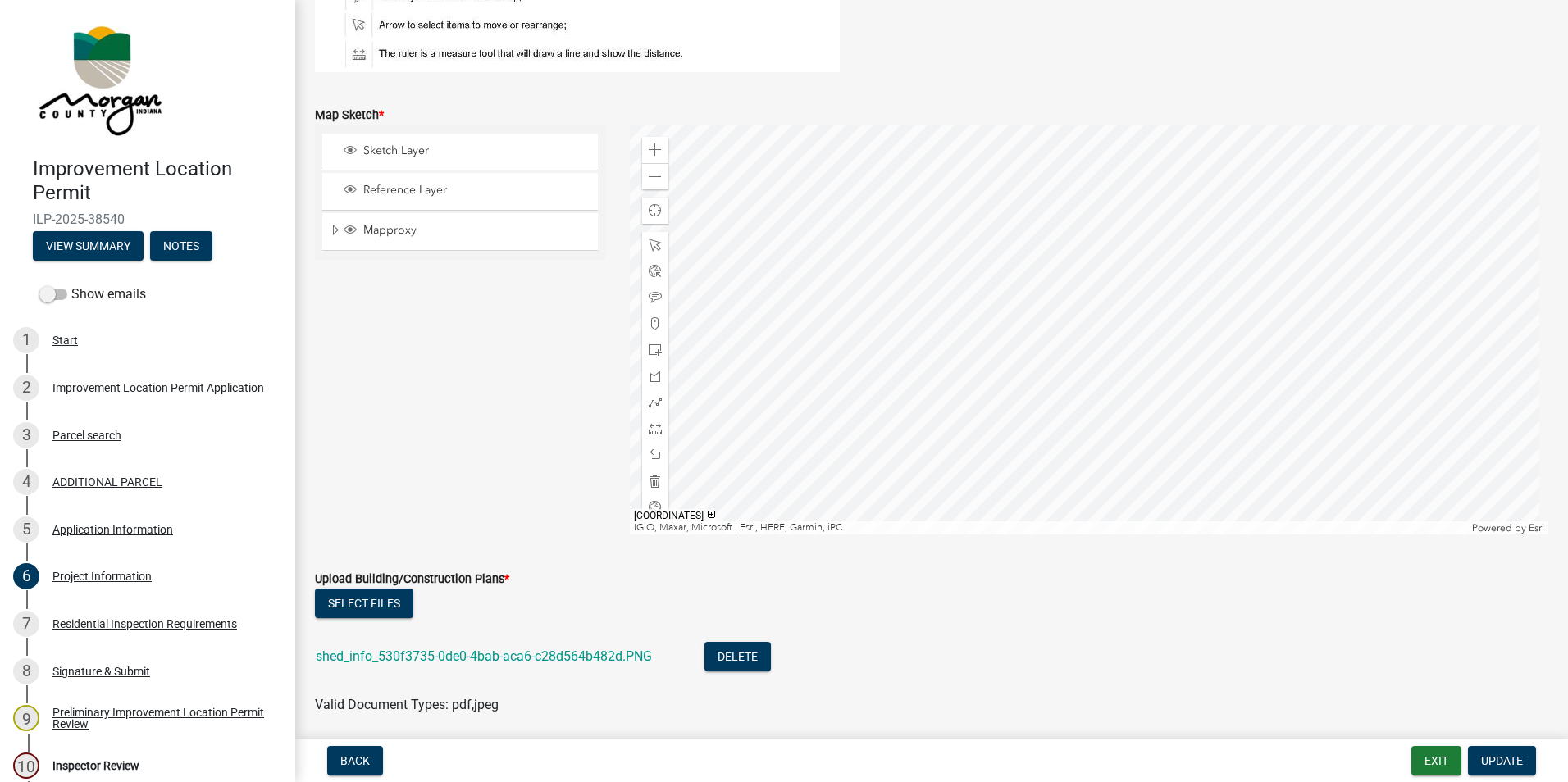 scroll, scrollTop: 2787, scrollLeft: 0, axis: vertical 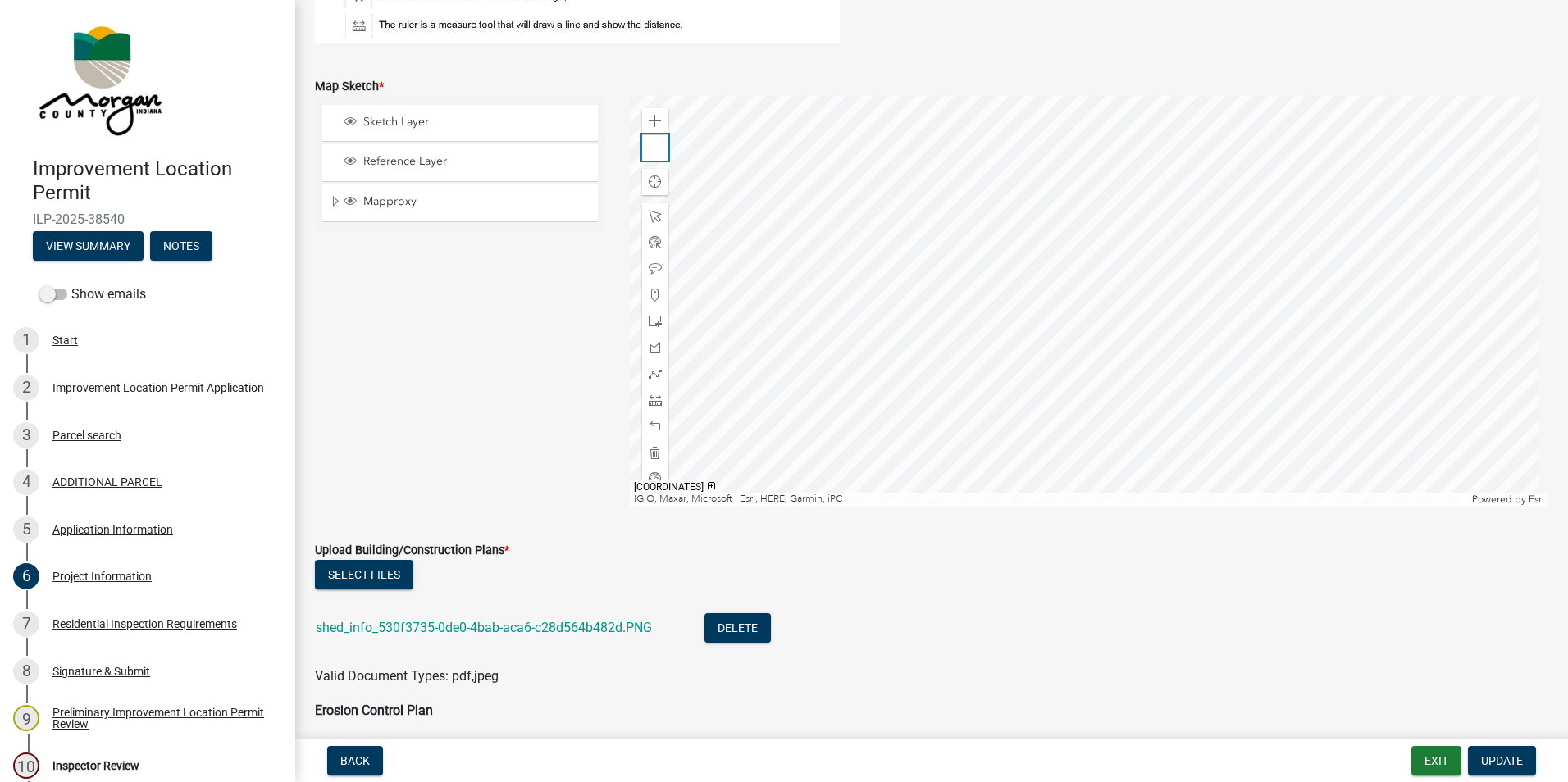click 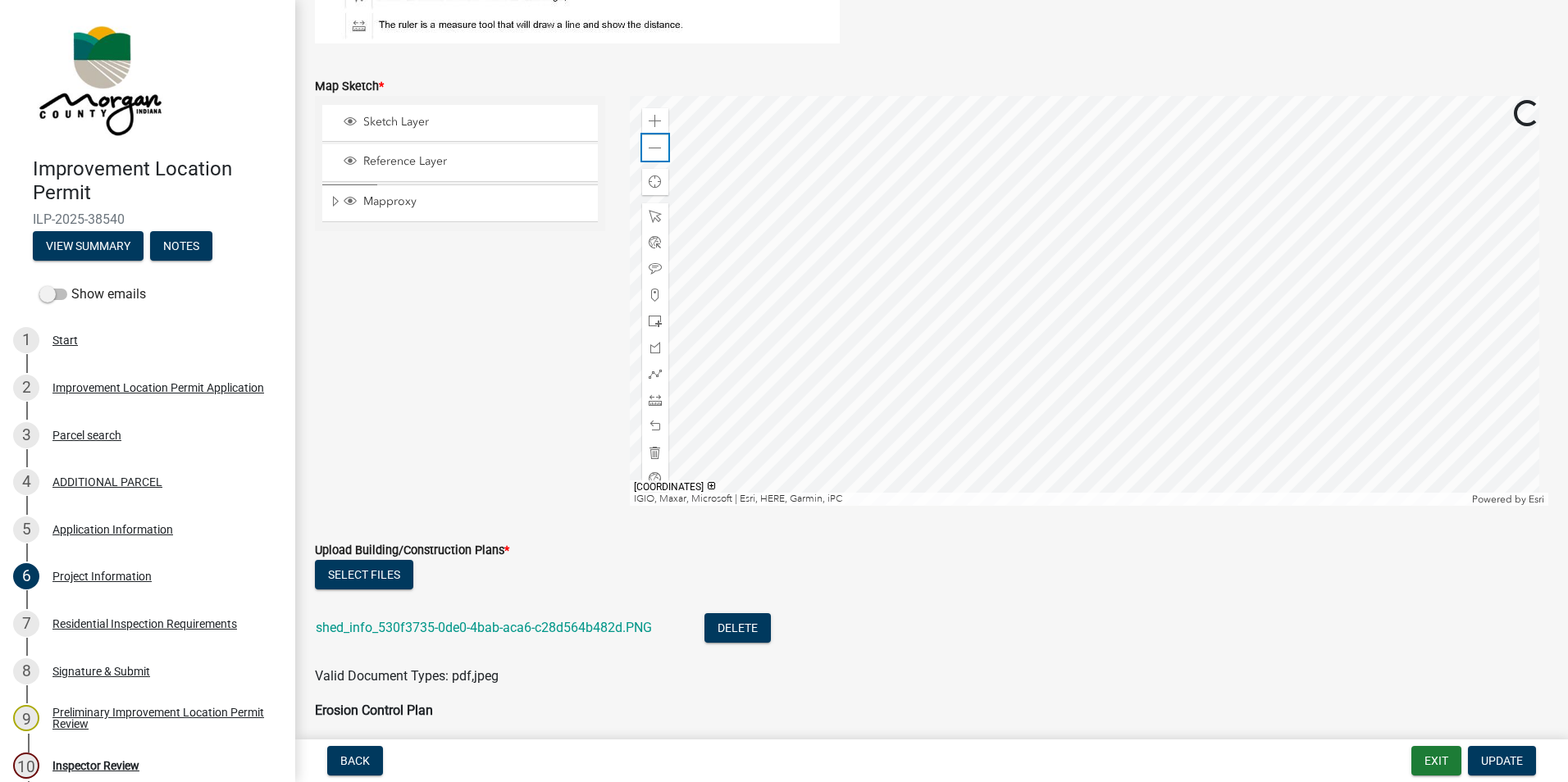 click 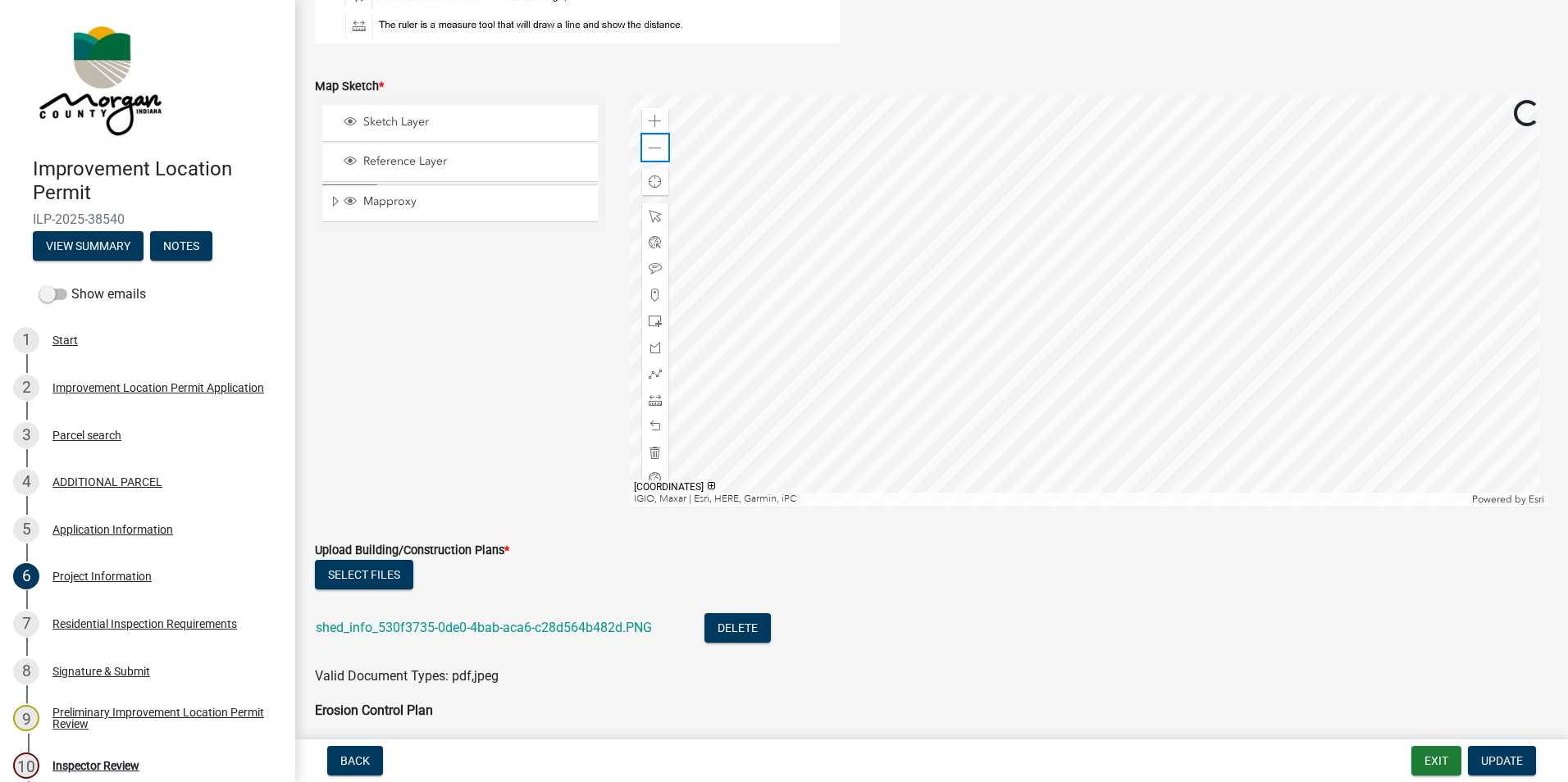 click 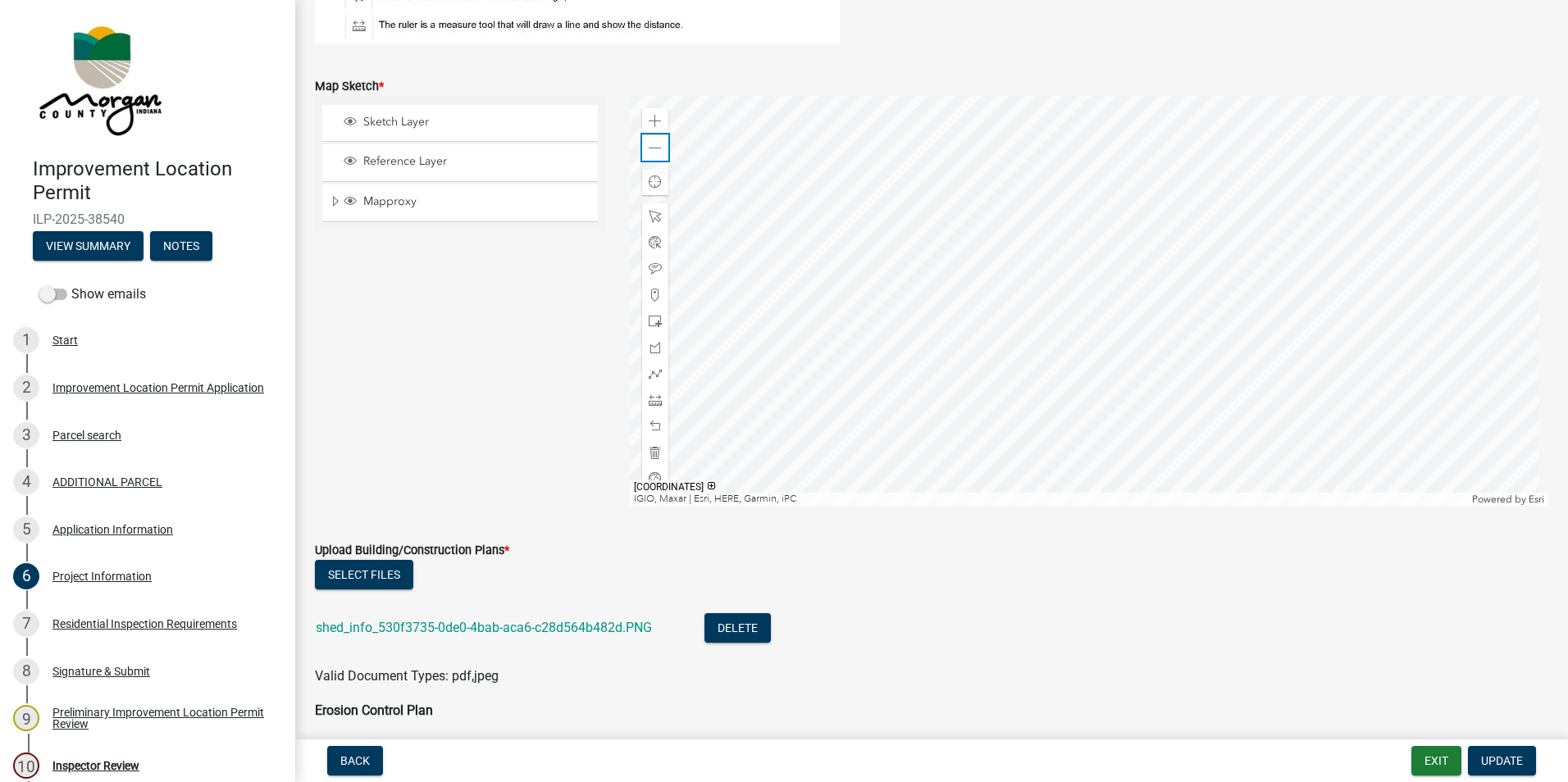 click 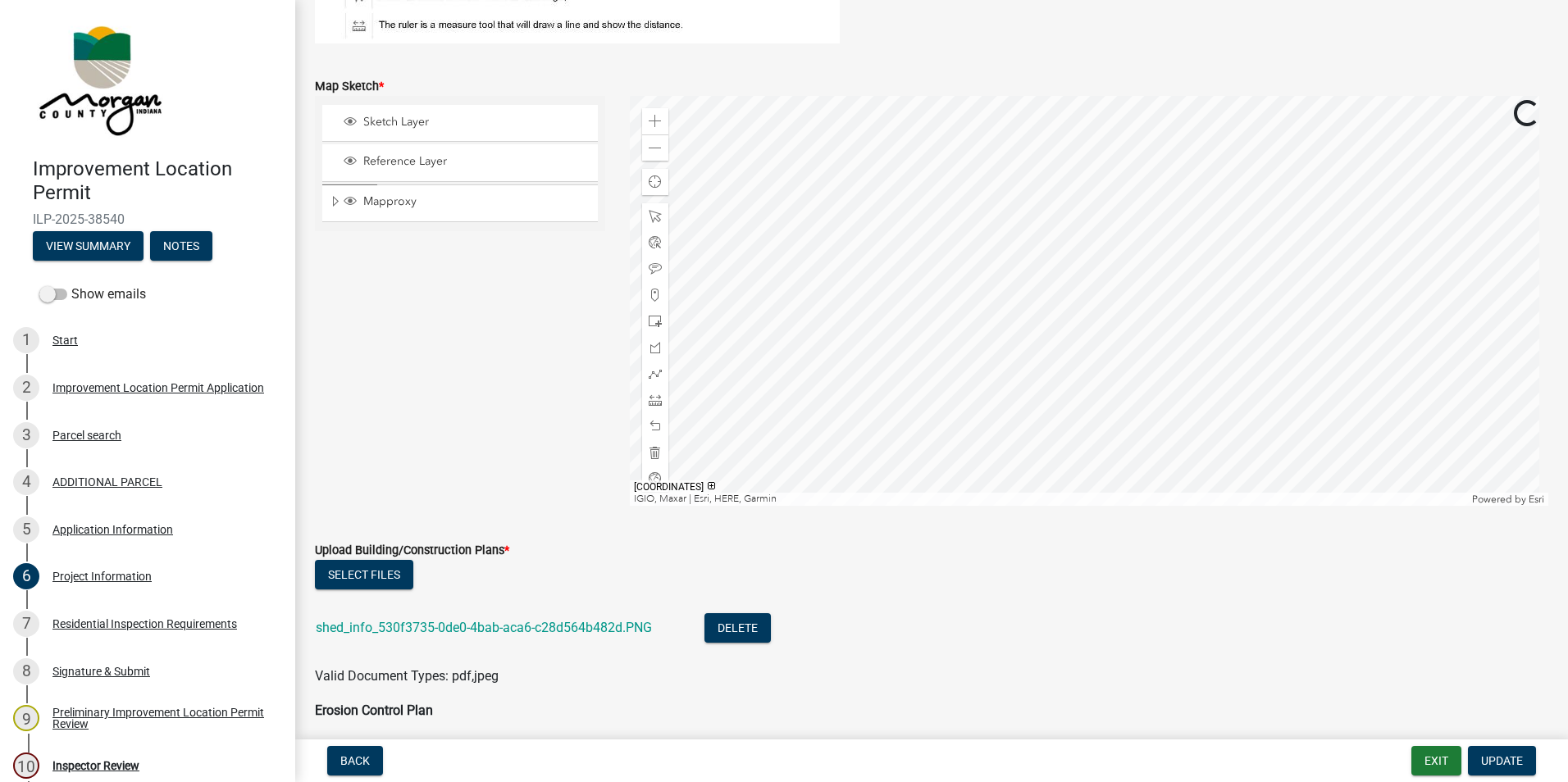 click 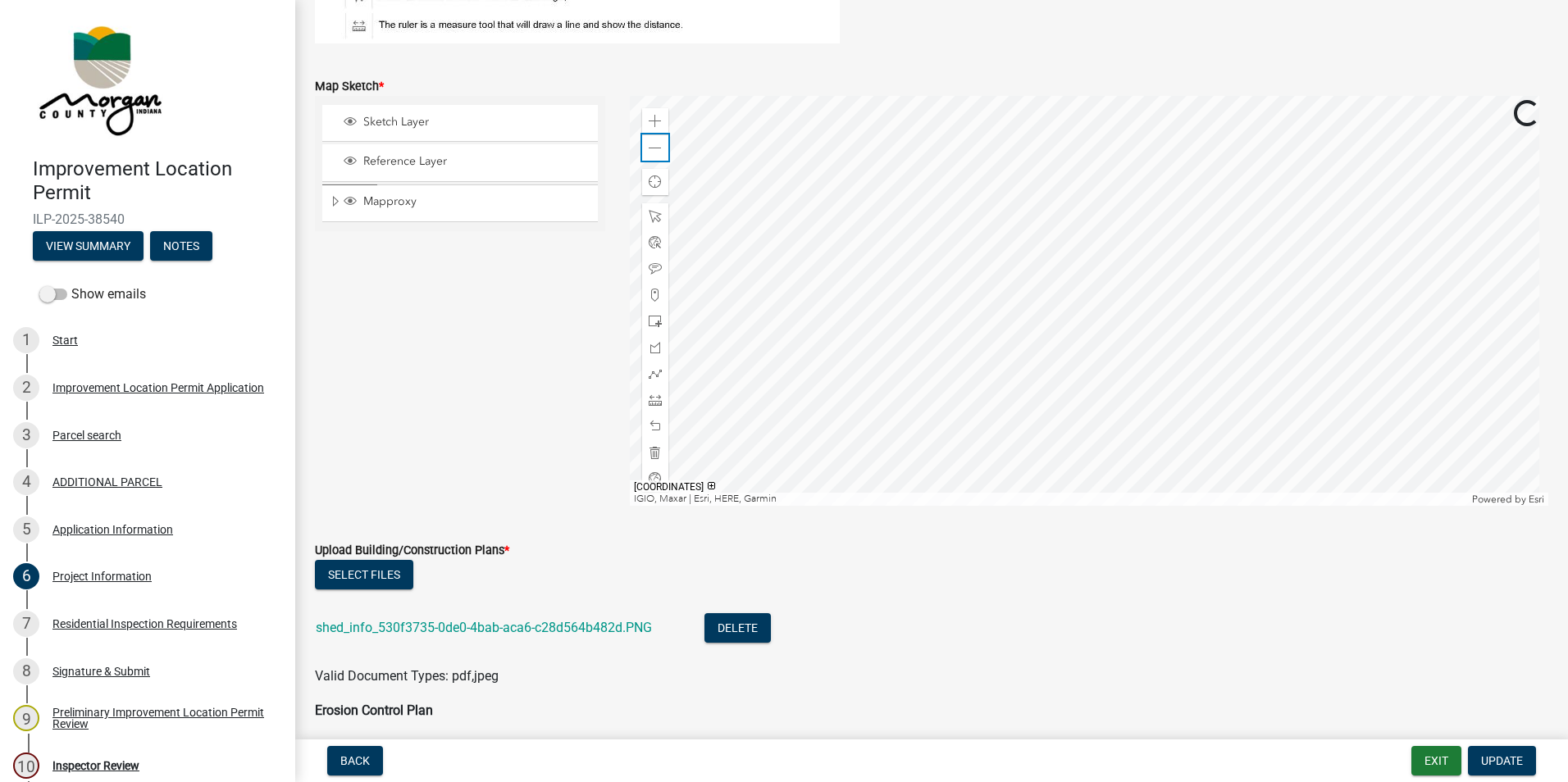 click 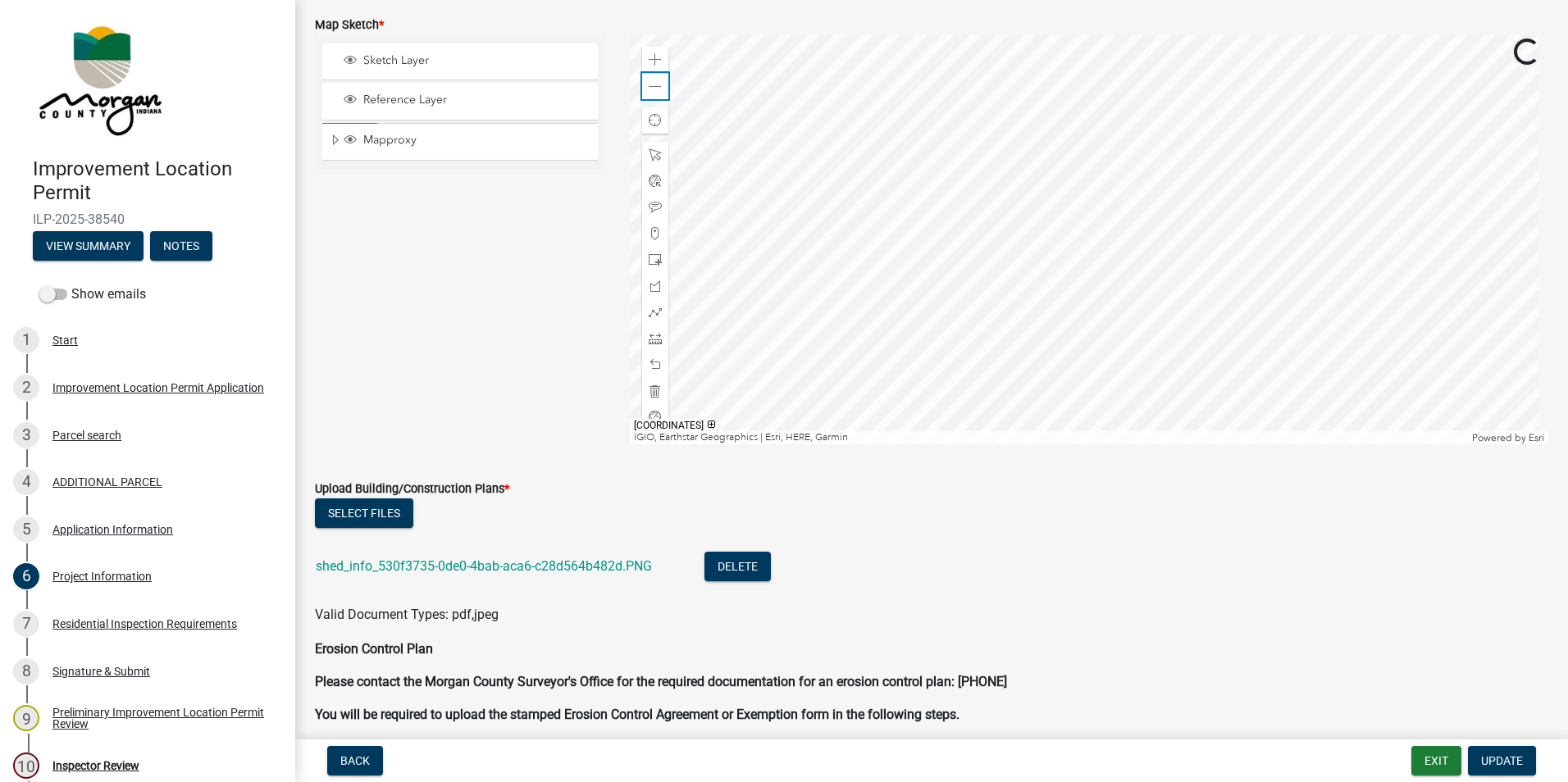 scroll, scrollTop: 3033, scrollLeft: 0, axis: vertical 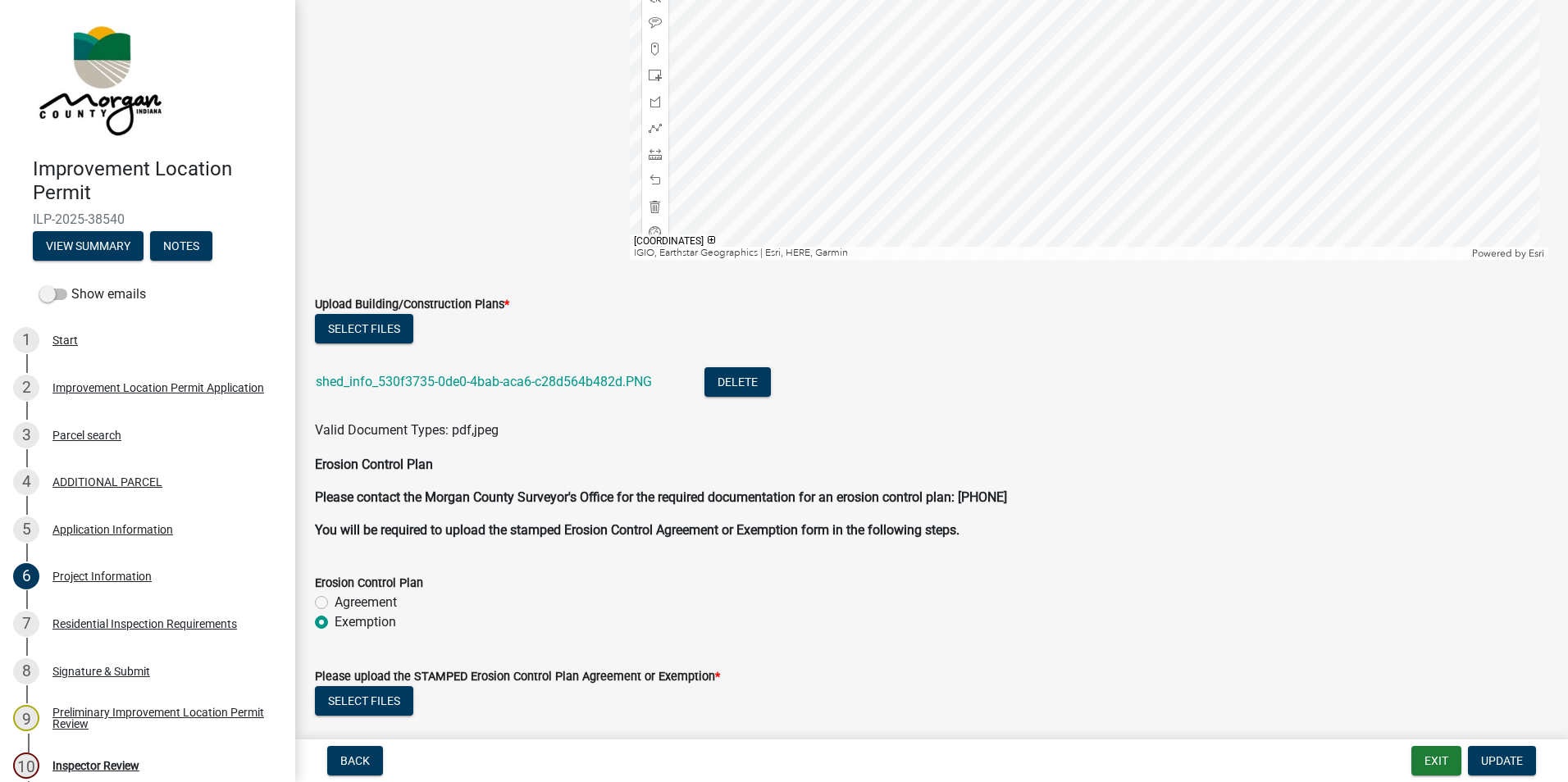 click on "shed_info_530f3735-0de0-4bab-aca6-c28d564b482d.PNG" 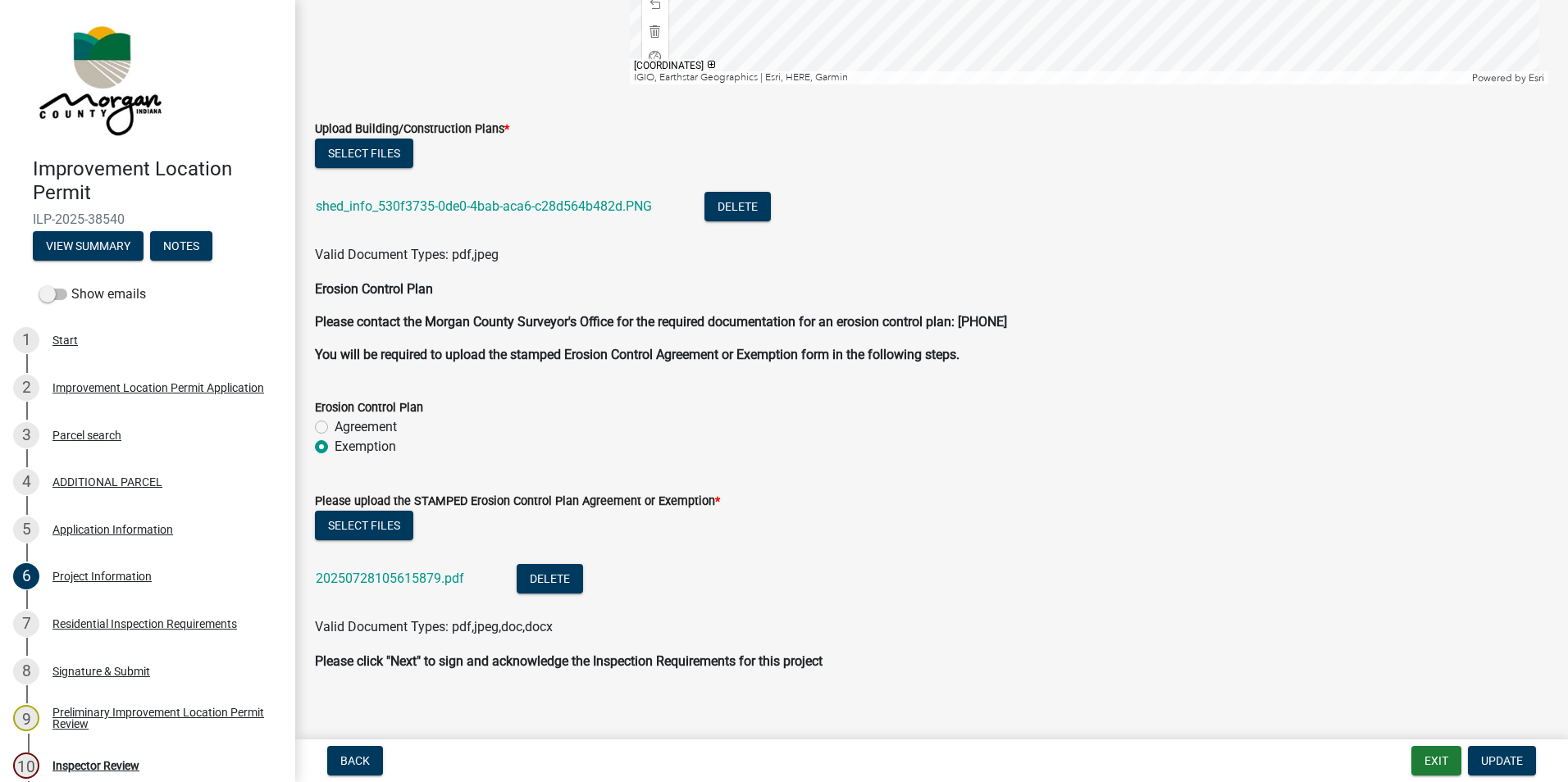 scroll, scrollTop: 3224, scrollLeft: 0, axis: vertical 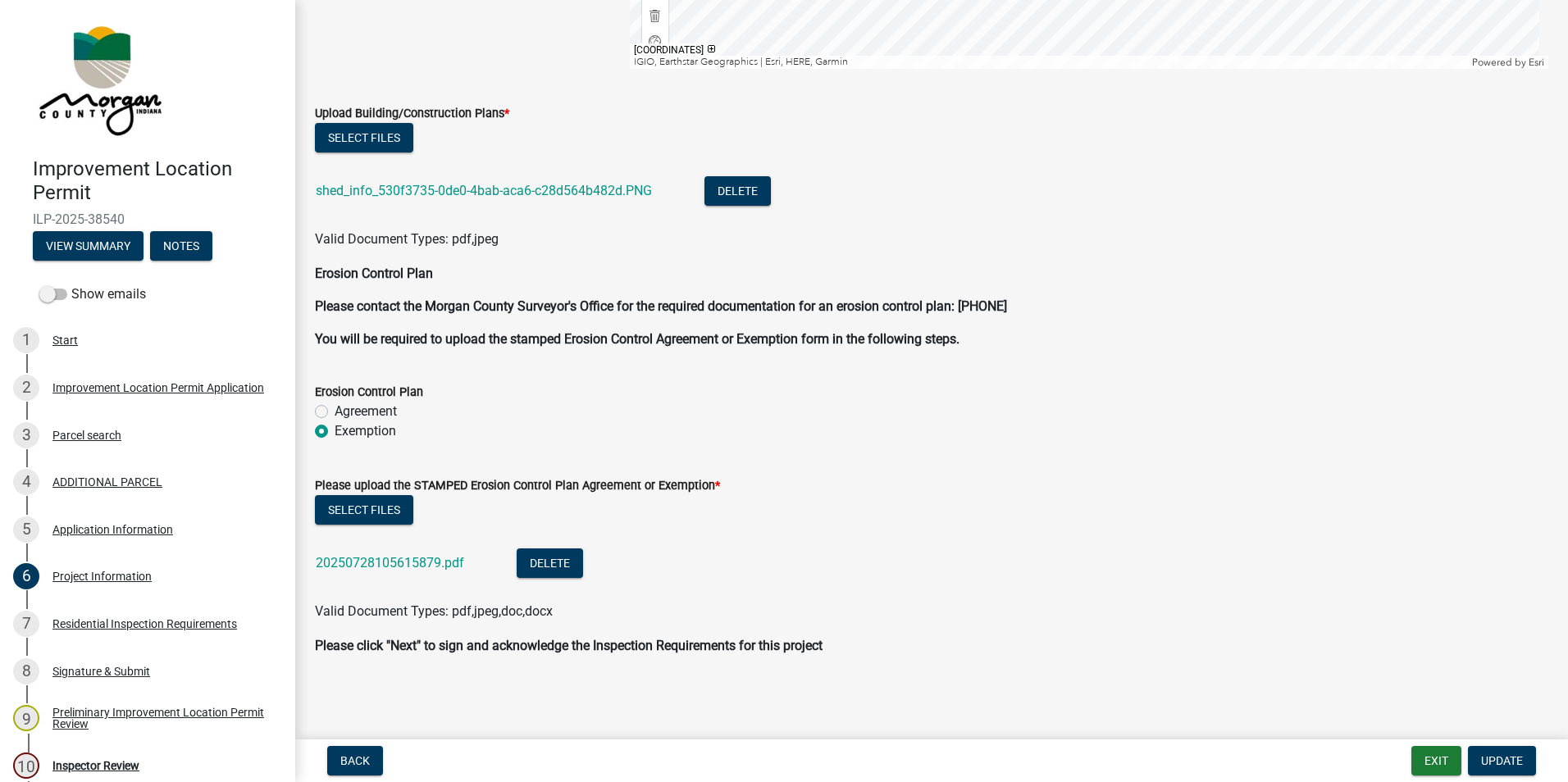 click on "20250728105615879.pdf" 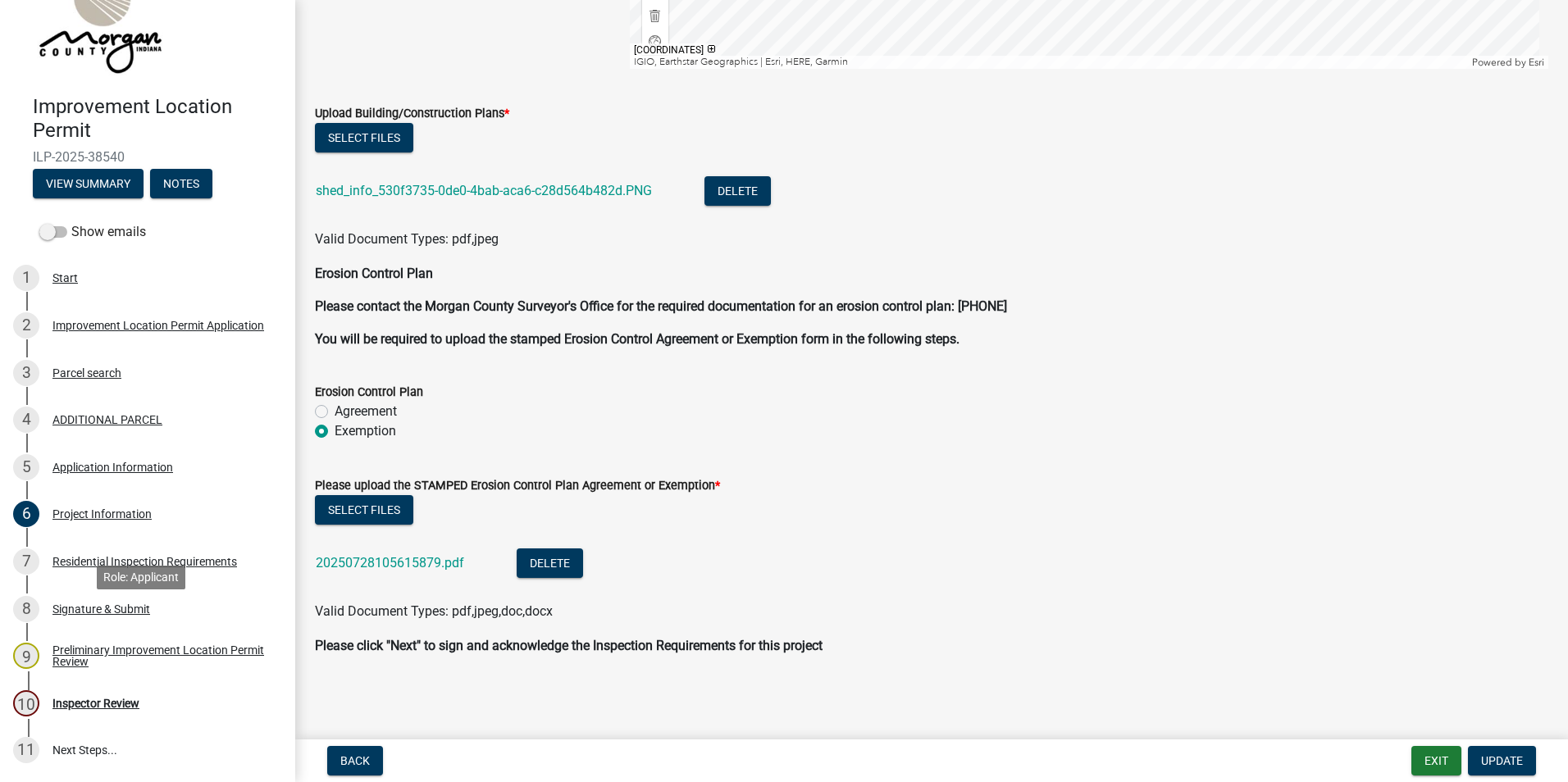 scroll, scrollTop: 164, scrollLeft: 0, axis: vertical 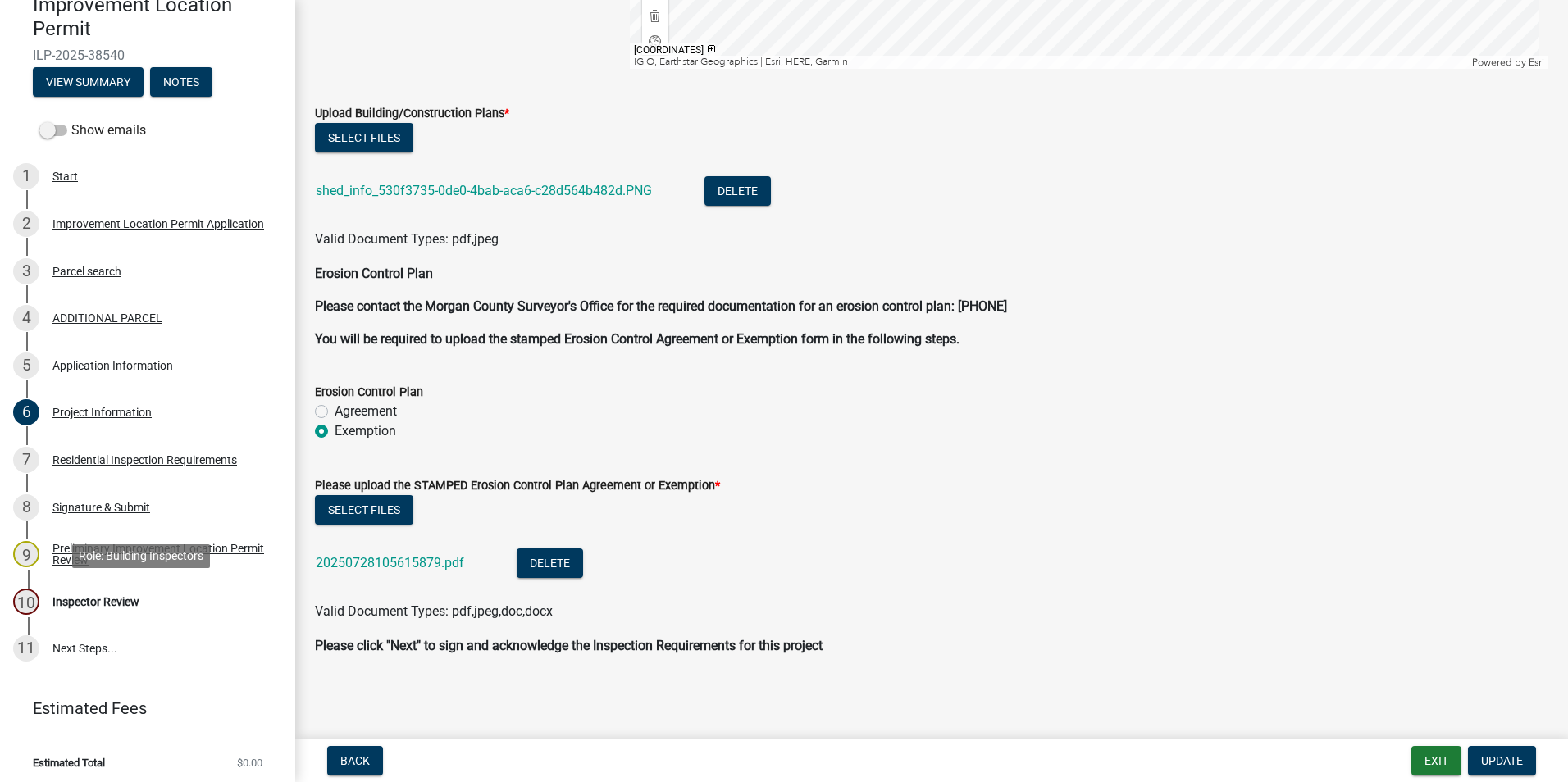 click on "Inspector Review" at bounding box center (96, 602) 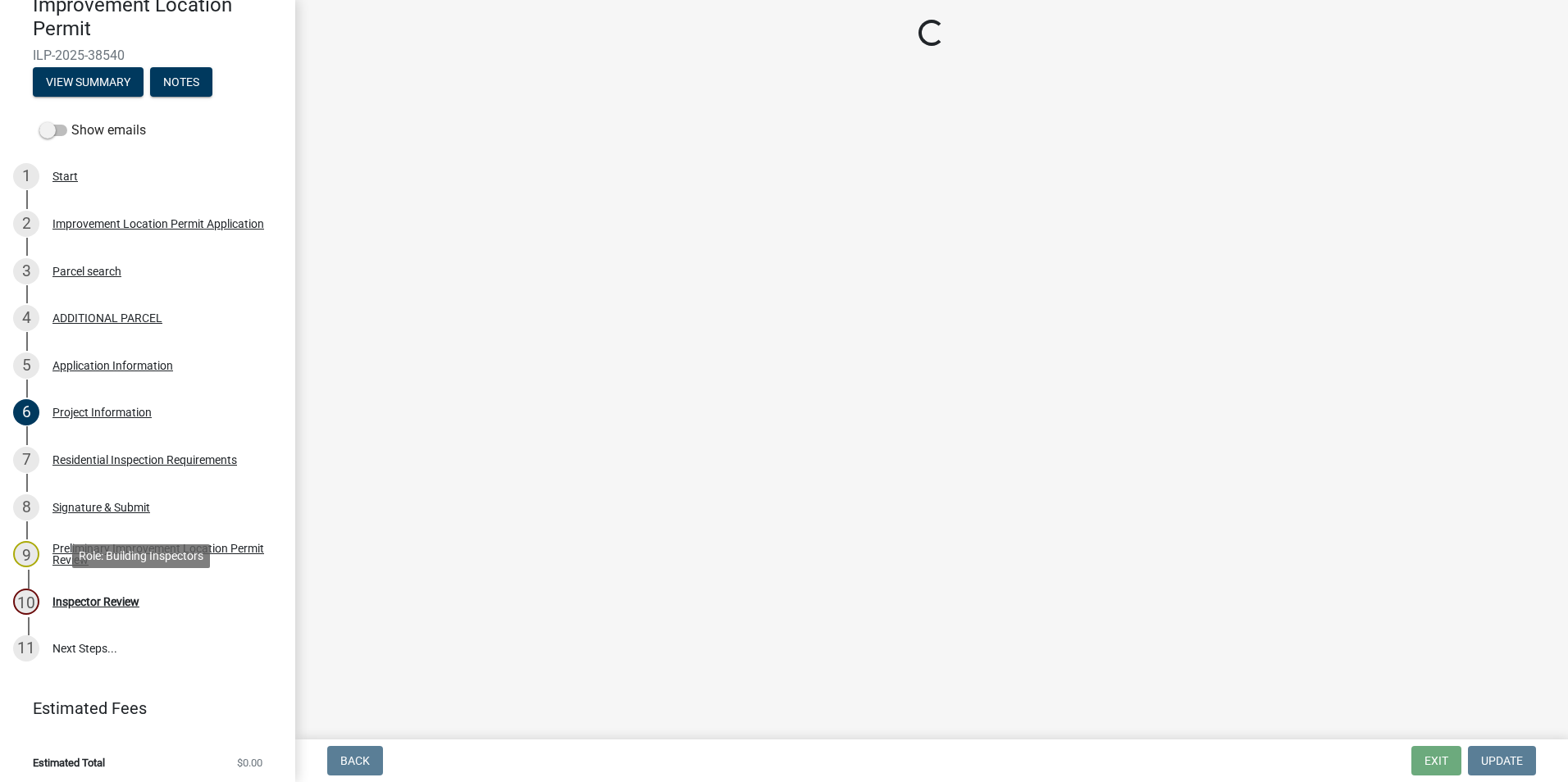 scroll, scrollTop: 0, scrollLeft: 0, axis: both 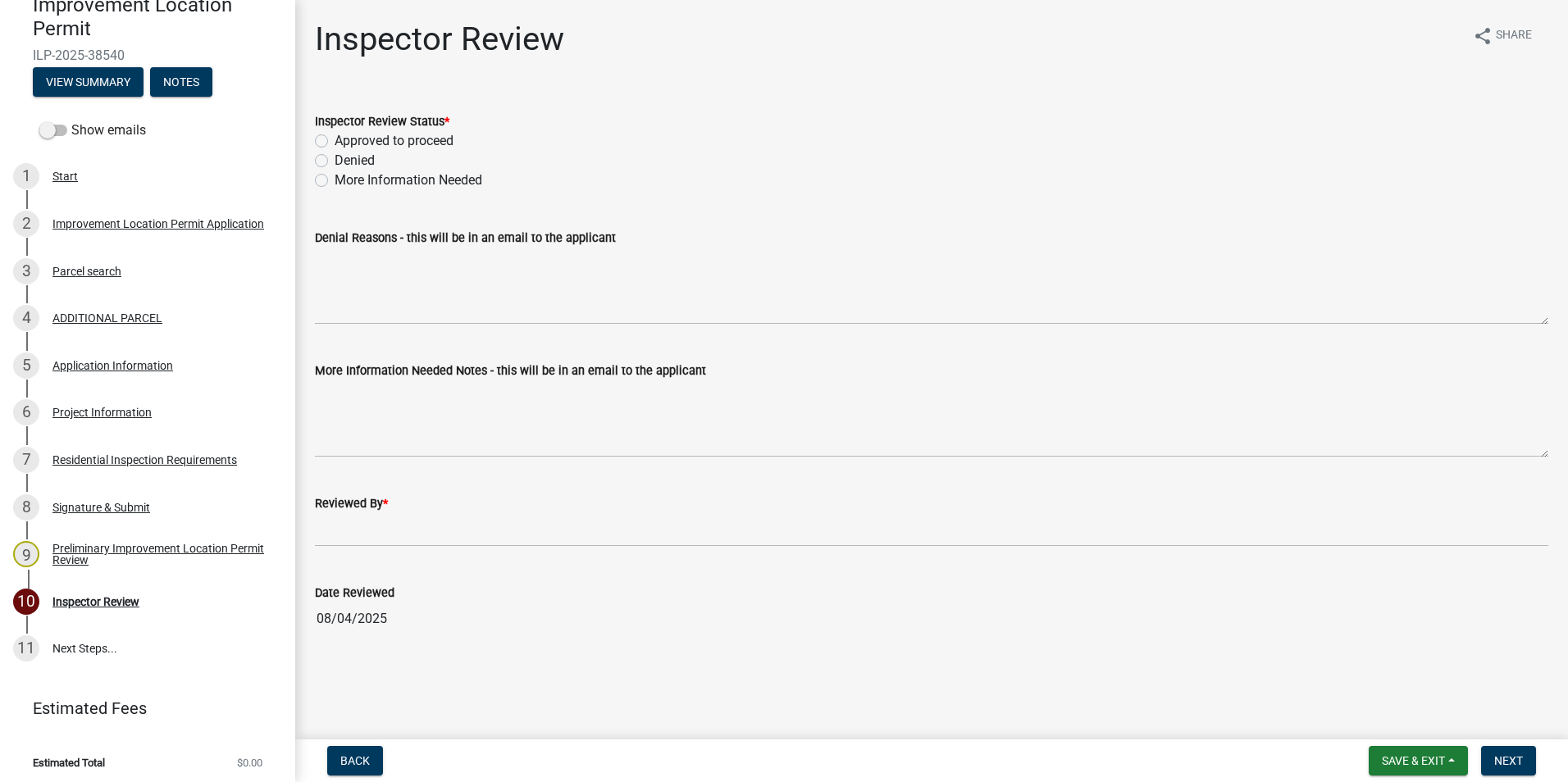 click on "Approved to proceed" 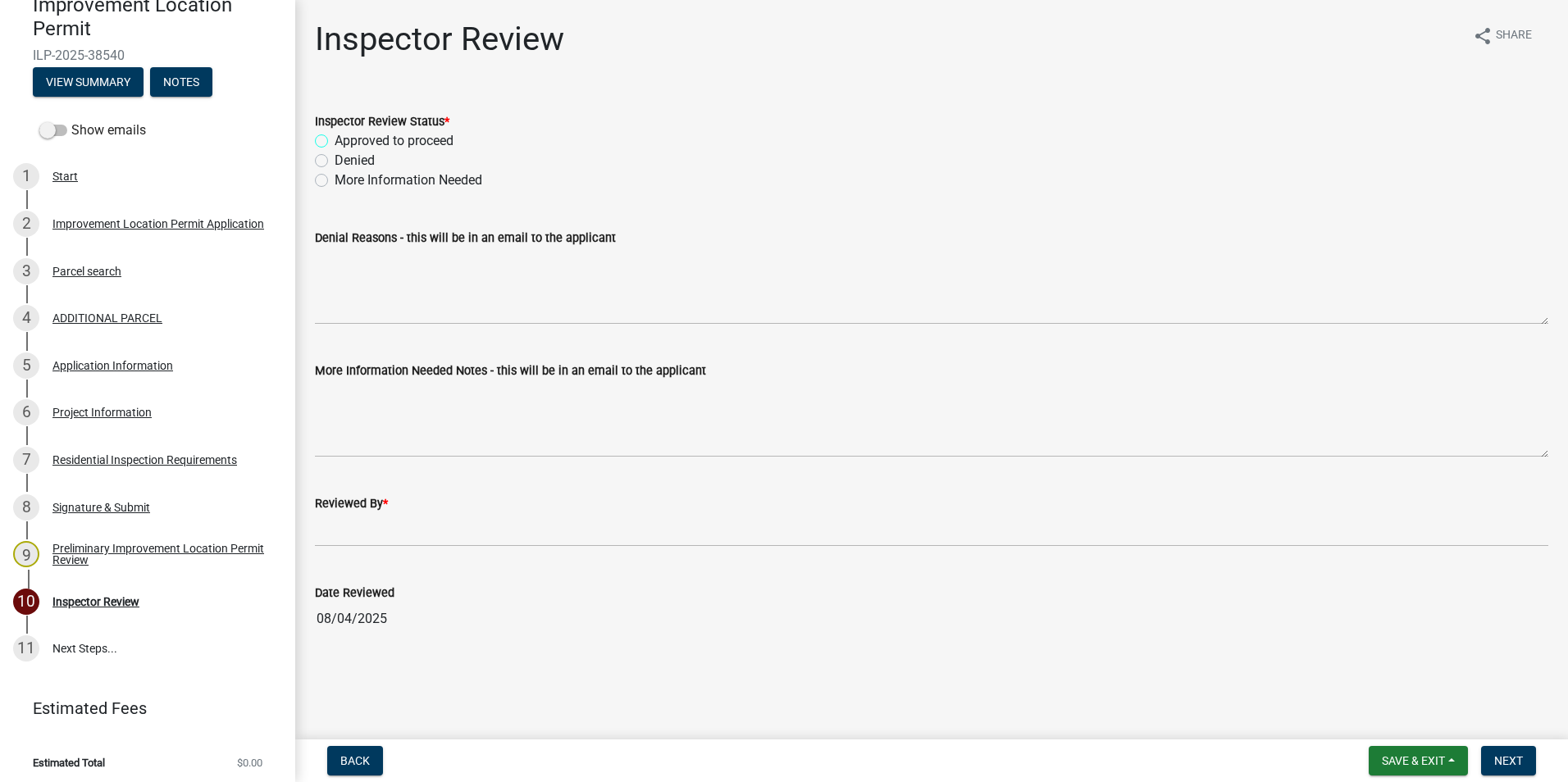 click on "Approved to proceed" at bounding box center [340, 136] 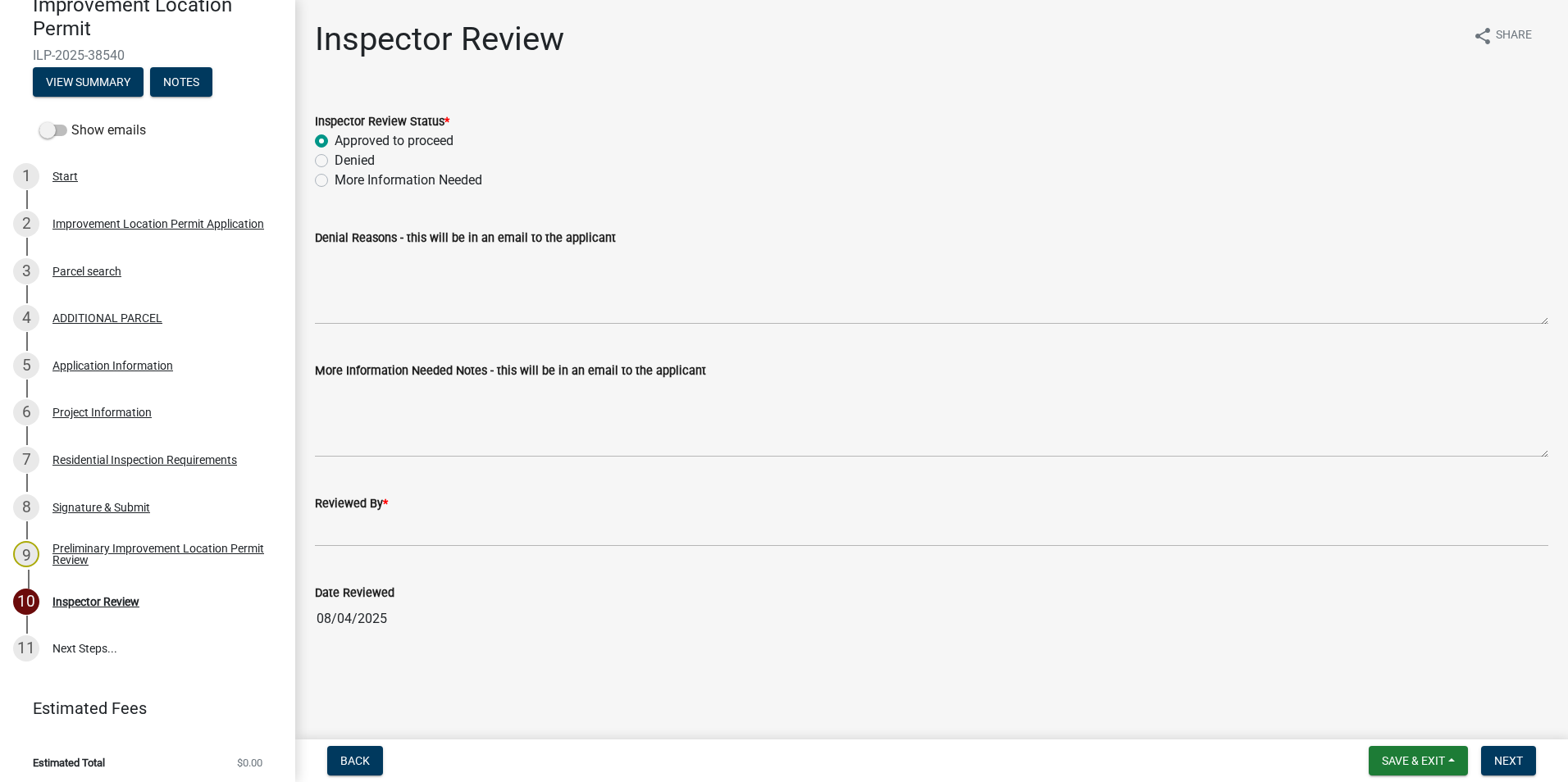 radio on "true" 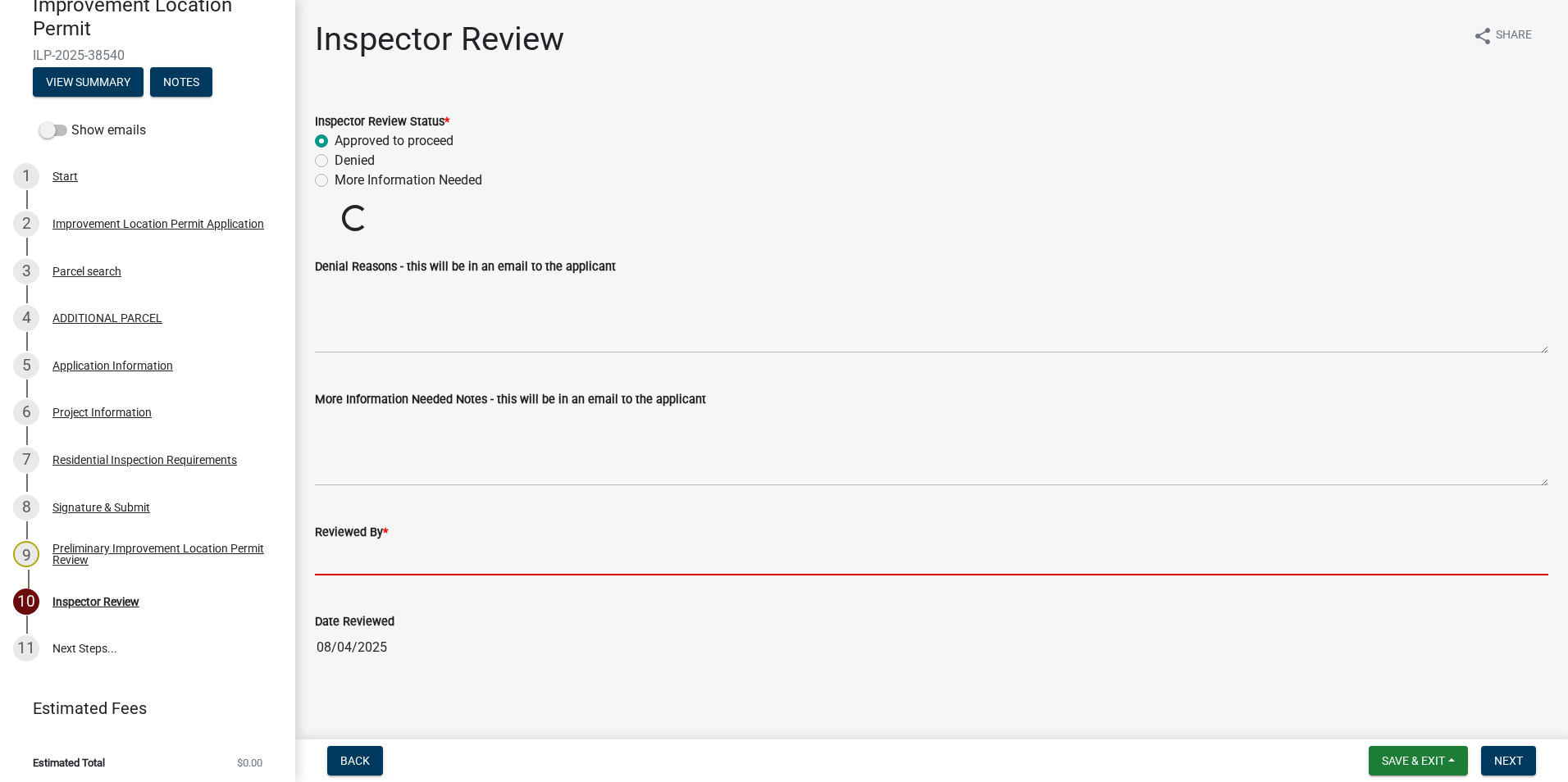 click on "Reviewed By  *" at bounding box center [932, 558] 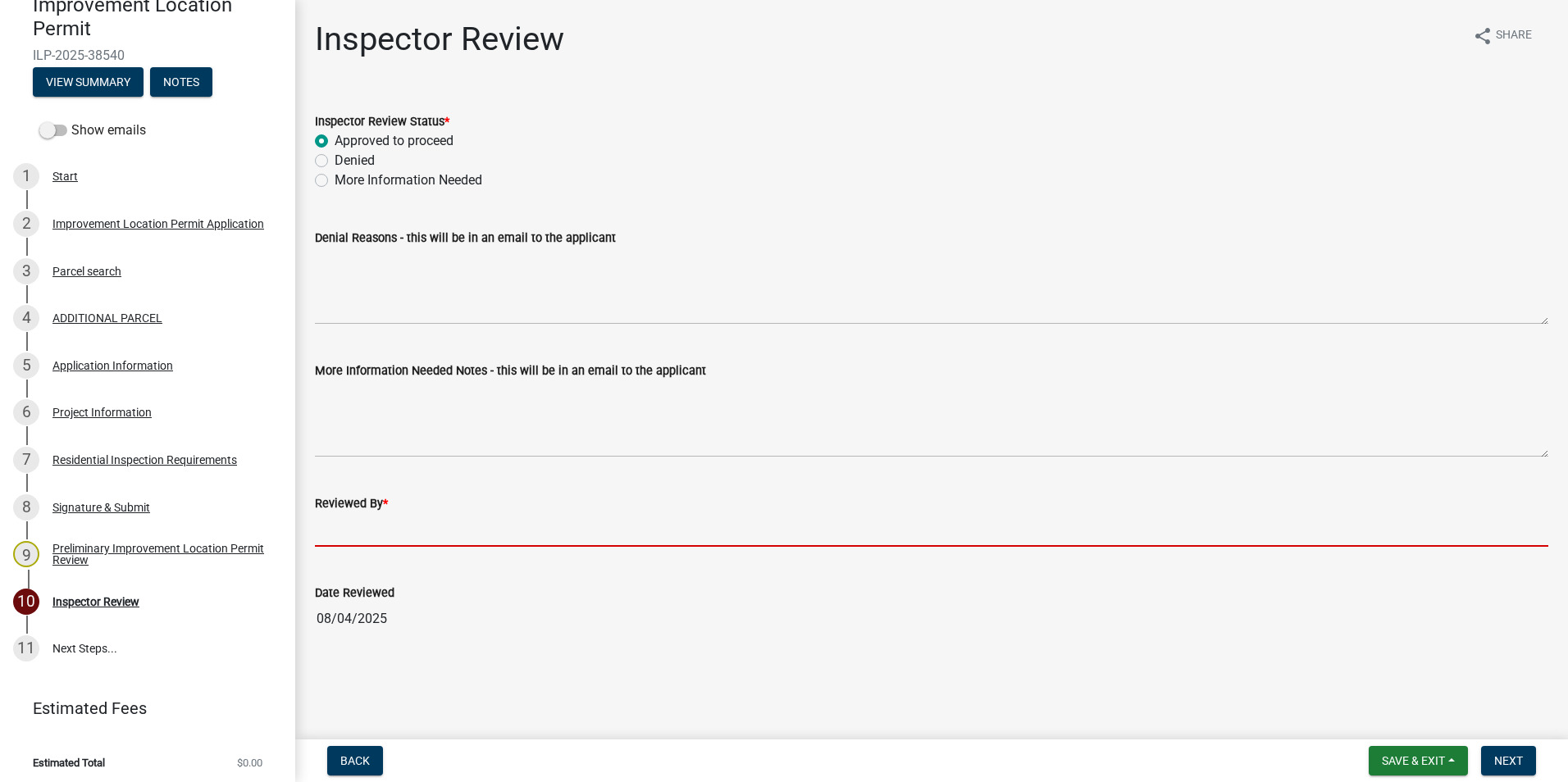 type on "AFM" 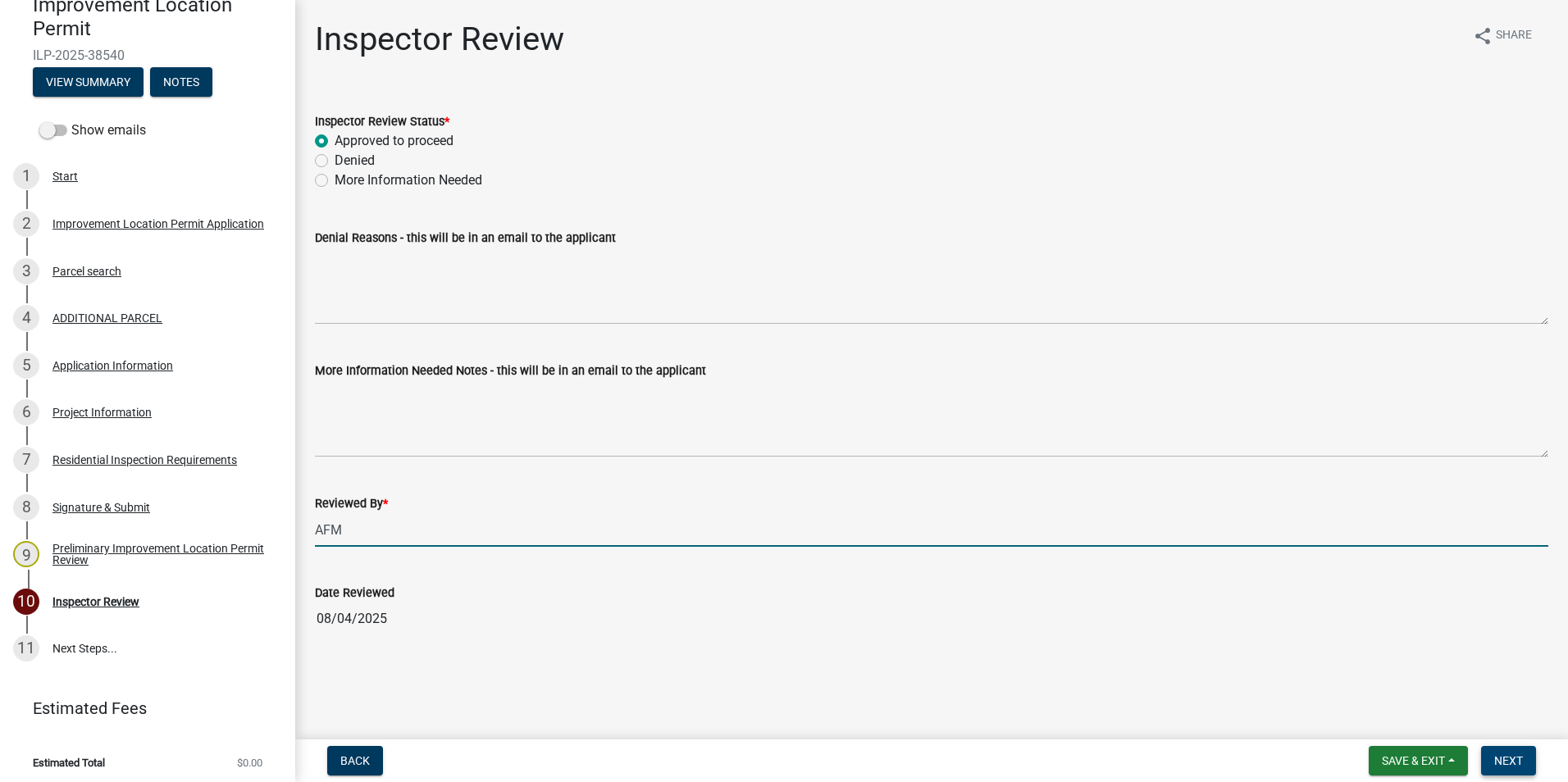 click on "Next" at bounding box center [1508, 761] 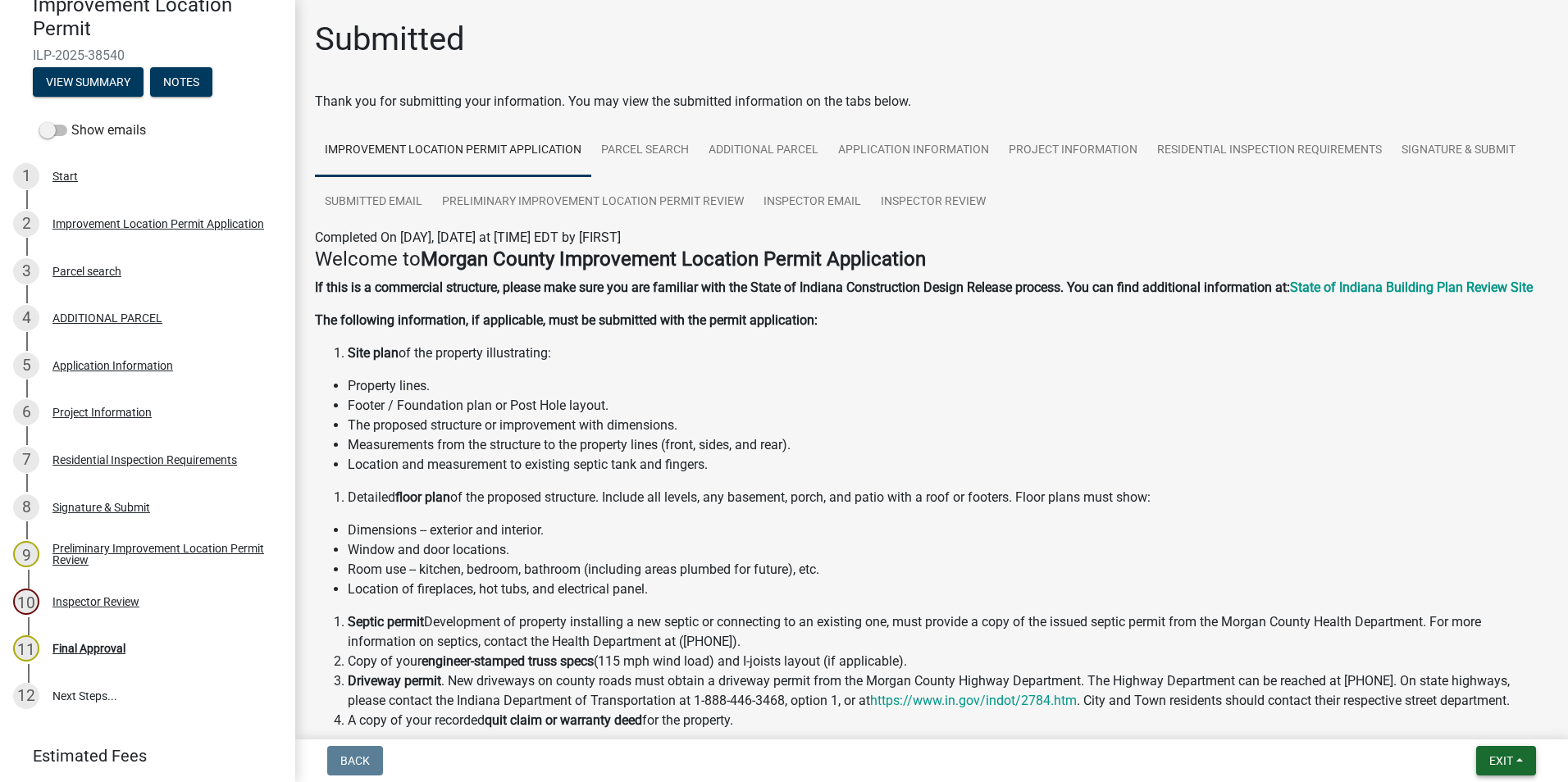 click on "Exit" at bounding box center [1501, 761] 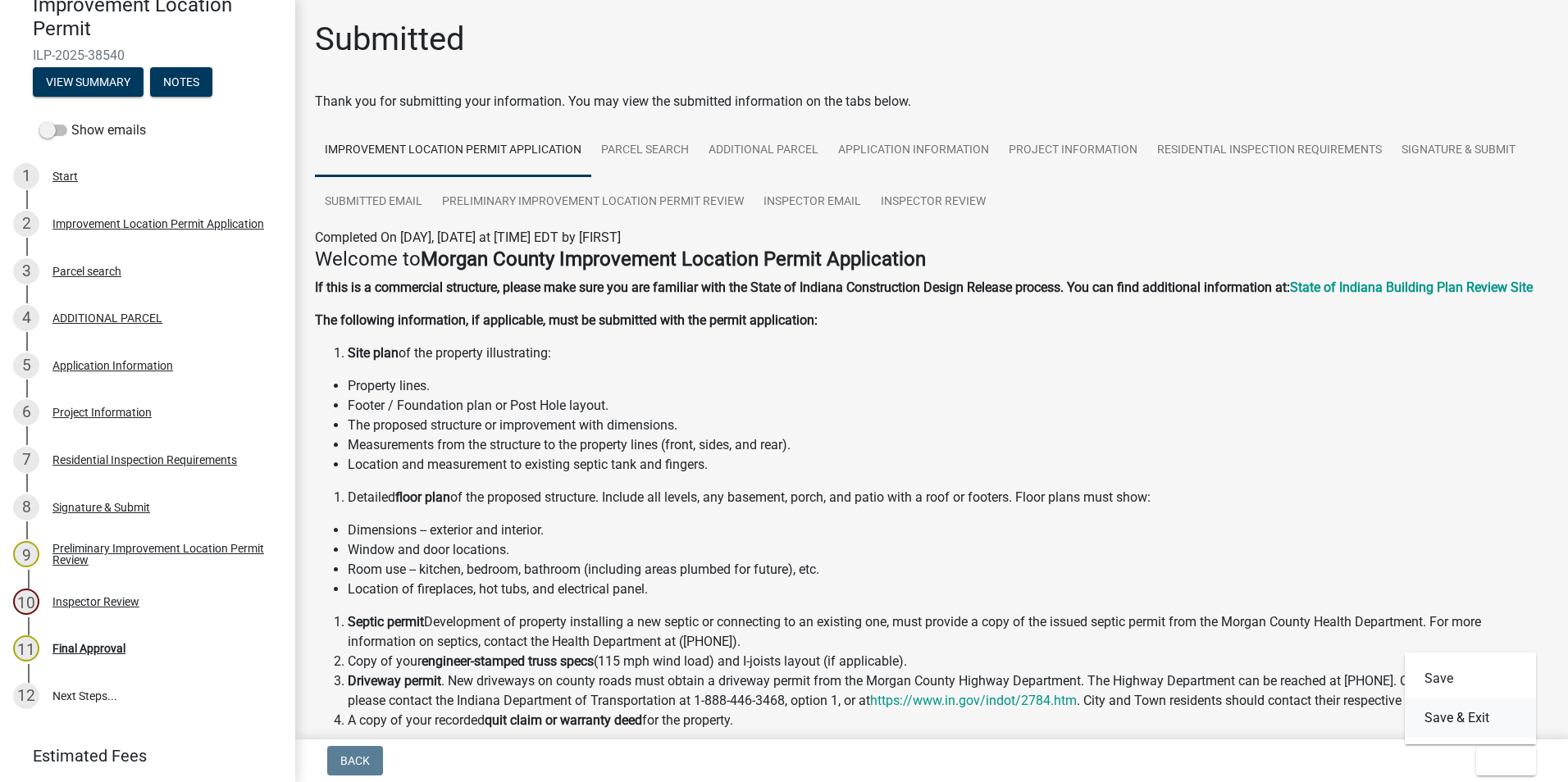 click on "Save & Exit" at bounding box center [1470, 718] 